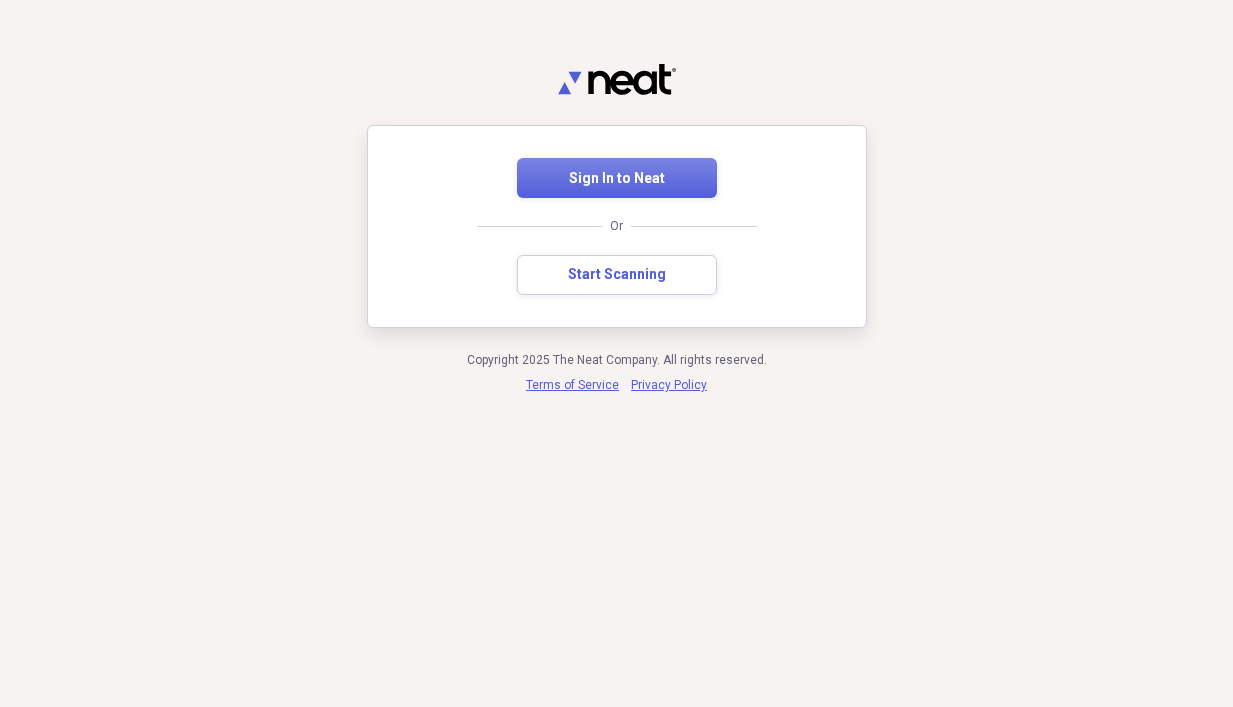 scroll, scrollTop: 0, scrollLeft: 0, axis: both 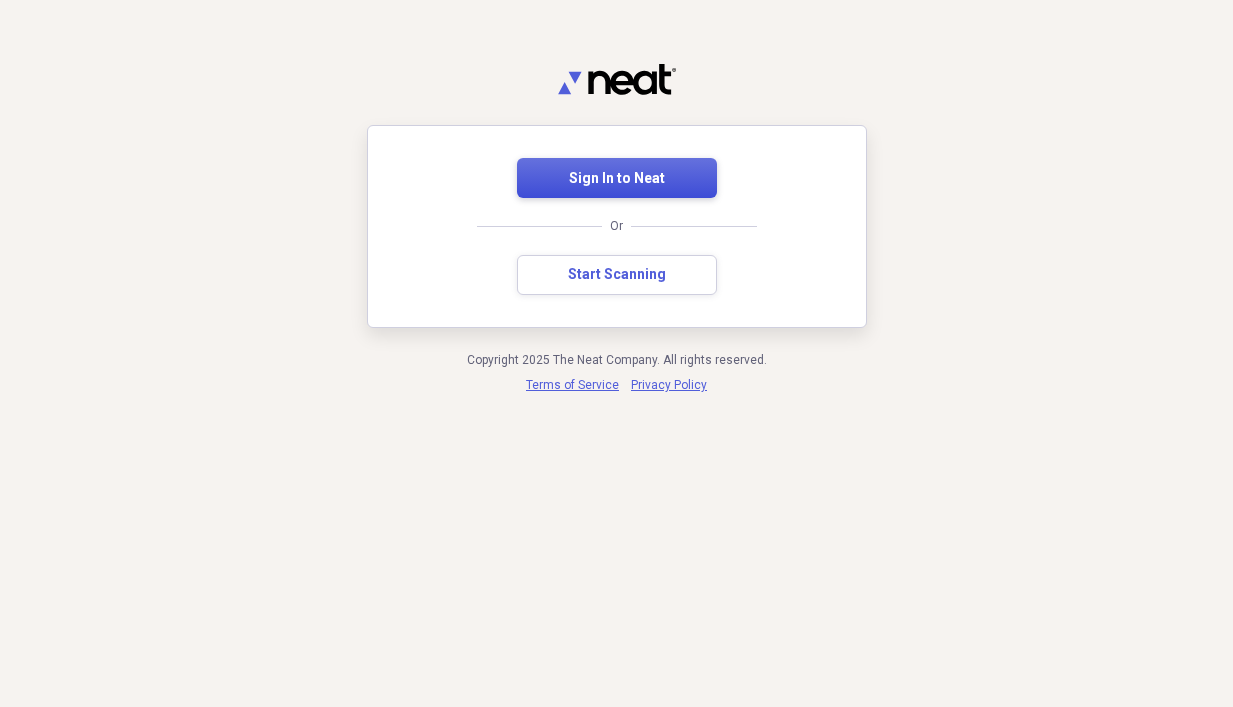 click on "Sign In to Neat" at bounding box center [617, 178] 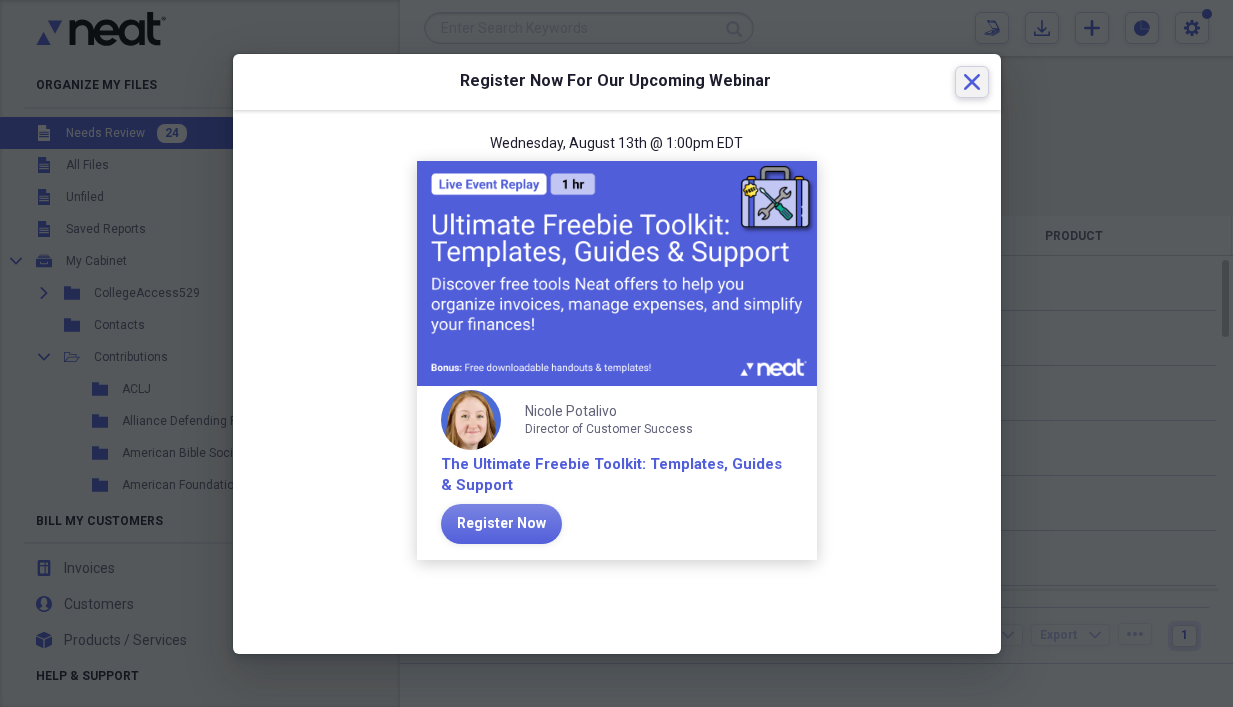 click on "Close" 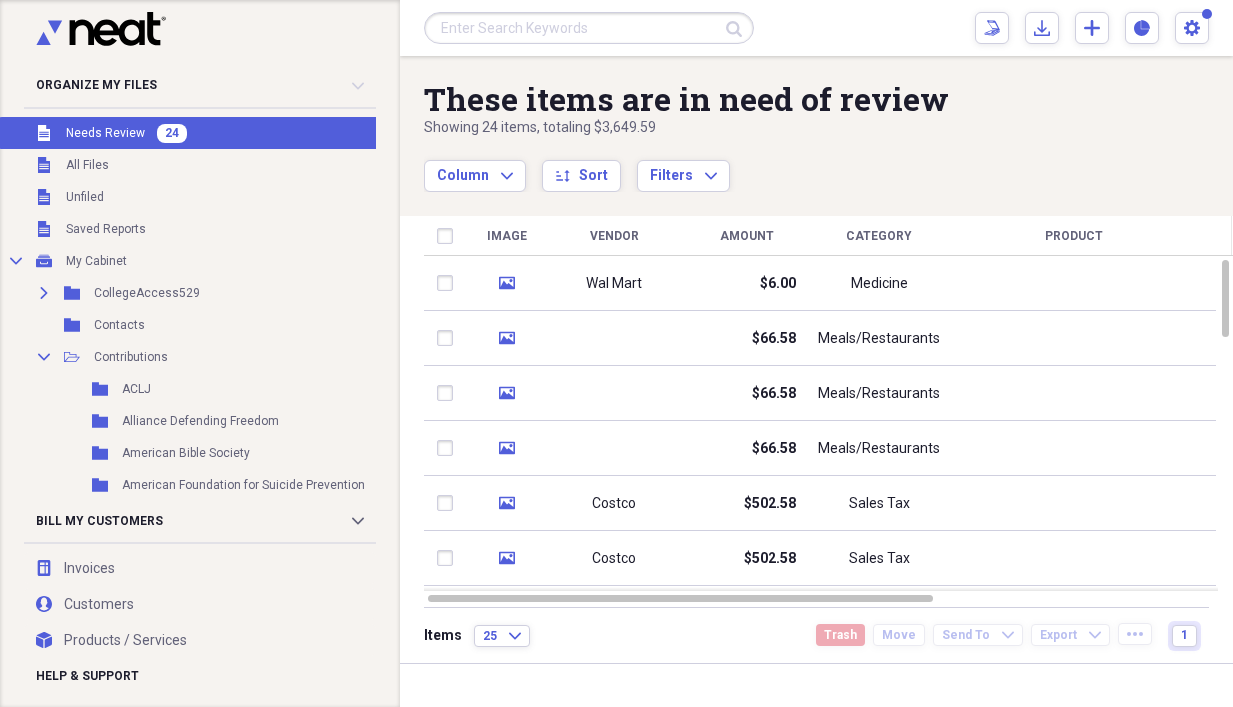 click on "Unfiled Needs Review 24" at bounding box center (265, 133) 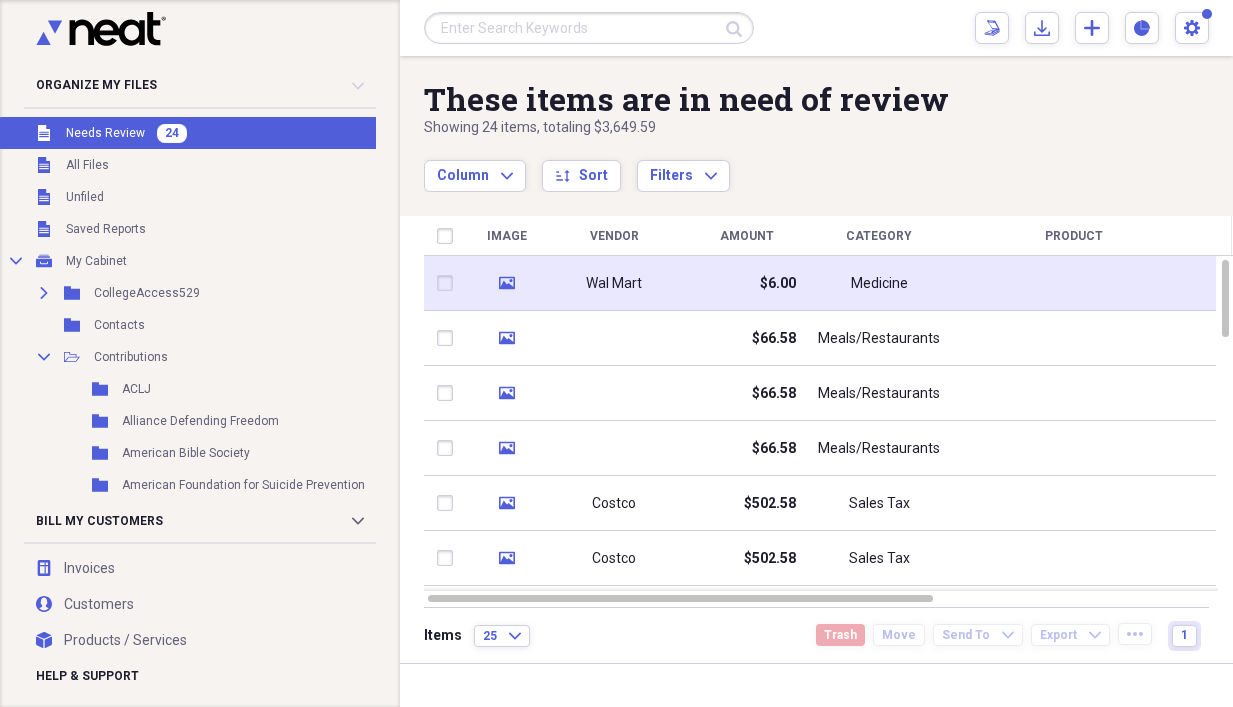click on "Medicine" at bounding box center [879, 283] 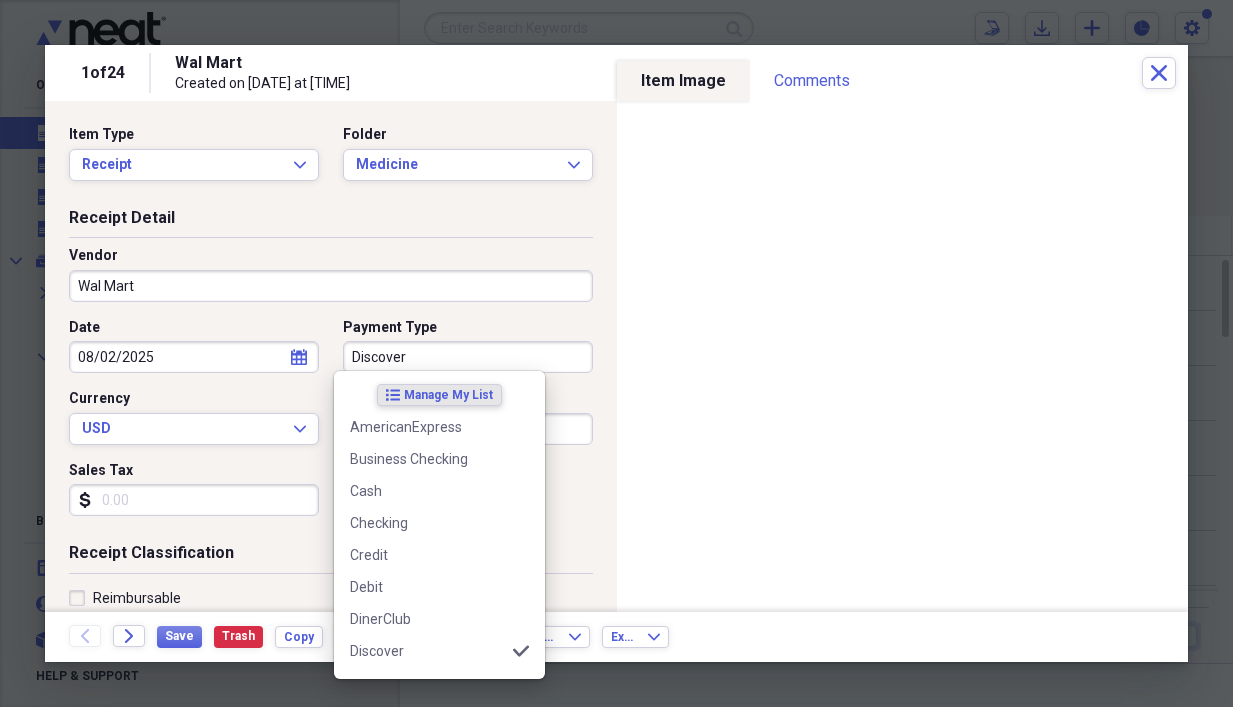 click on "Discover" at bounding box center (468, 357) 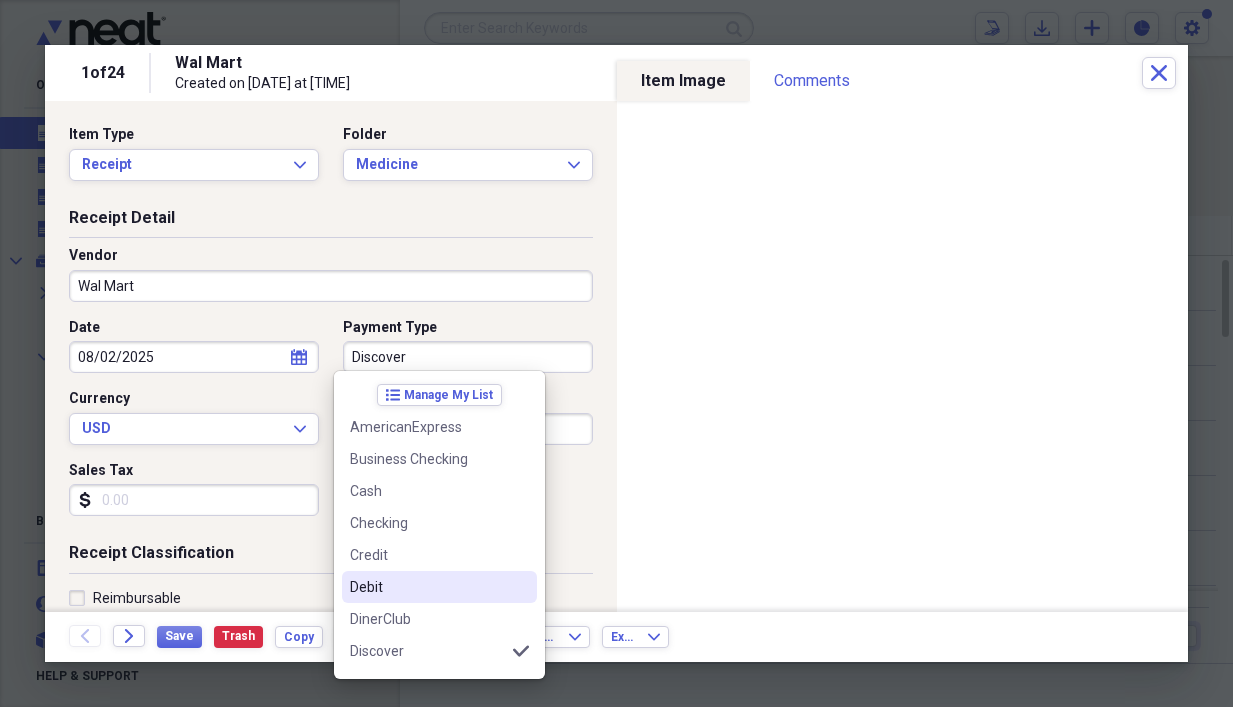 scroll, scrollTop: 100, scrollLeft: 0, axis: vertical 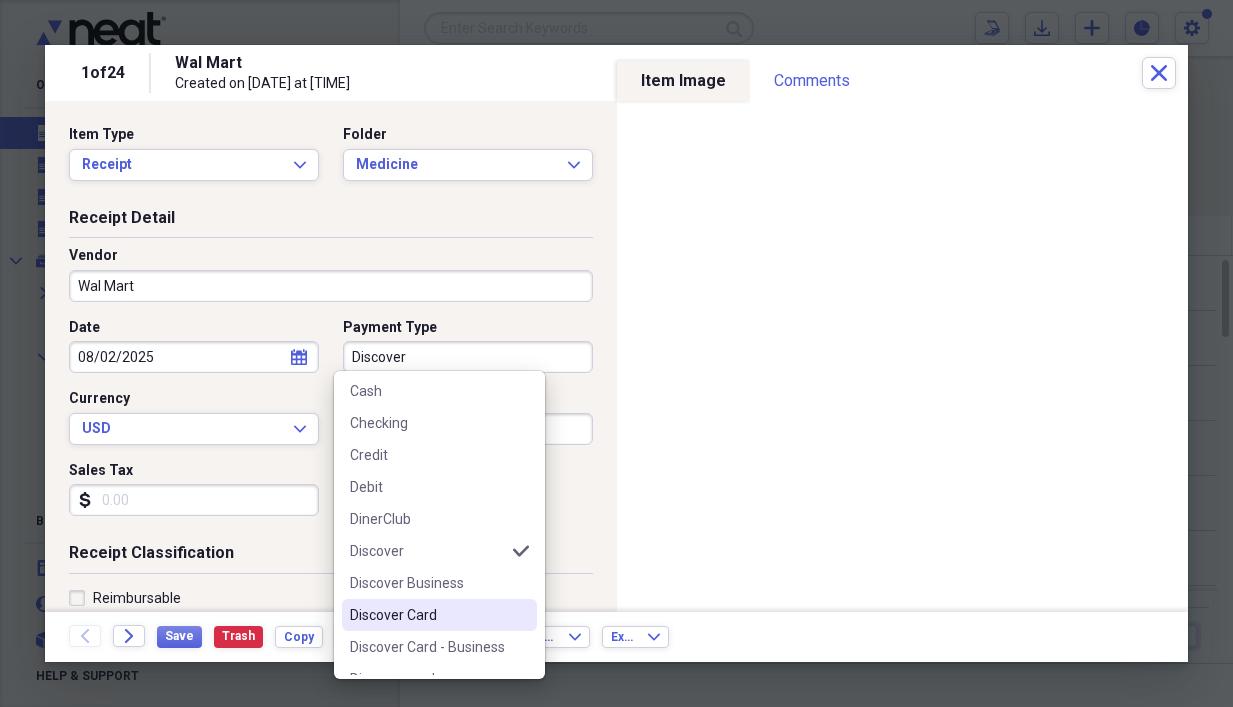 click on "Discover Card" at bounding box center [427, 615] 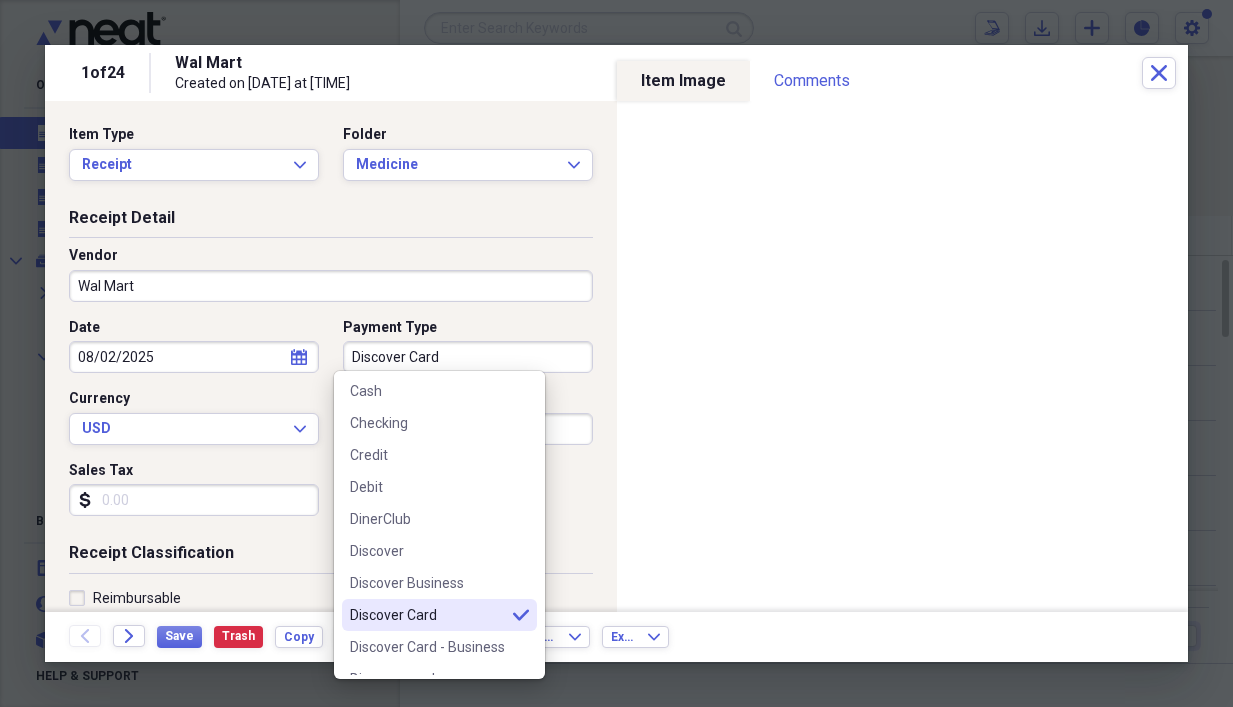 type on "Discover Card" 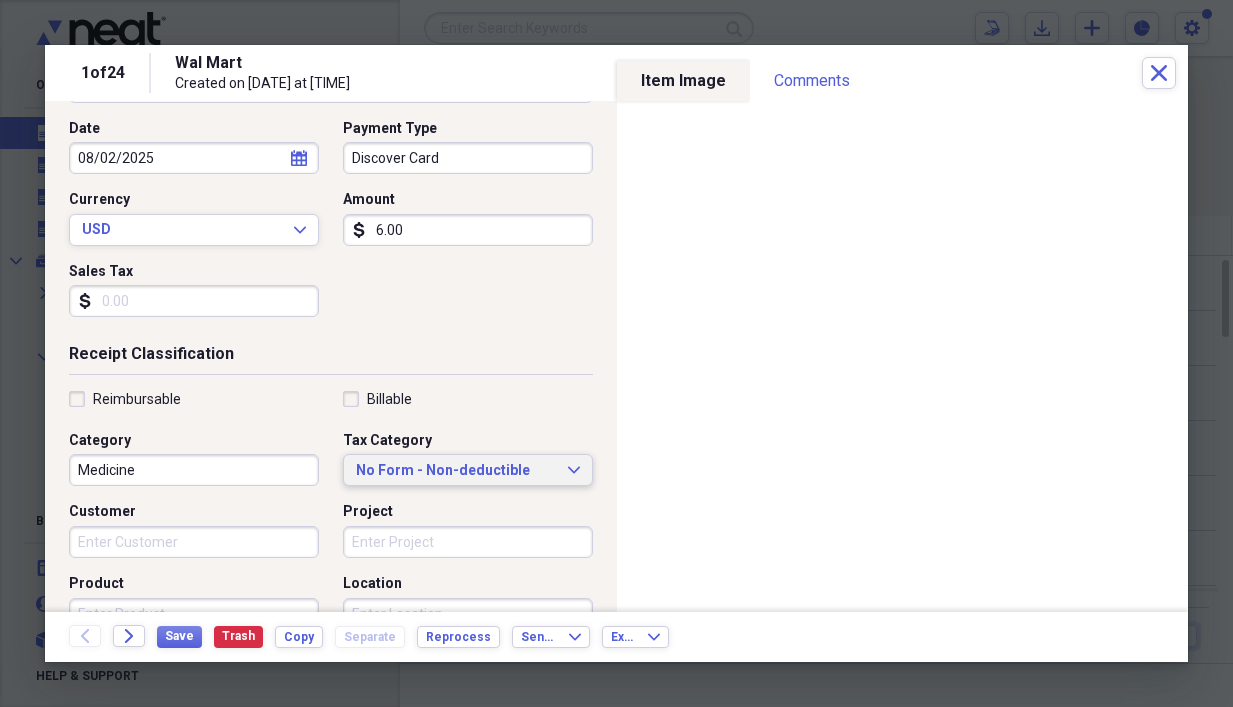 scroll, scrollTop: 200, scrollLeft: 0, axis: vertical 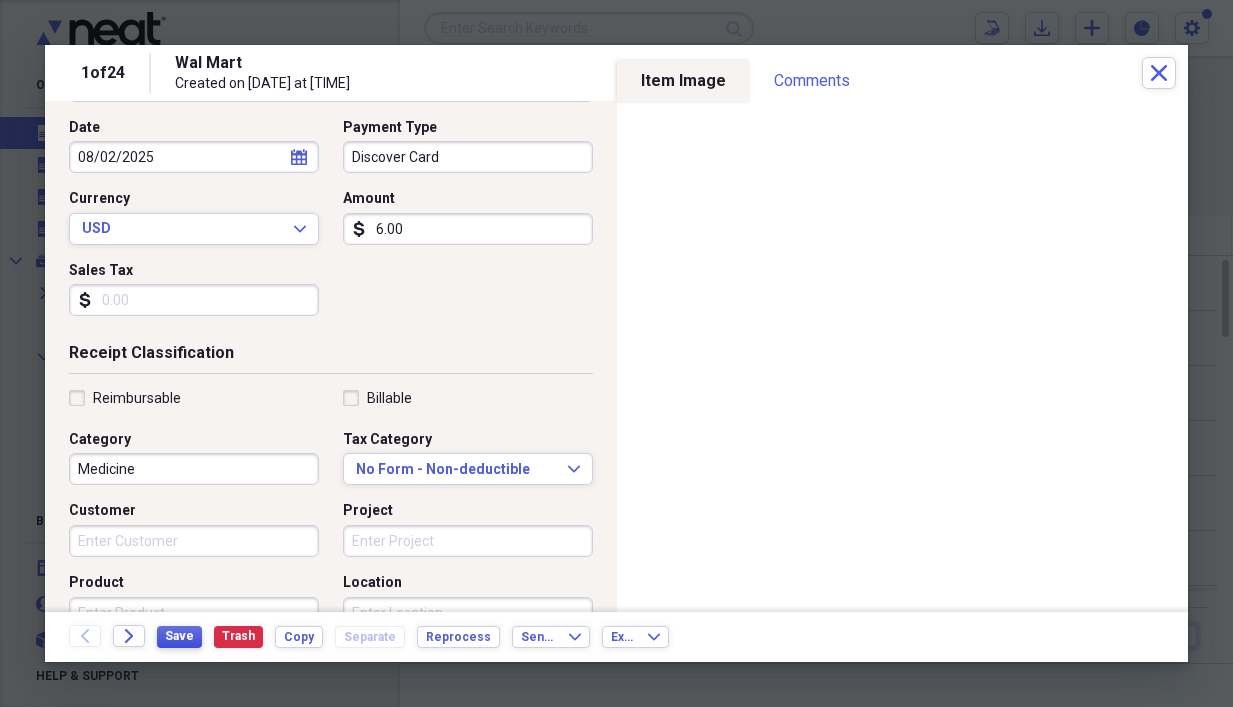 click on "Save" at bounding box center (179, 636) 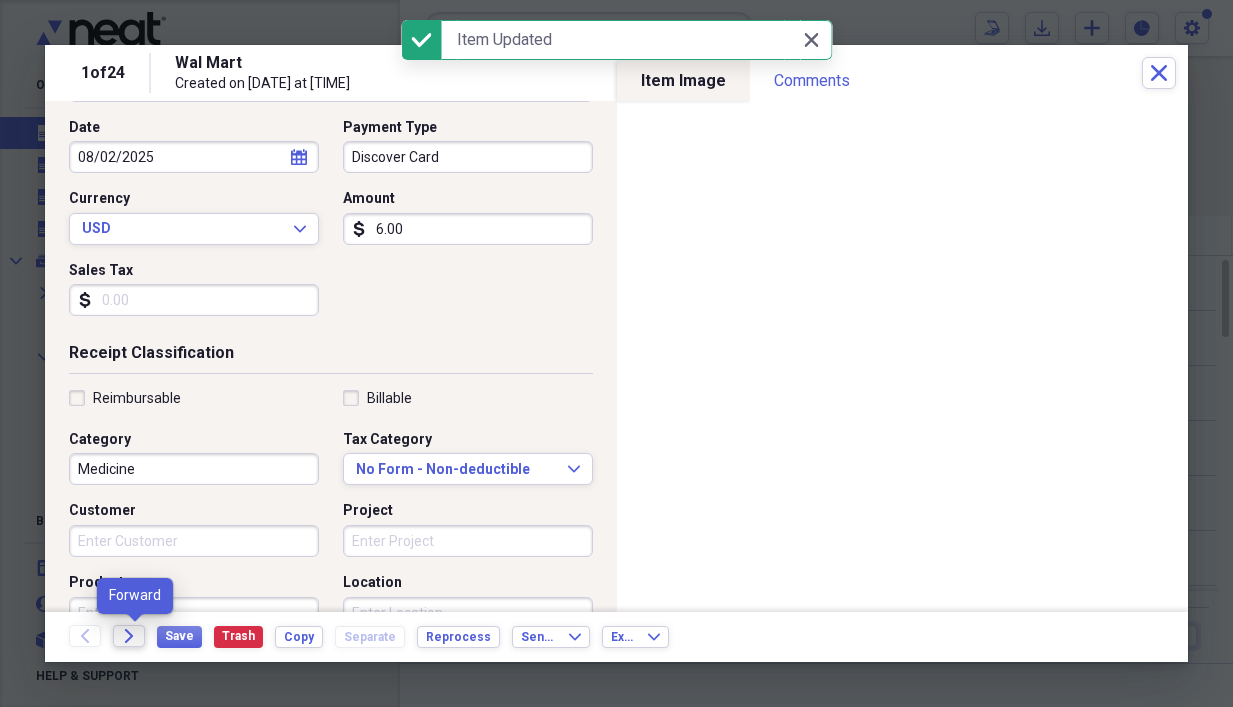 click on "Forward" 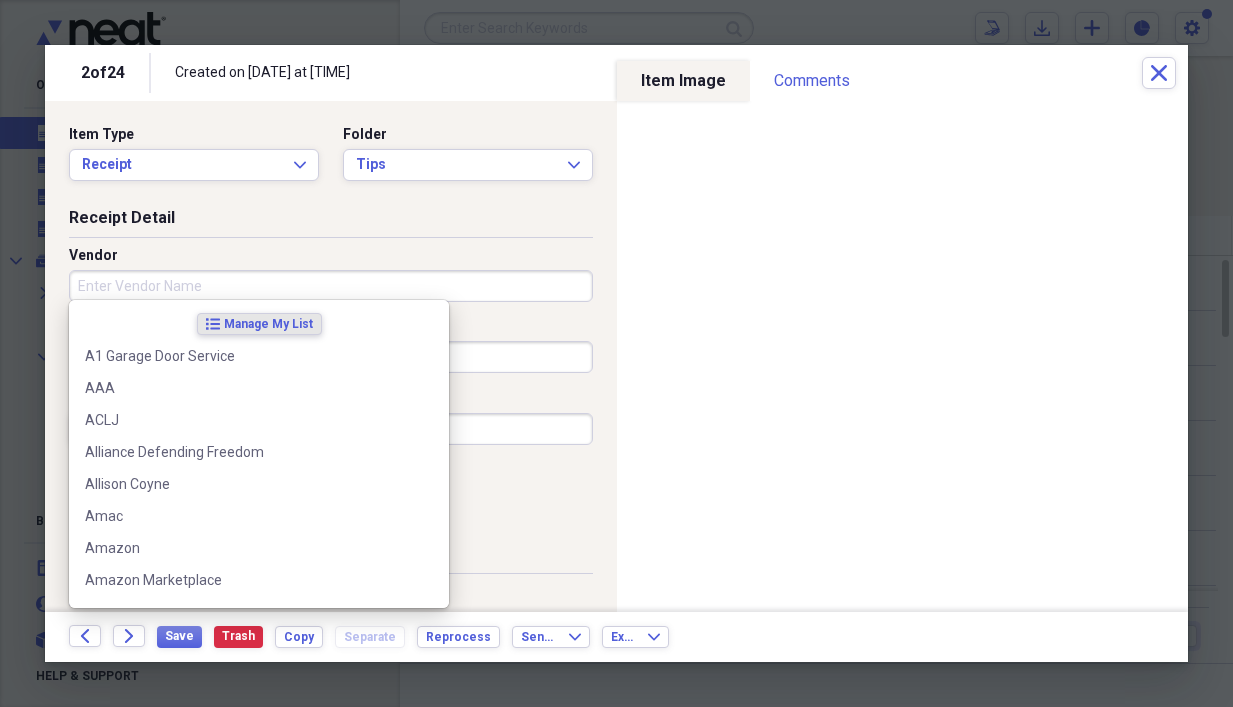 click on "Vendor" at bounding box center (331, 286) 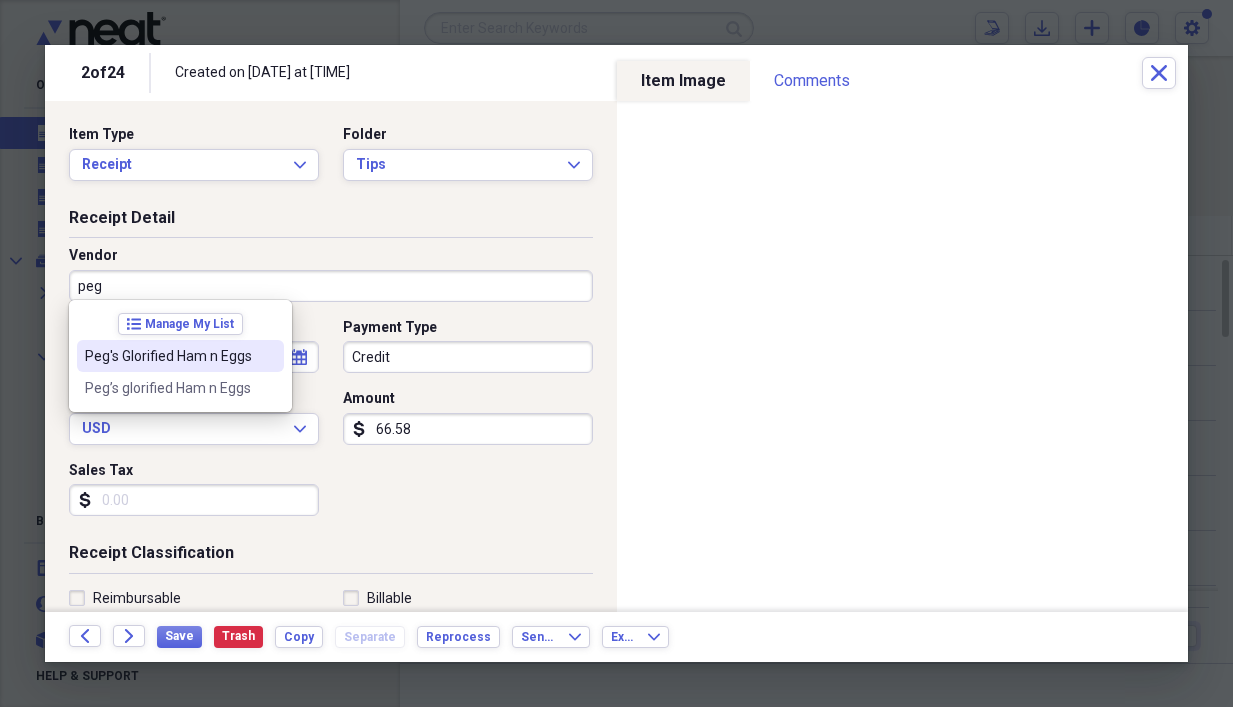 click on "Peg's Glorified Ham n Eggs" at bounding box center [168, 356] 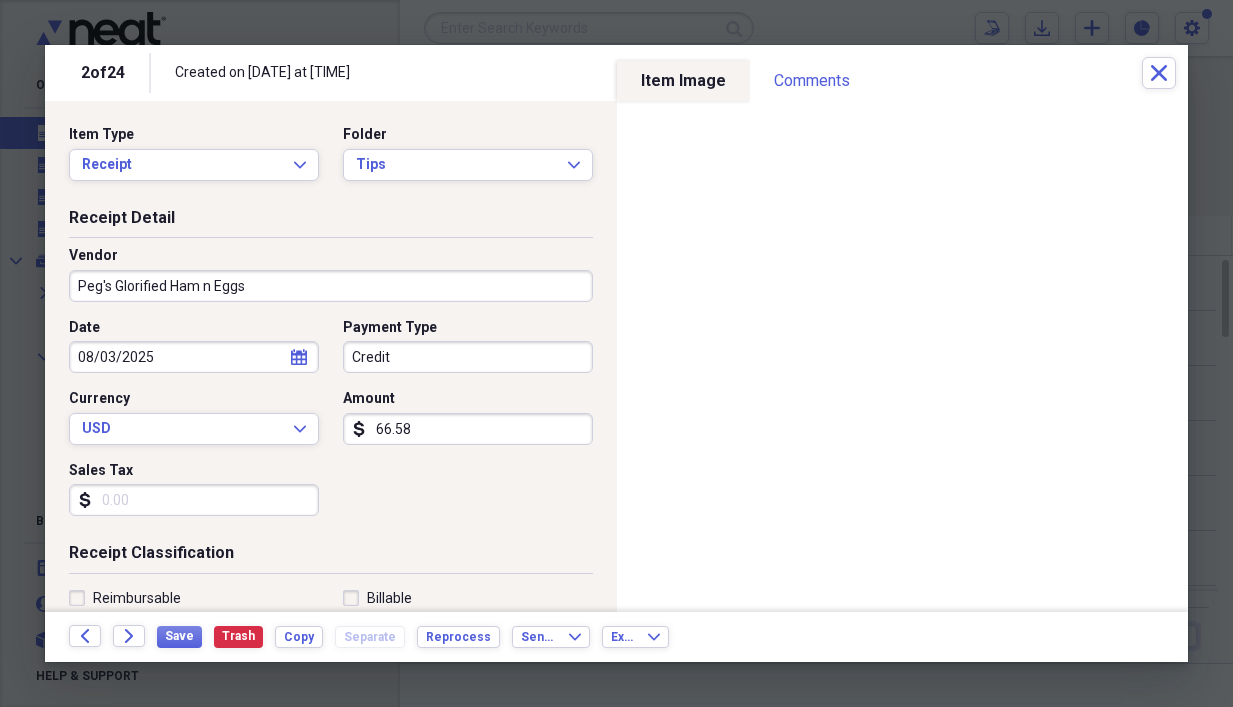 type on "Sales Tax" 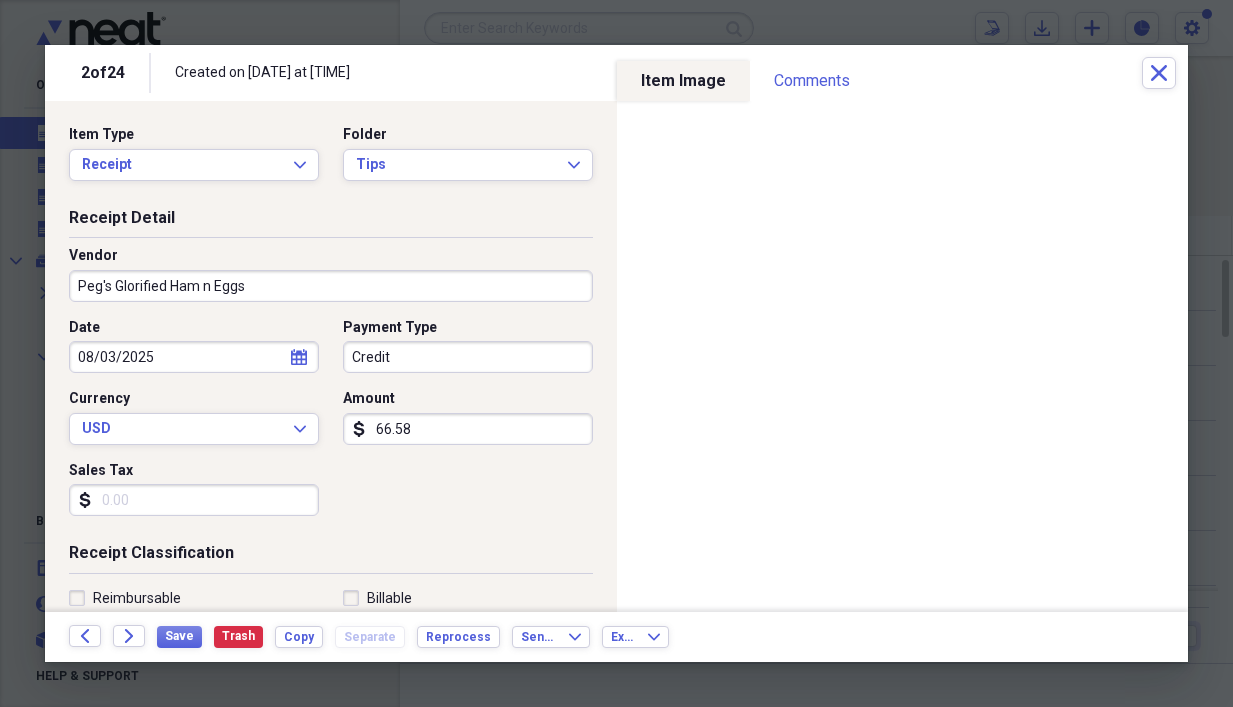 click on "Credit" at bounding box center (468, 357) 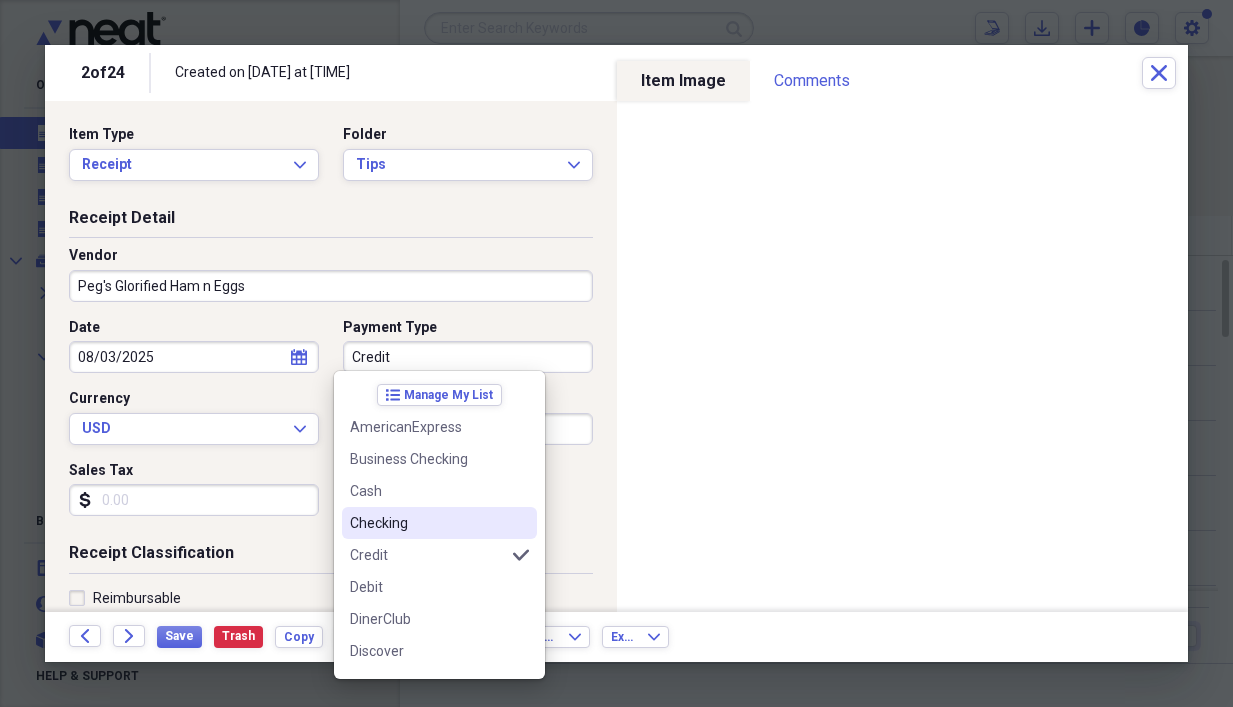 scroll, scrollTop: 100, scrollLeft: 0, axis: vertical 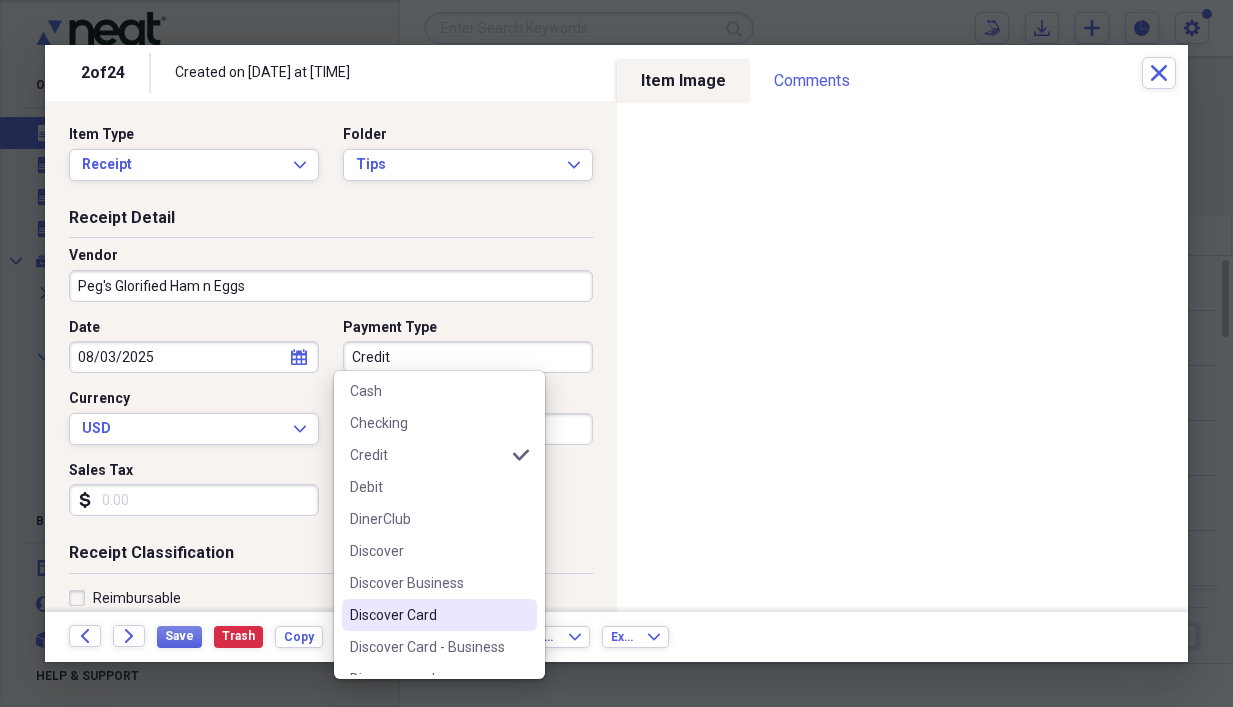 click on "Discover Card" at bounding box center (427, 615) 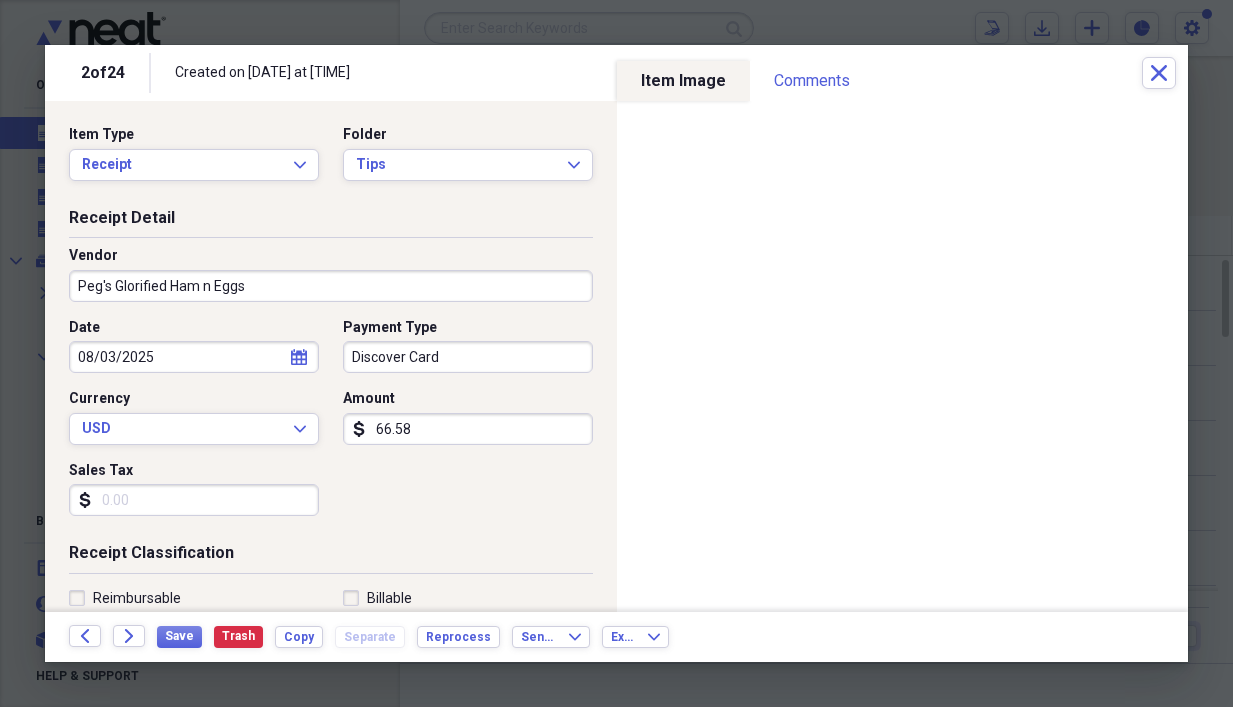 click on "66.58" at bounding box center (468, 429) 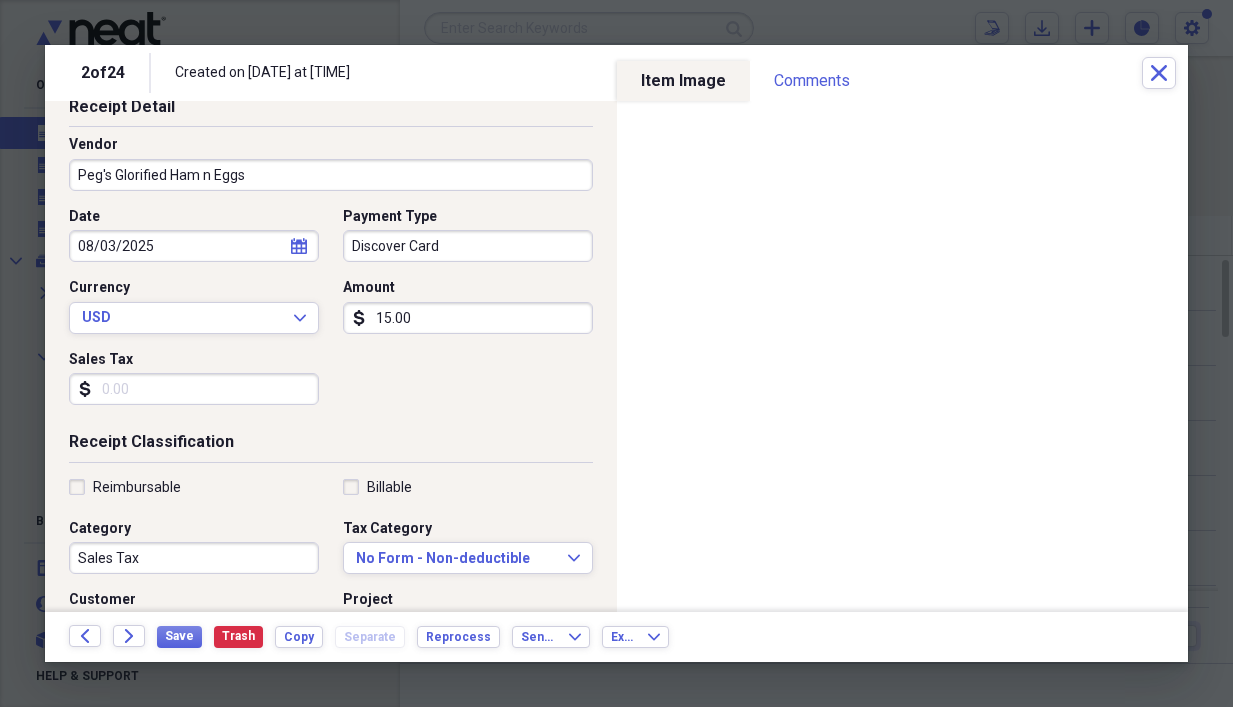 scroll, scrollTop: 200, scrollLeft: 0, axis: vertical 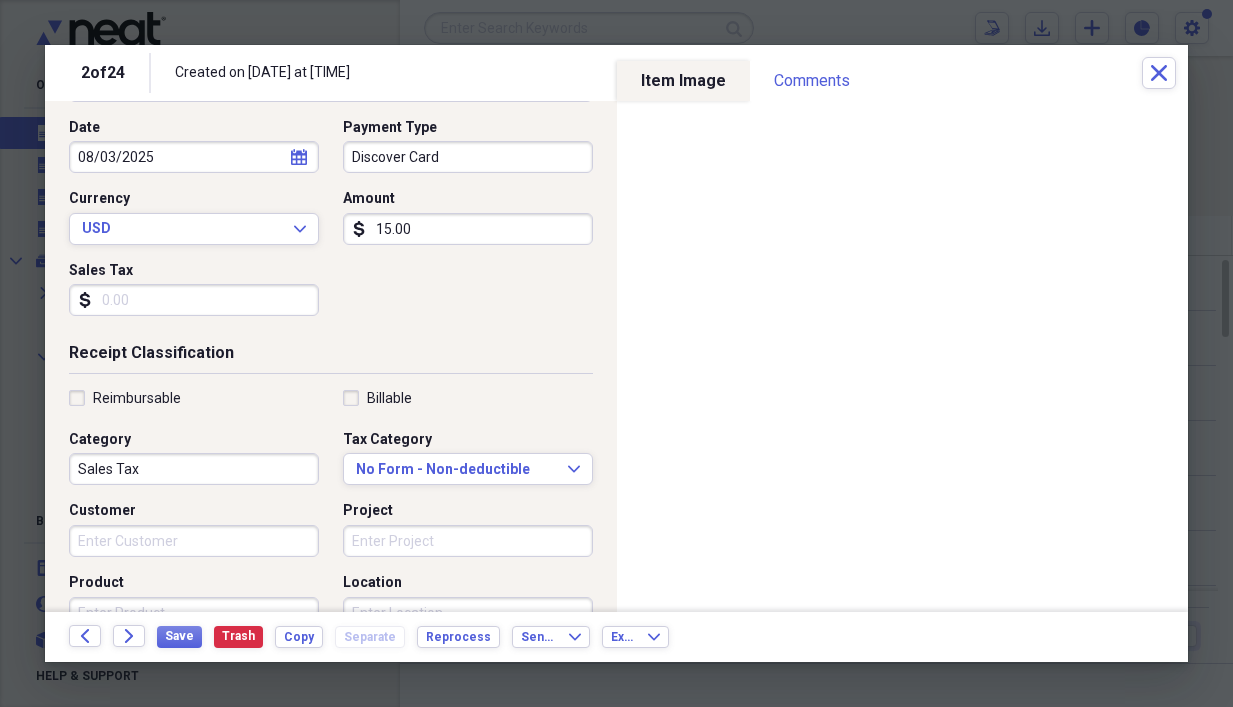 type on "15.00" 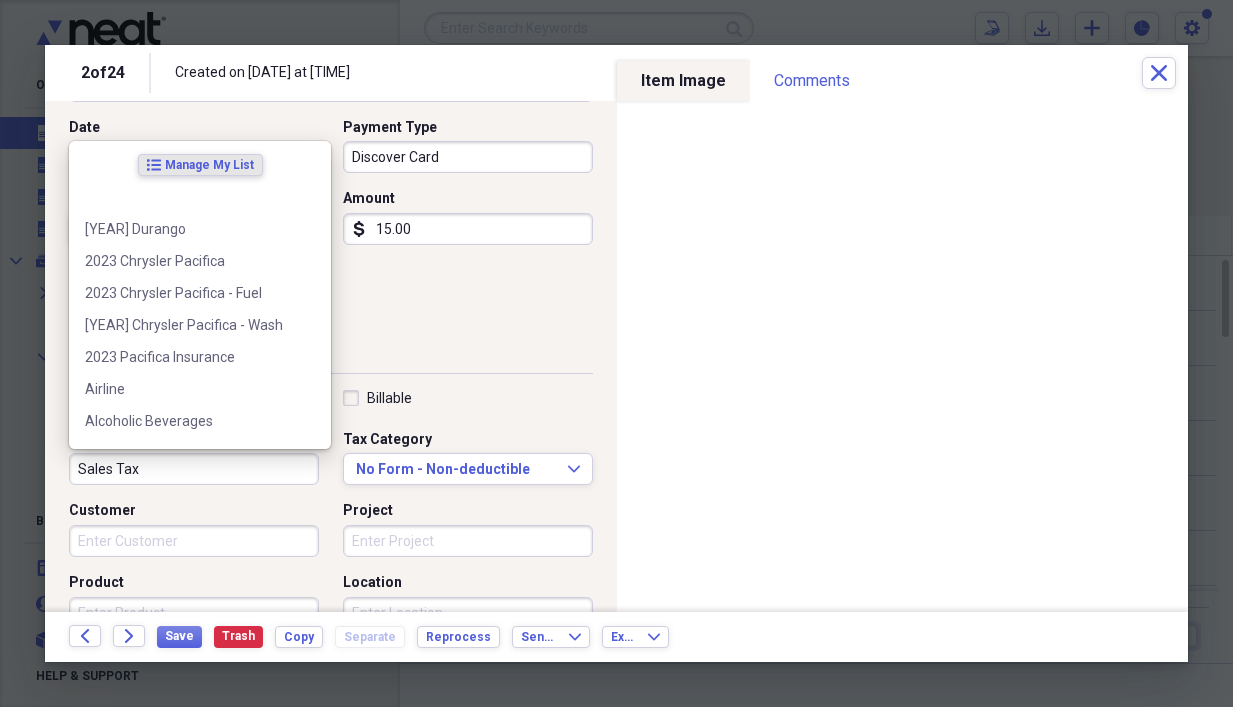 click on "Sales Tax" at bounding box center [194, 469] 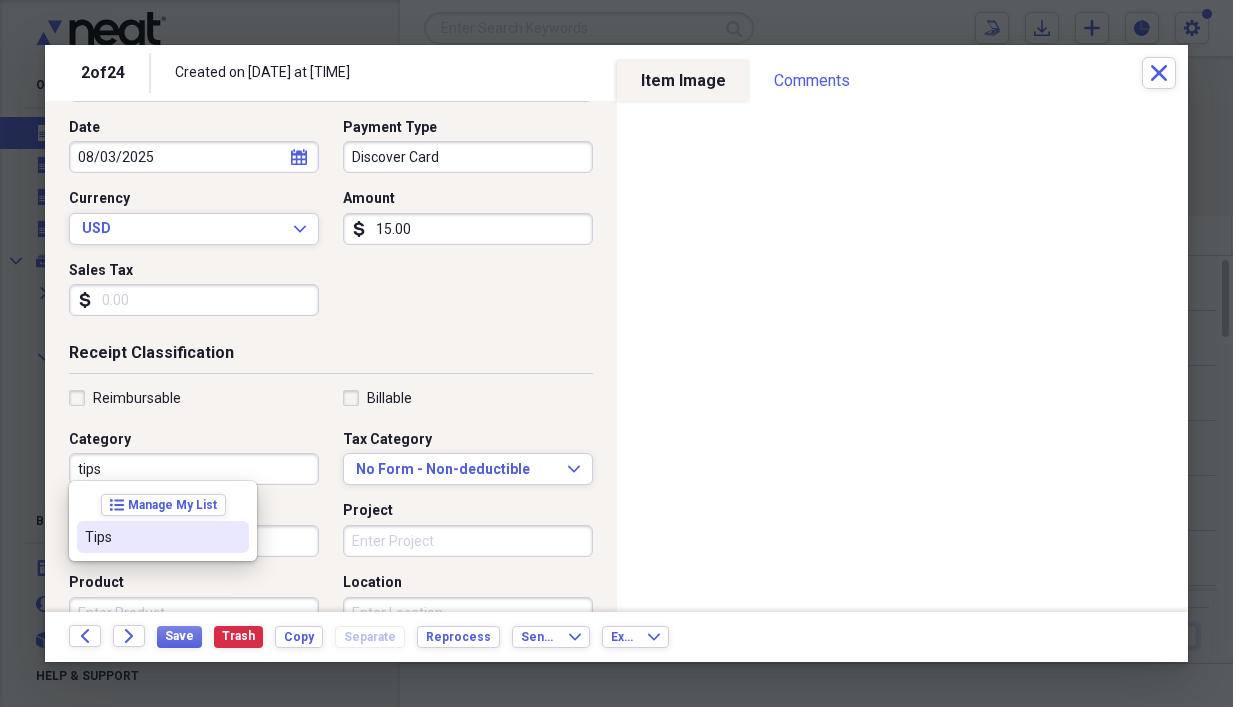 click on "Tips" at bounding box center [151, 537] 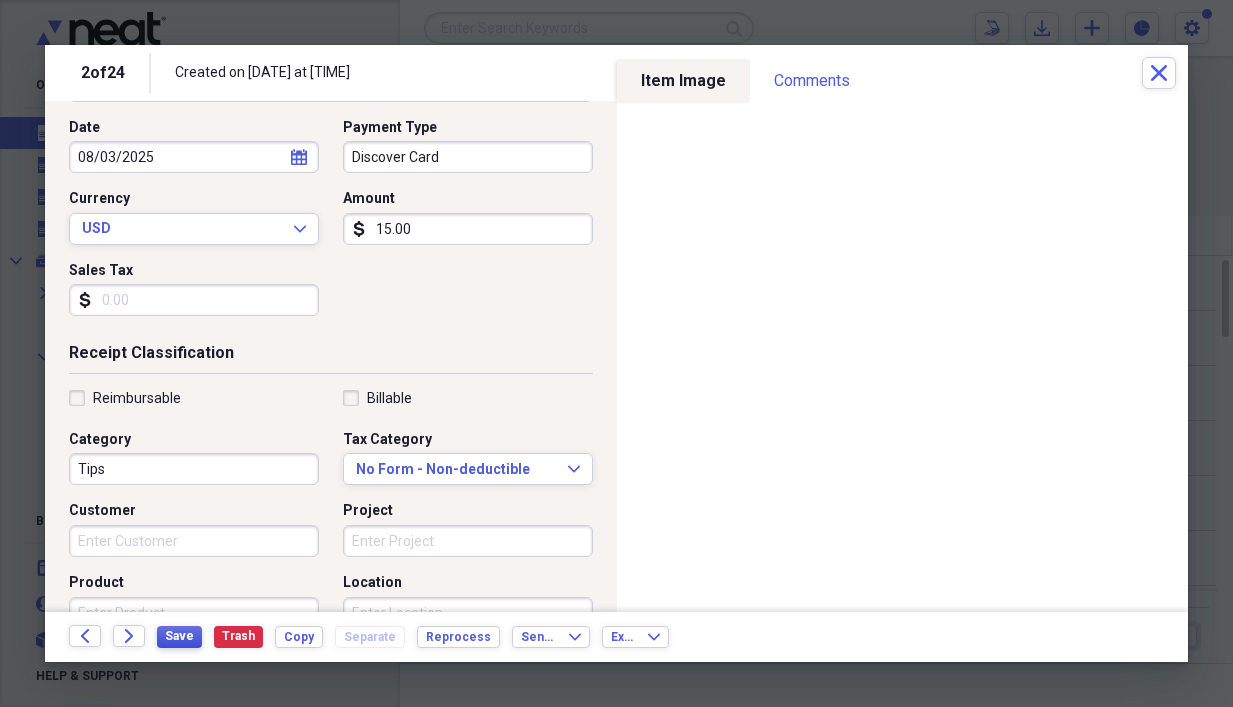 click on "Save" at bounding box center [179, 636] 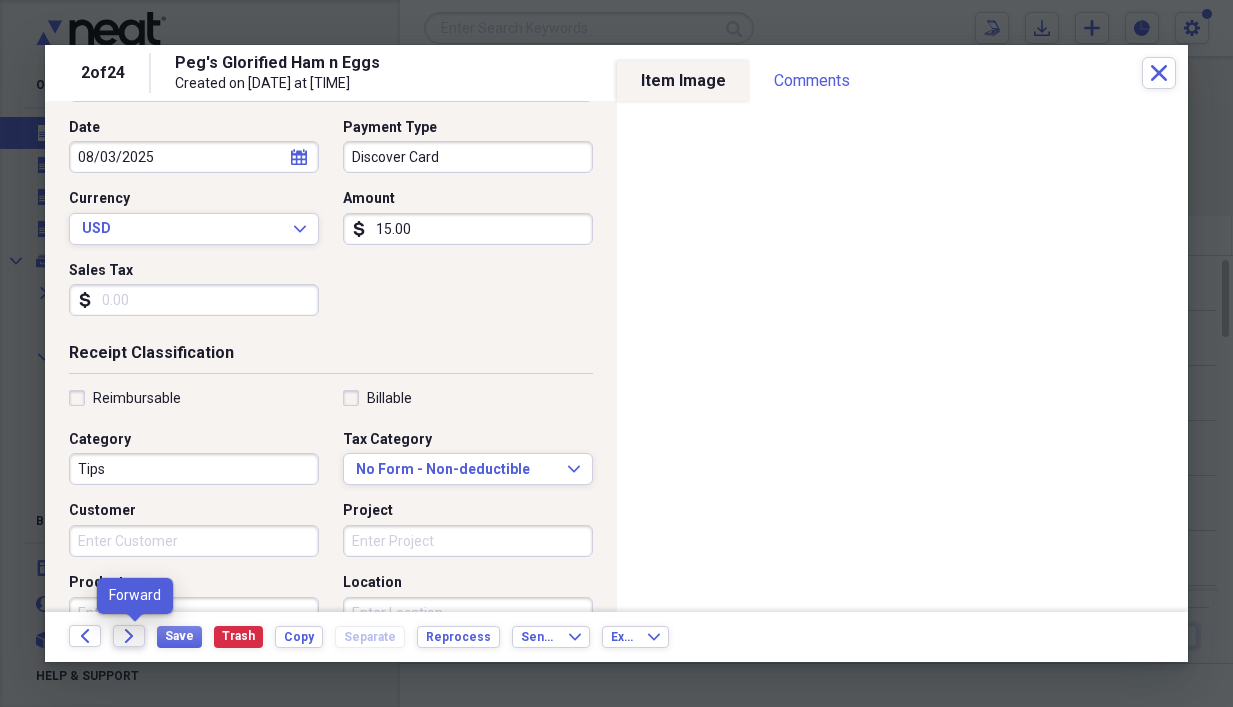 click on "Forward" at bounding box center (129, 636) 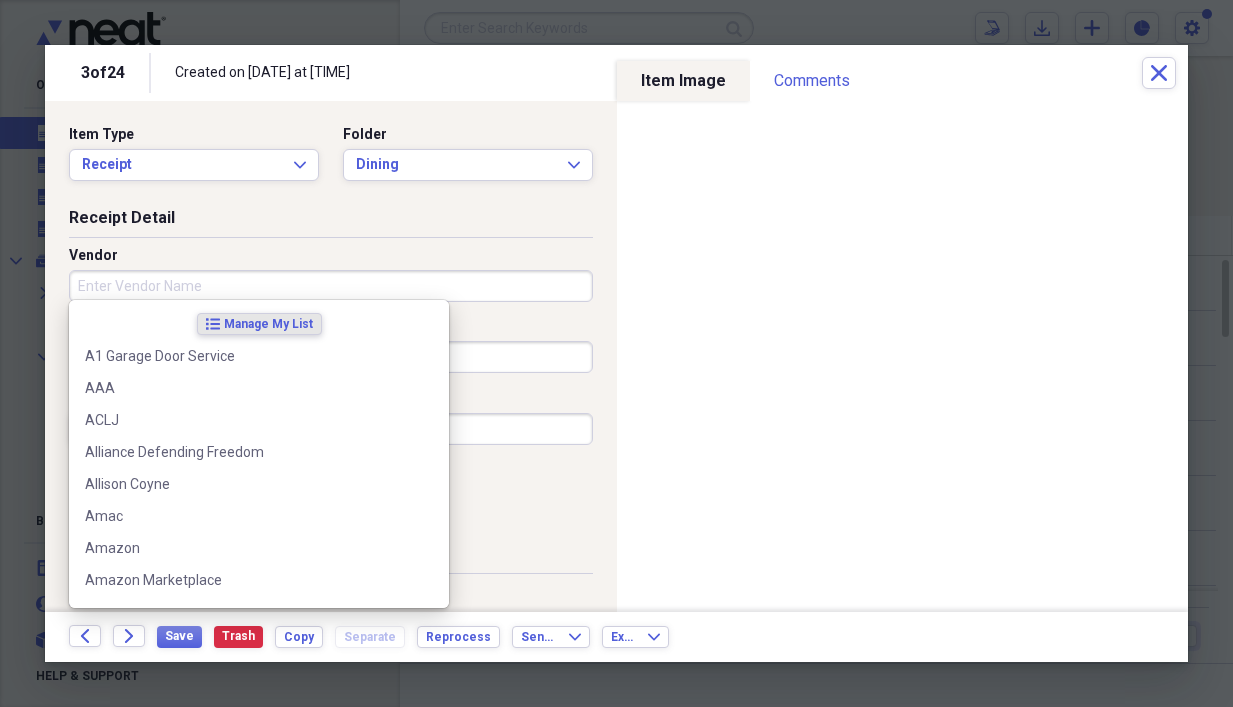 click on "Vendor" at bounding box center [331, 286] 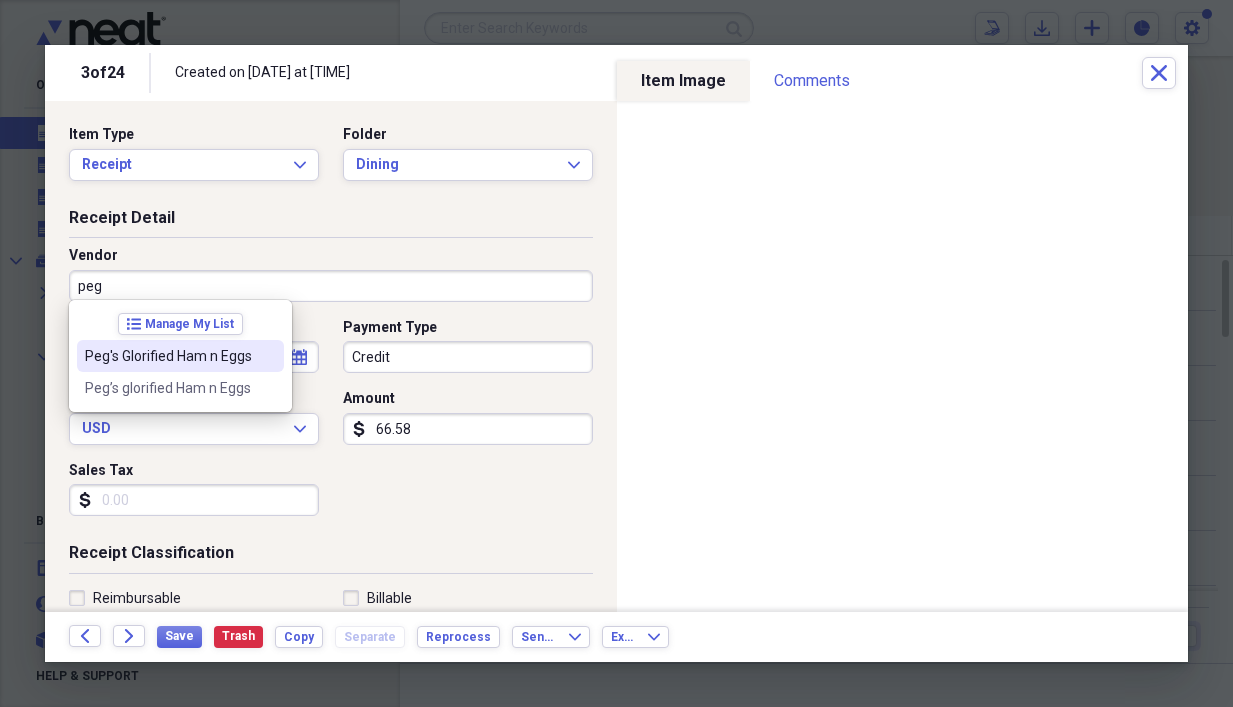 click on "Peg's Glorified Ham n Eggs" at bounding box center [180, 356] 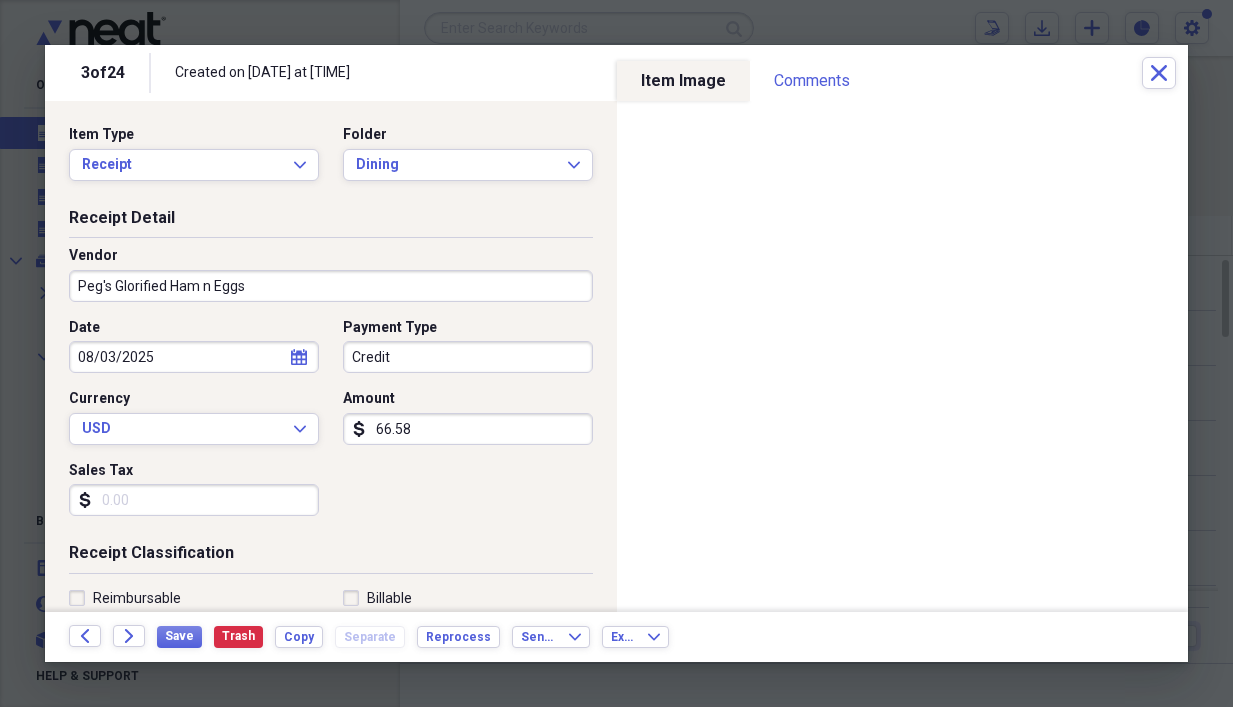 type on "Tips" 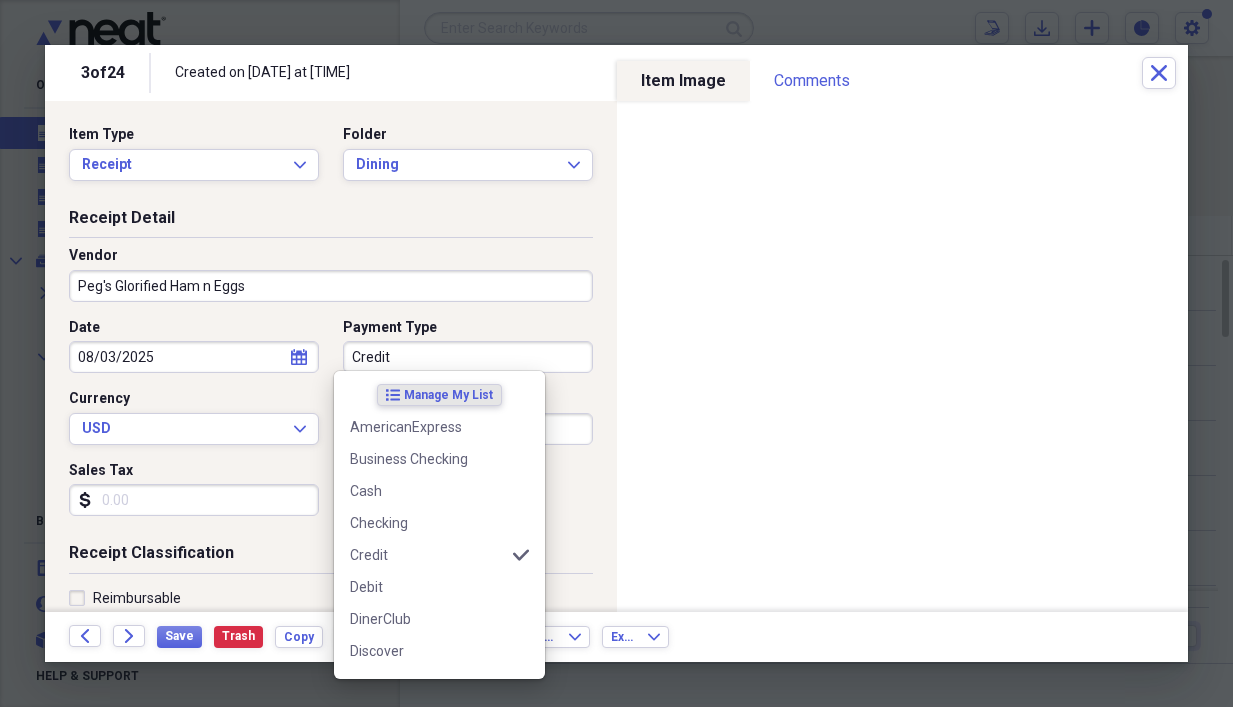 click on "Credit" at bounding box center [468, 357] 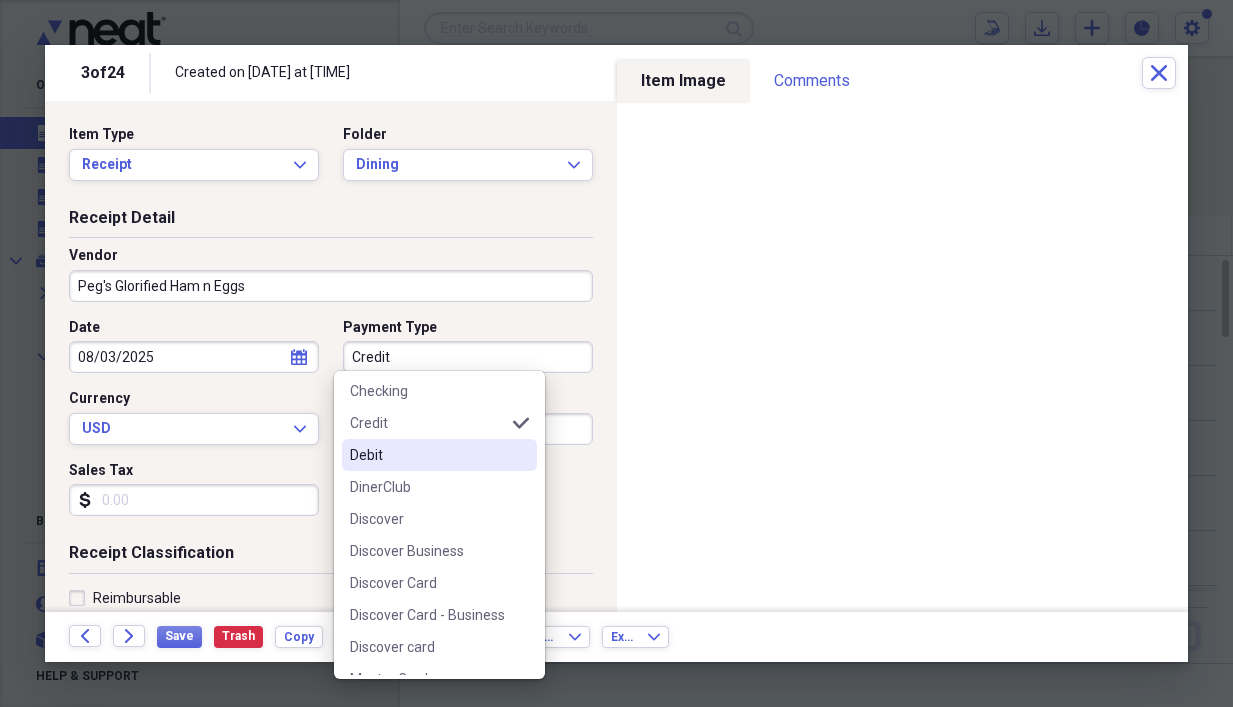 scroll, scrollTop: 200, scrollLeft: 0, axis: vertical 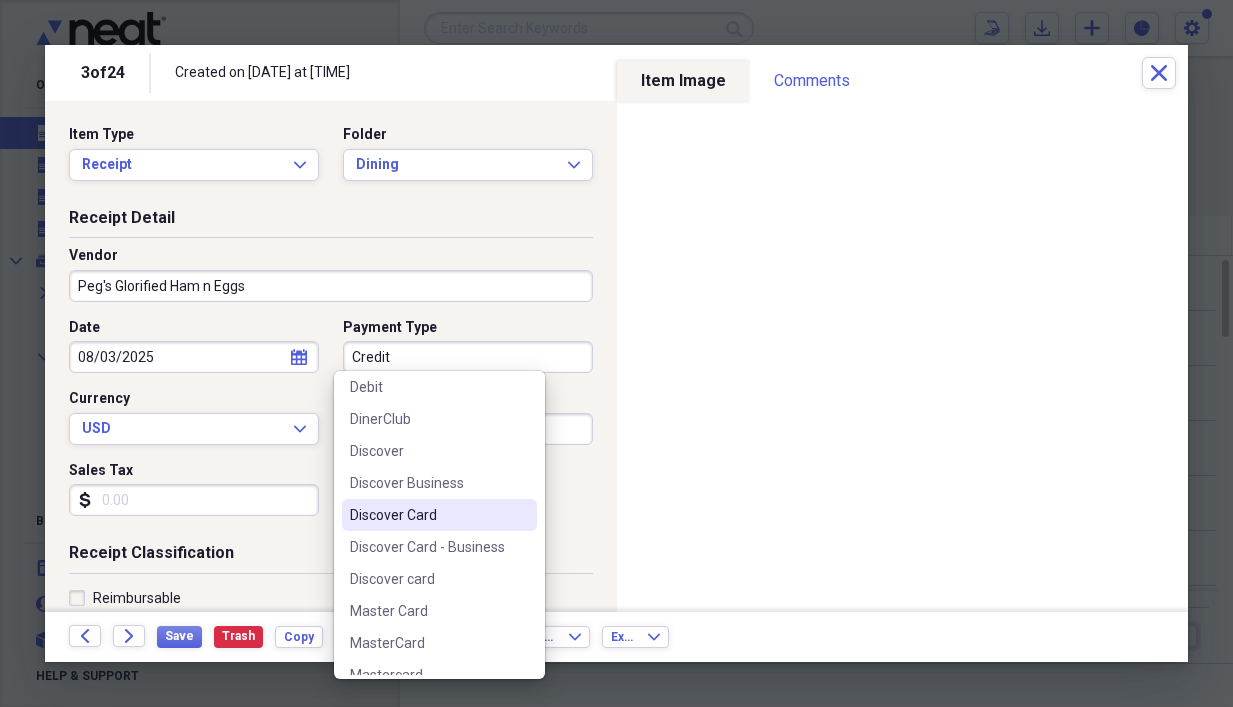 click on "Discover Card" at bounding box center [427, 515] 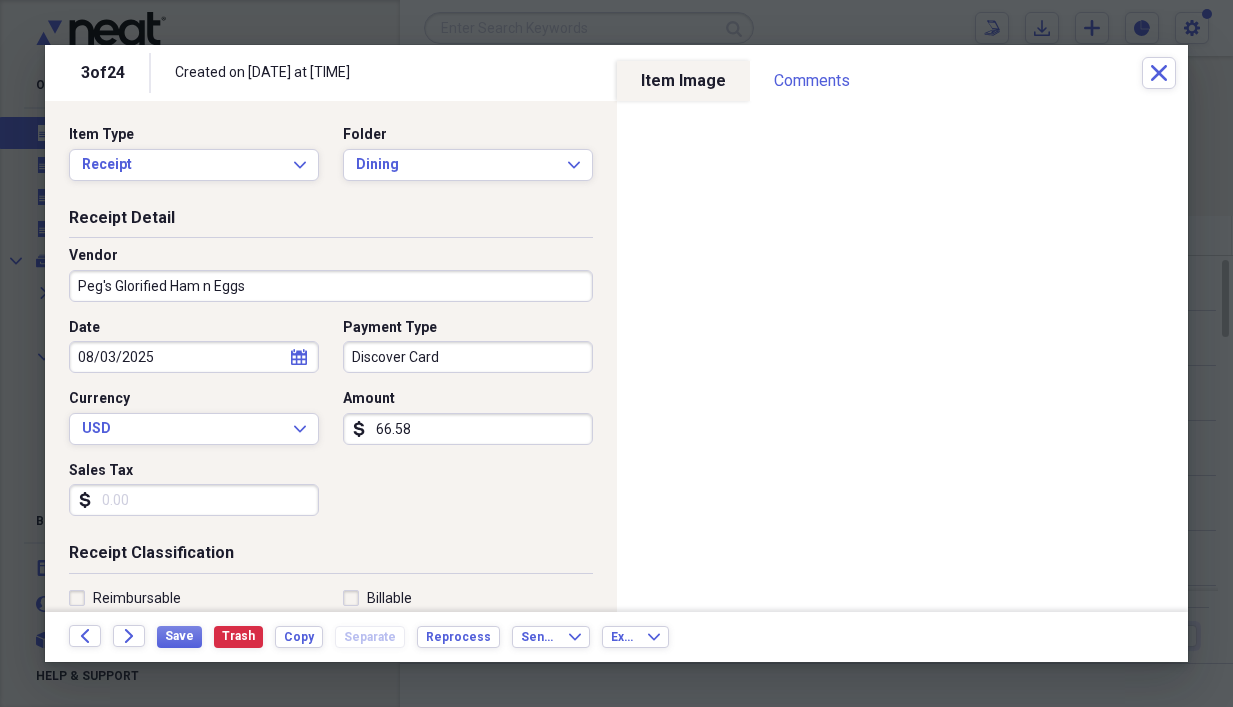 click on "66.58" at bounding box center (468, 429) 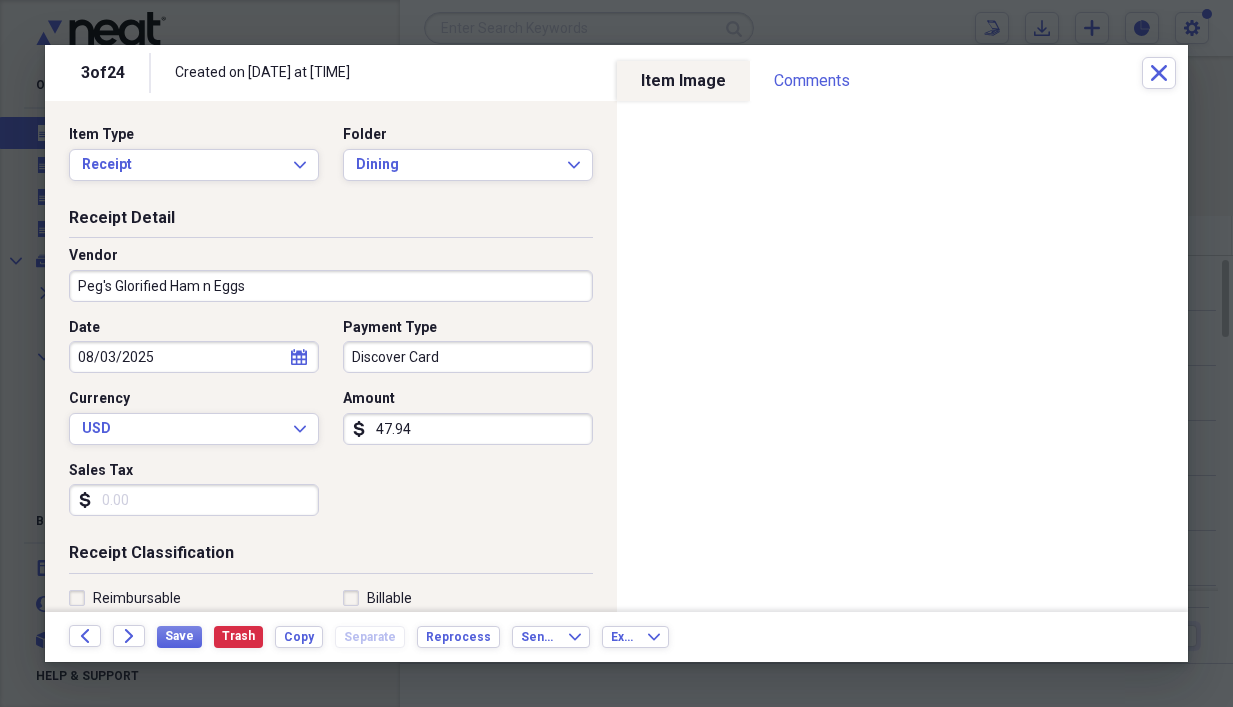 scroll, scrollTop: 200, scrollLeft: 0, axis: vertical 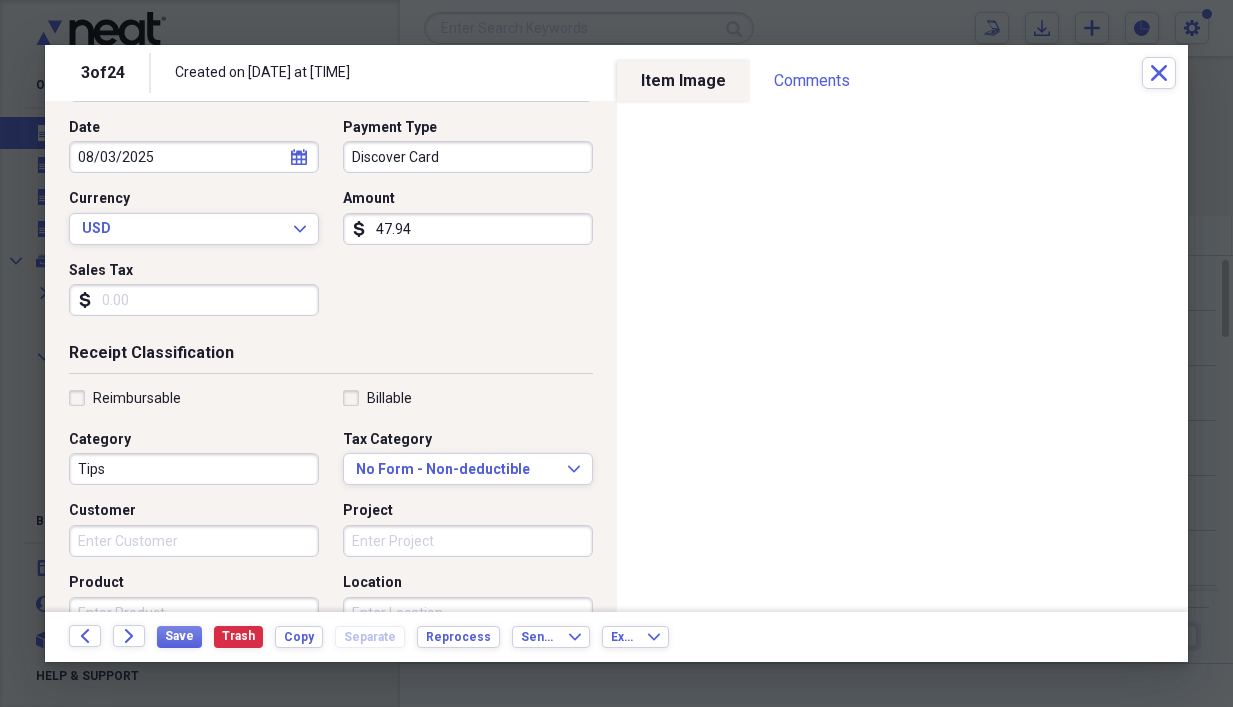 type on "47.94" 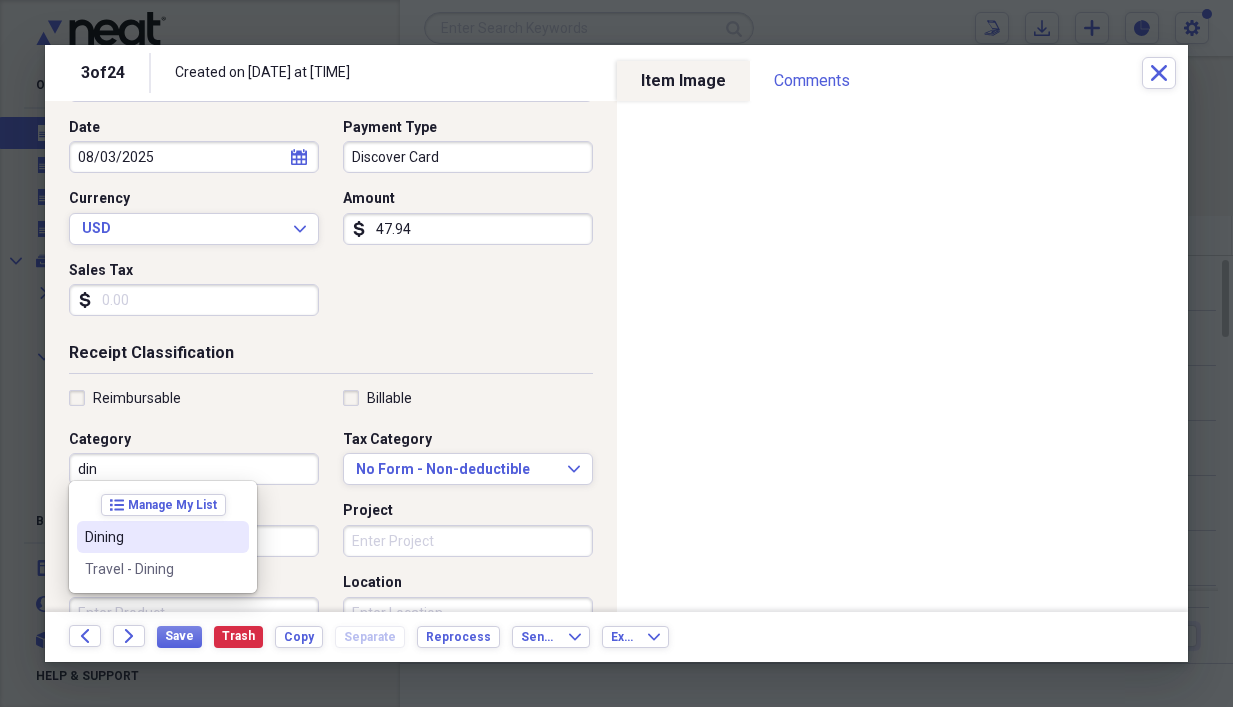 click on "Dining" at bounding box center [151, 537] 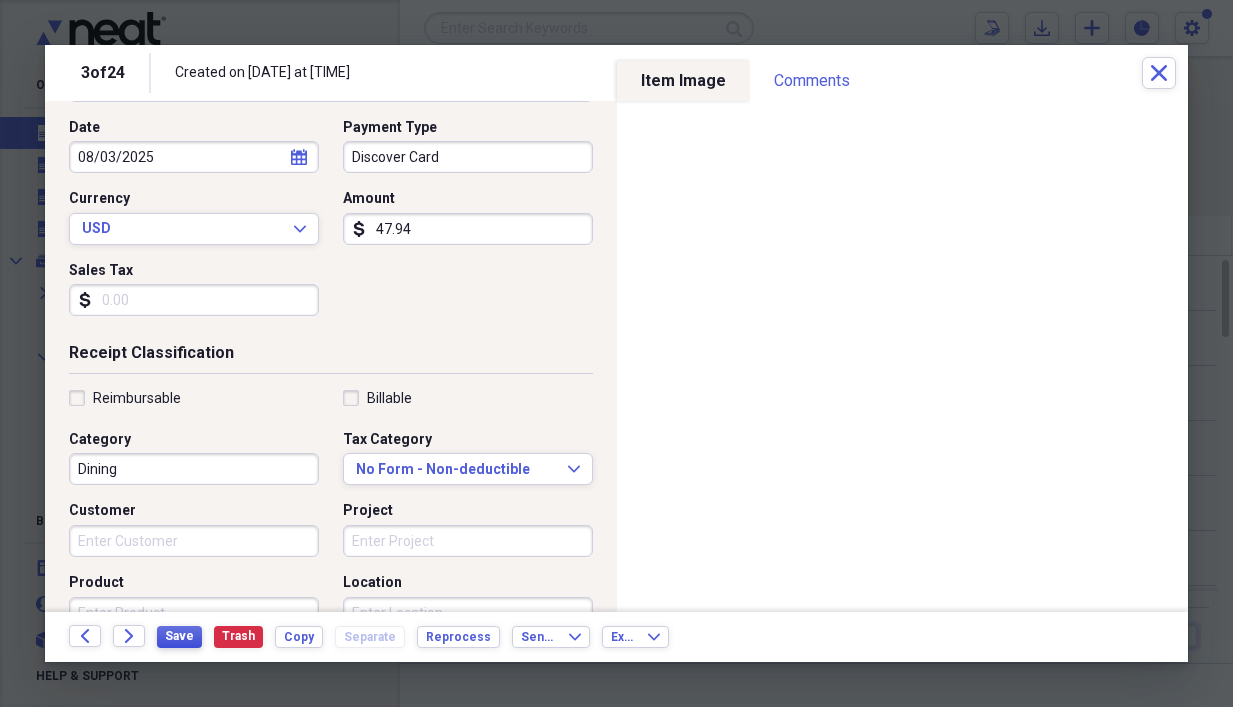 click on "Save" at bounding box center (179, 636) 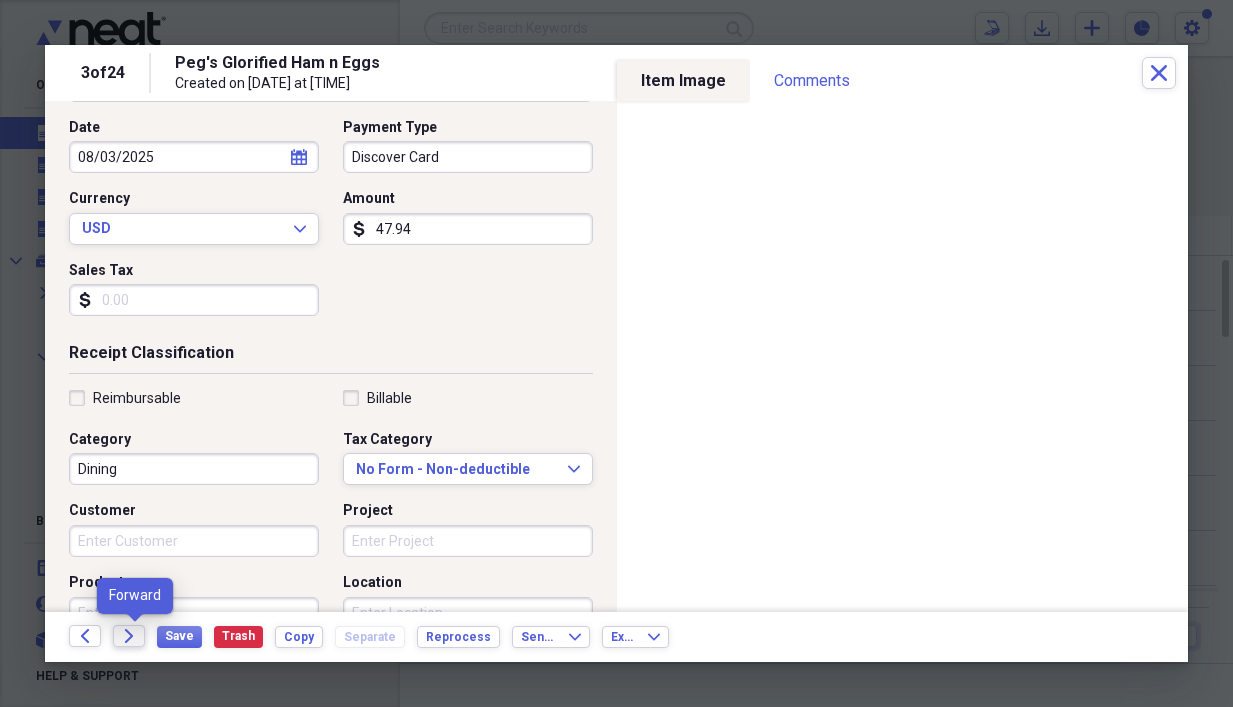 click on "Forward" 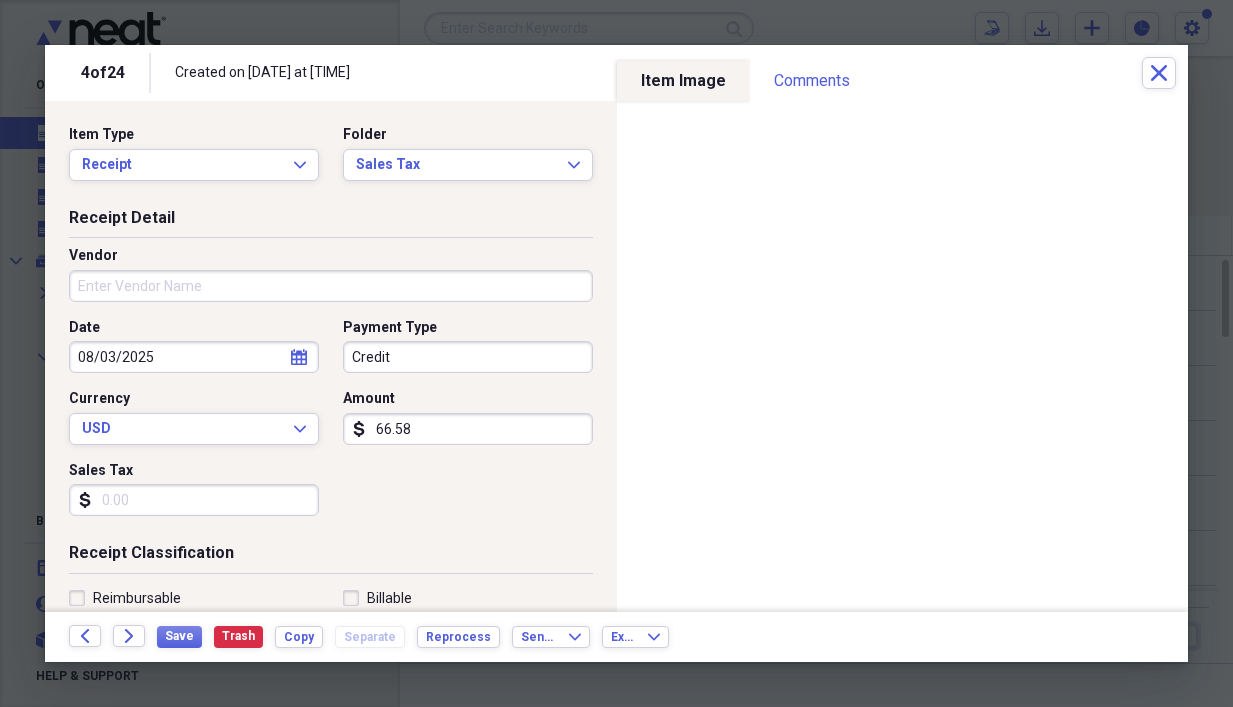 click on "Vendor" at bounding box center (331, 286) 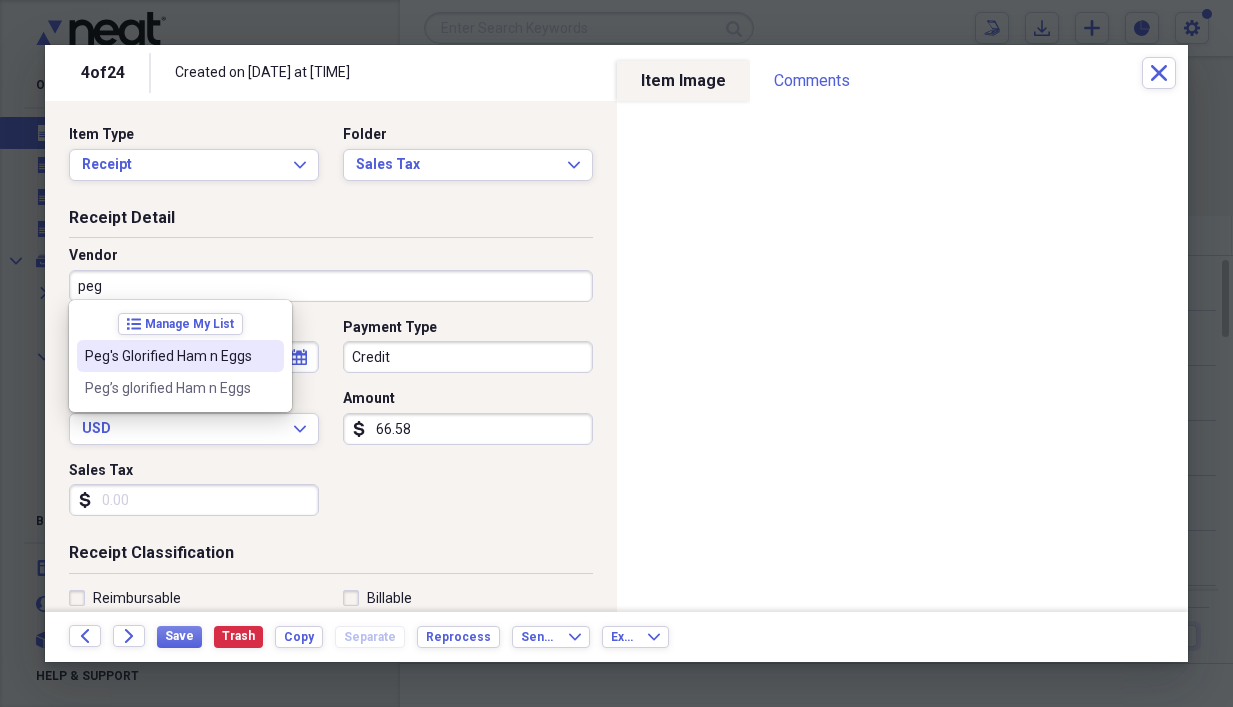 click on "Peg's Glorified Ham n Eggs" at bounding box center (168, 356) 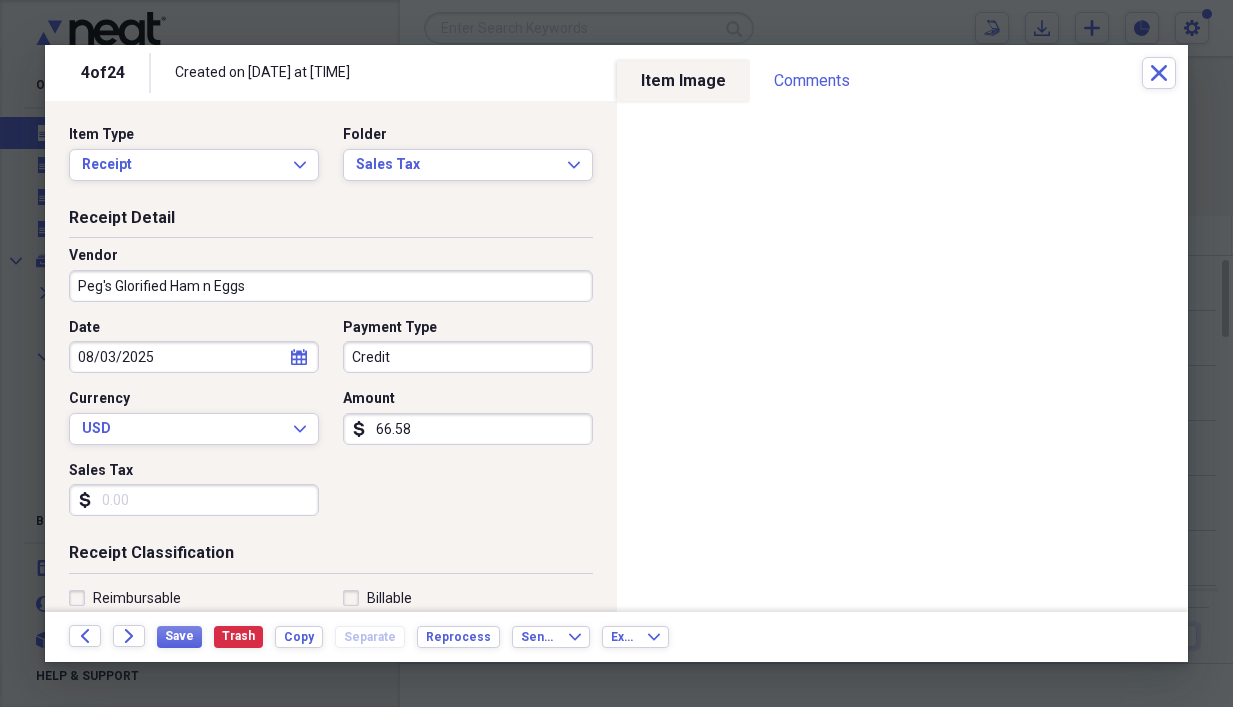 type on "Dining" 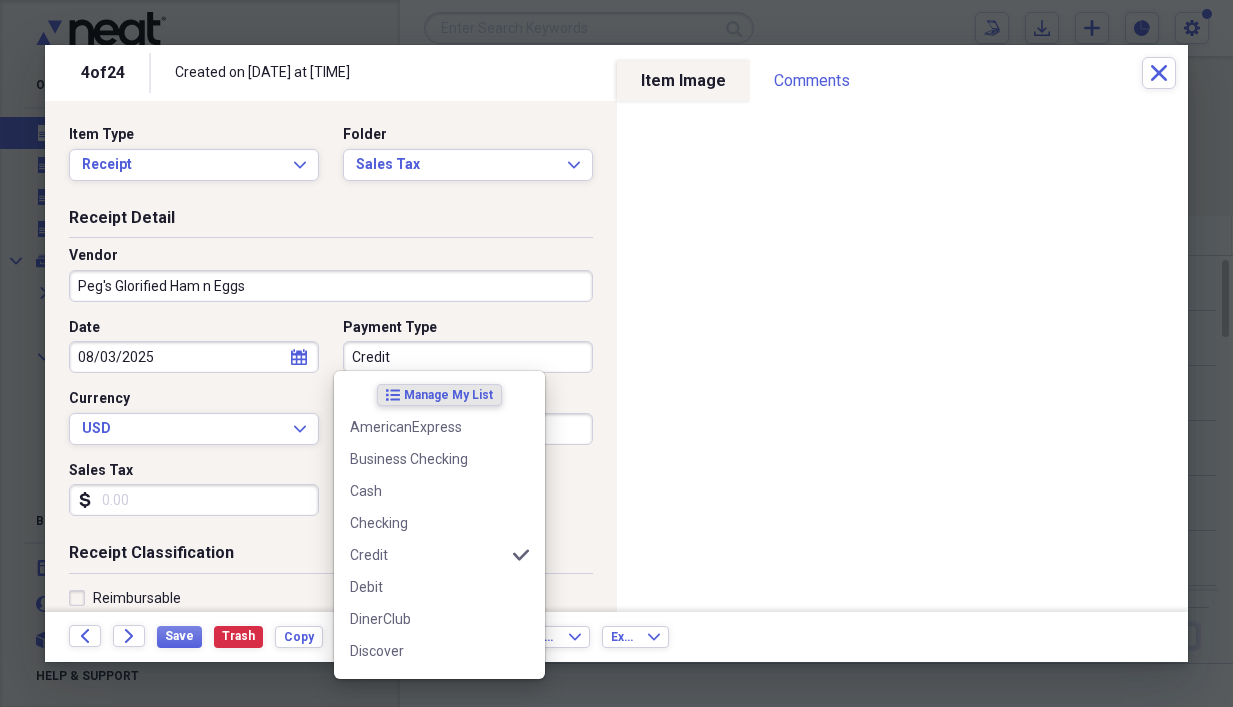 click on "Credit" at bounding box center (468, 357) 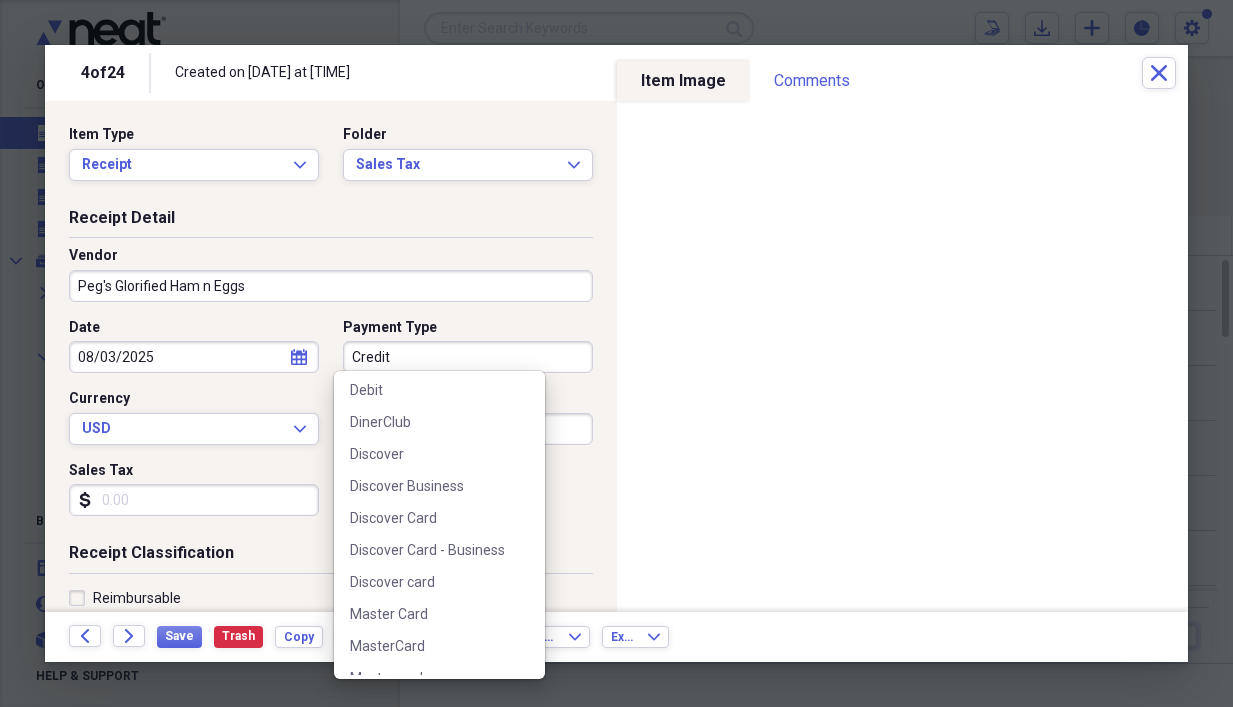 scroll, scrollTop: 200, scrollLeft: 0, axis: vertical 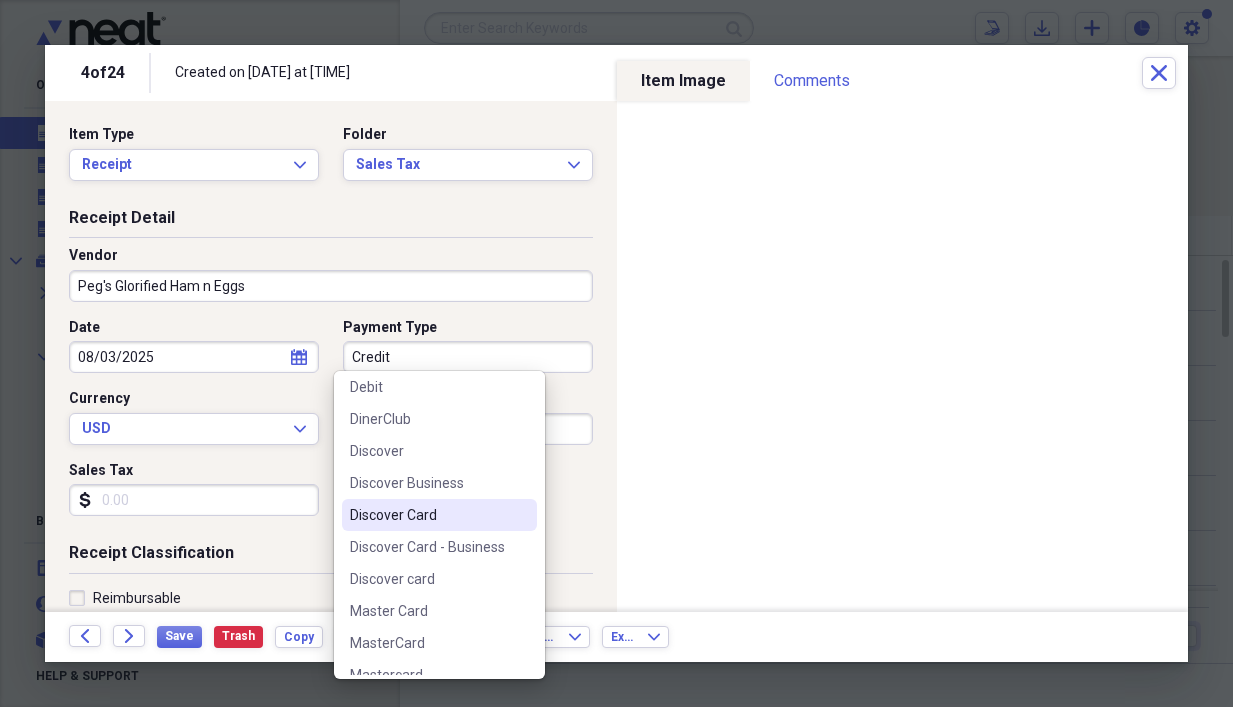 click on "Discover Card" at bounding box center [427, 515] 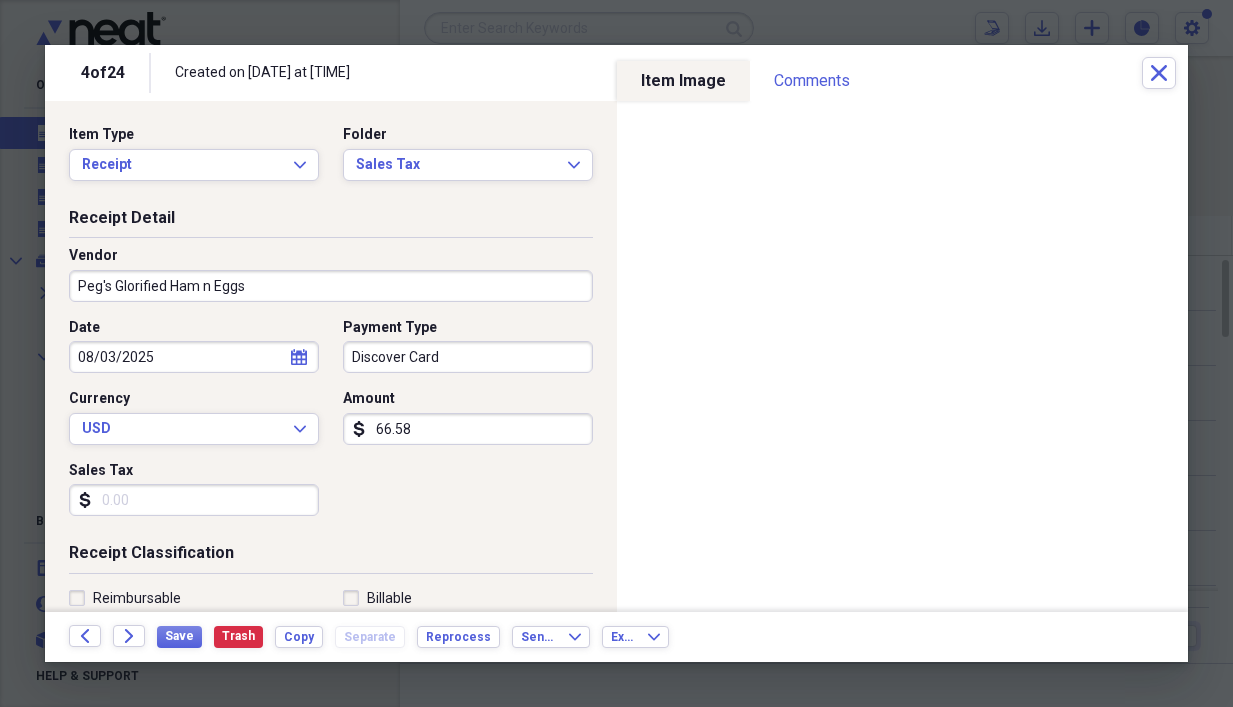 click on "66.58" at bounding box center (468, 429) 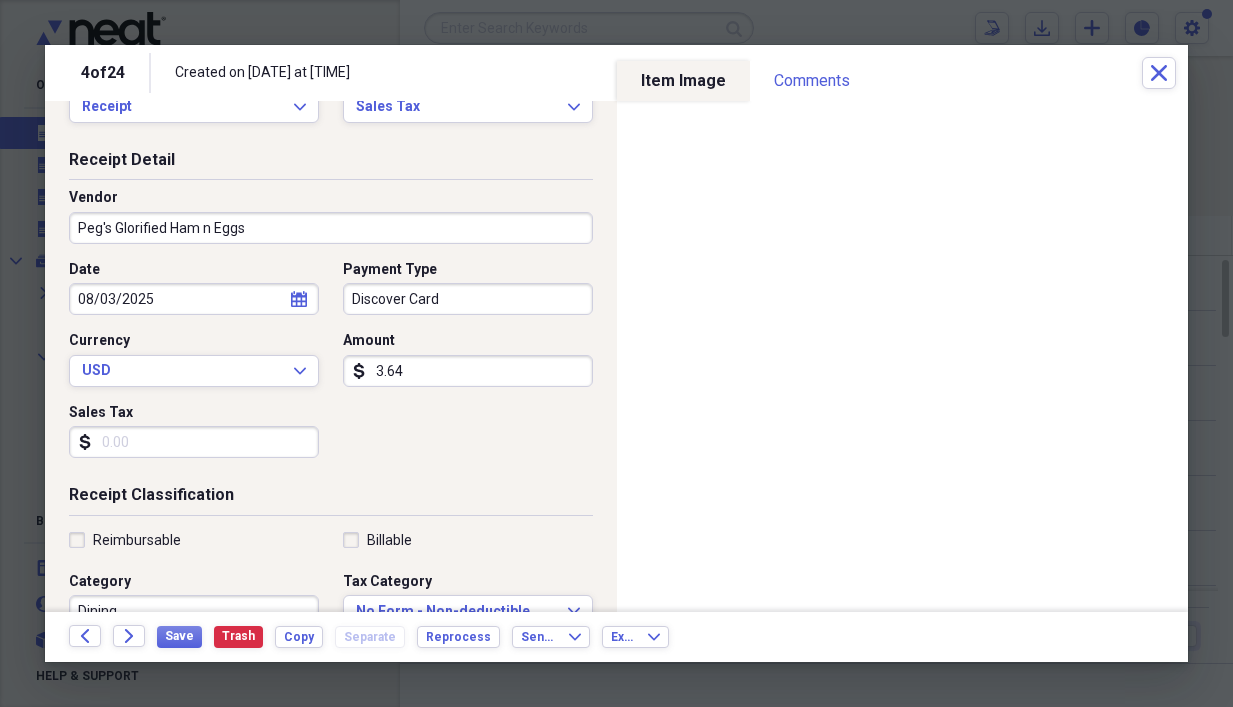 scroll, scrollTop: 100, scrollLeft: 0, axis: vertical 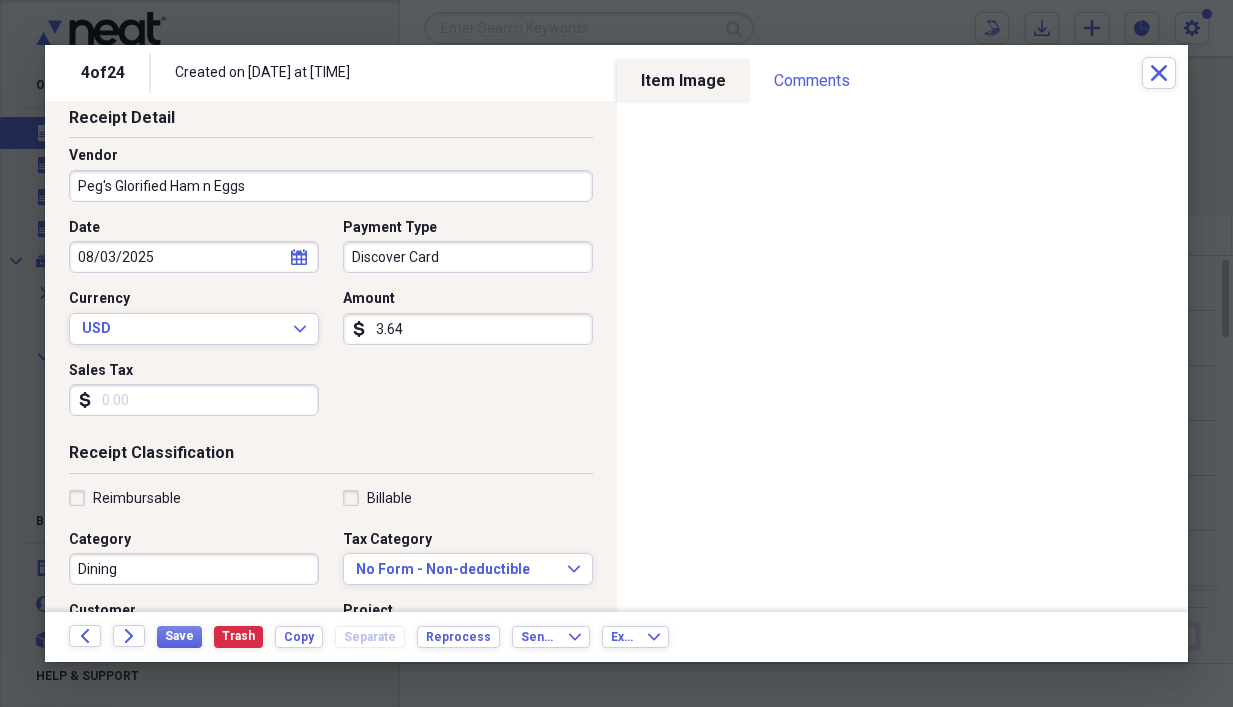 type on "3.64" 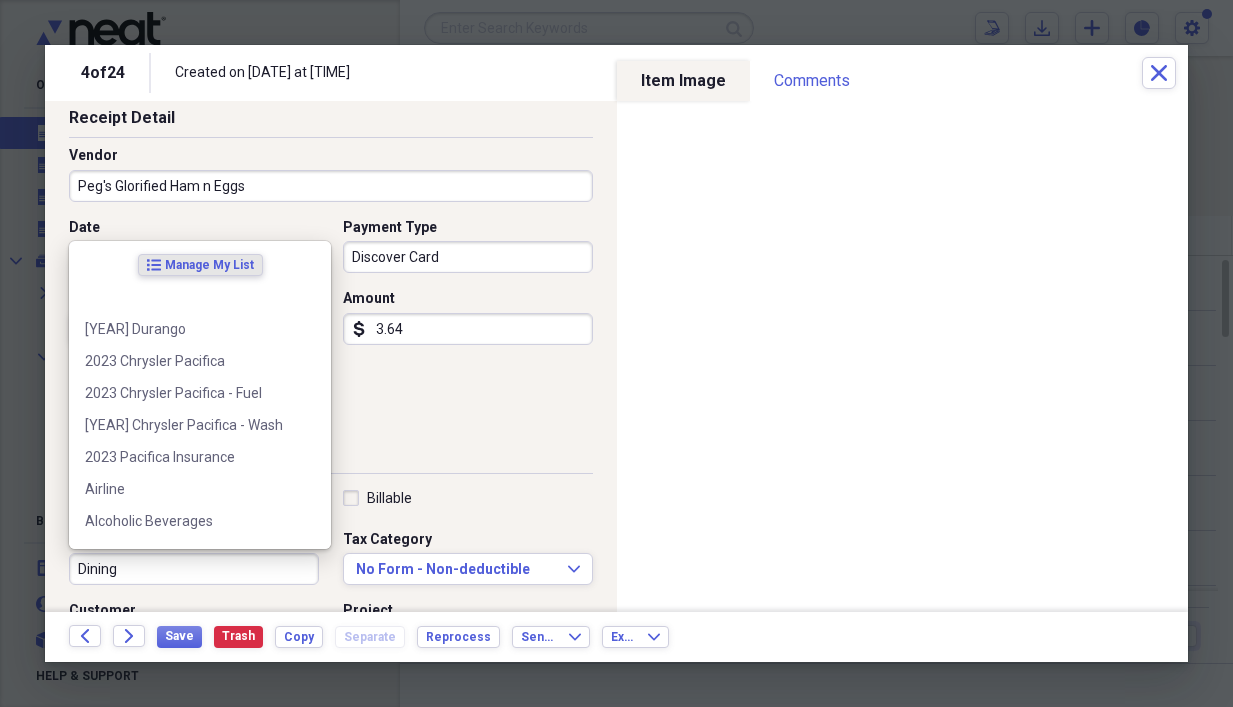 click on "Dining" at bounding box center [194, 569] 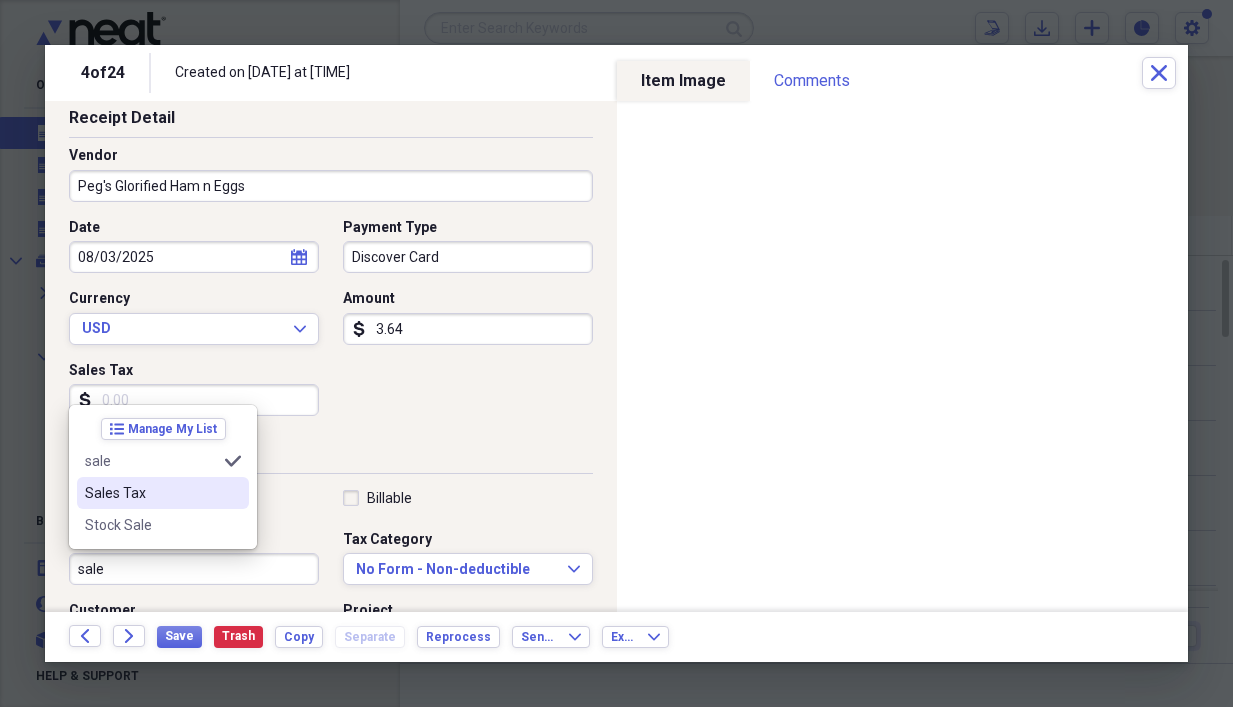 click on "Sales Tax" at bounding box center [151, 493] 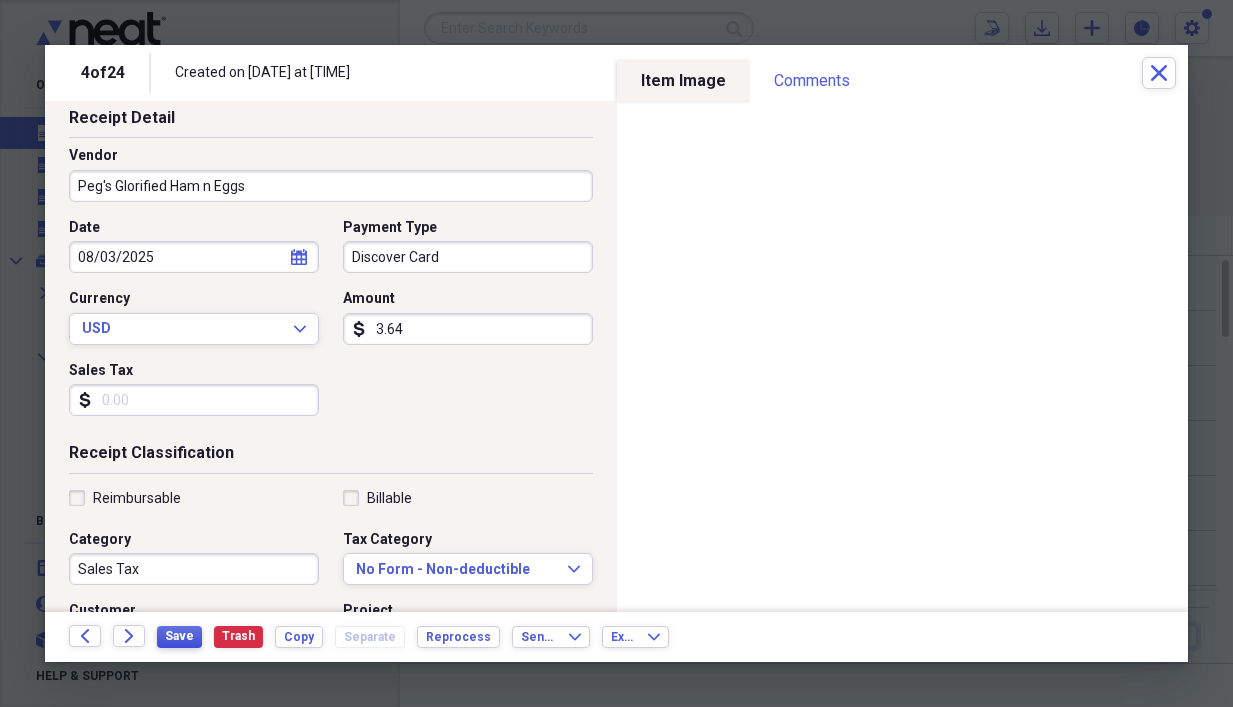 click on "Save" at bounding box center (179, 637) 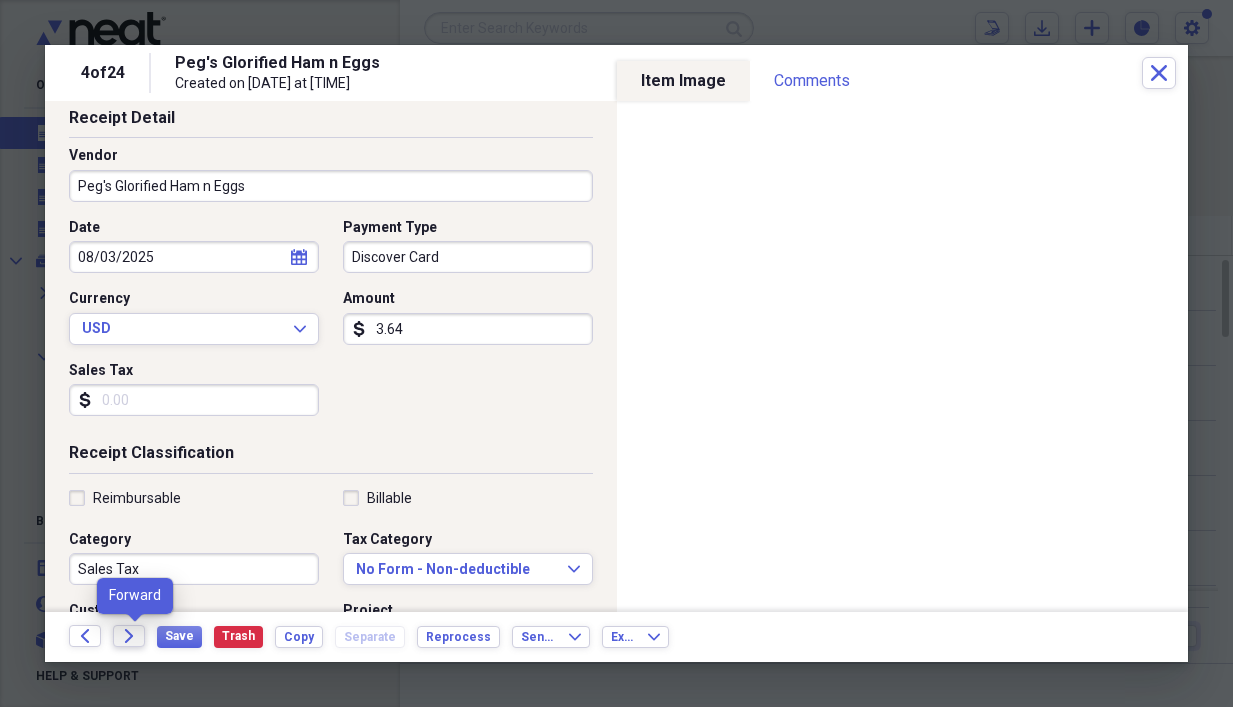 click 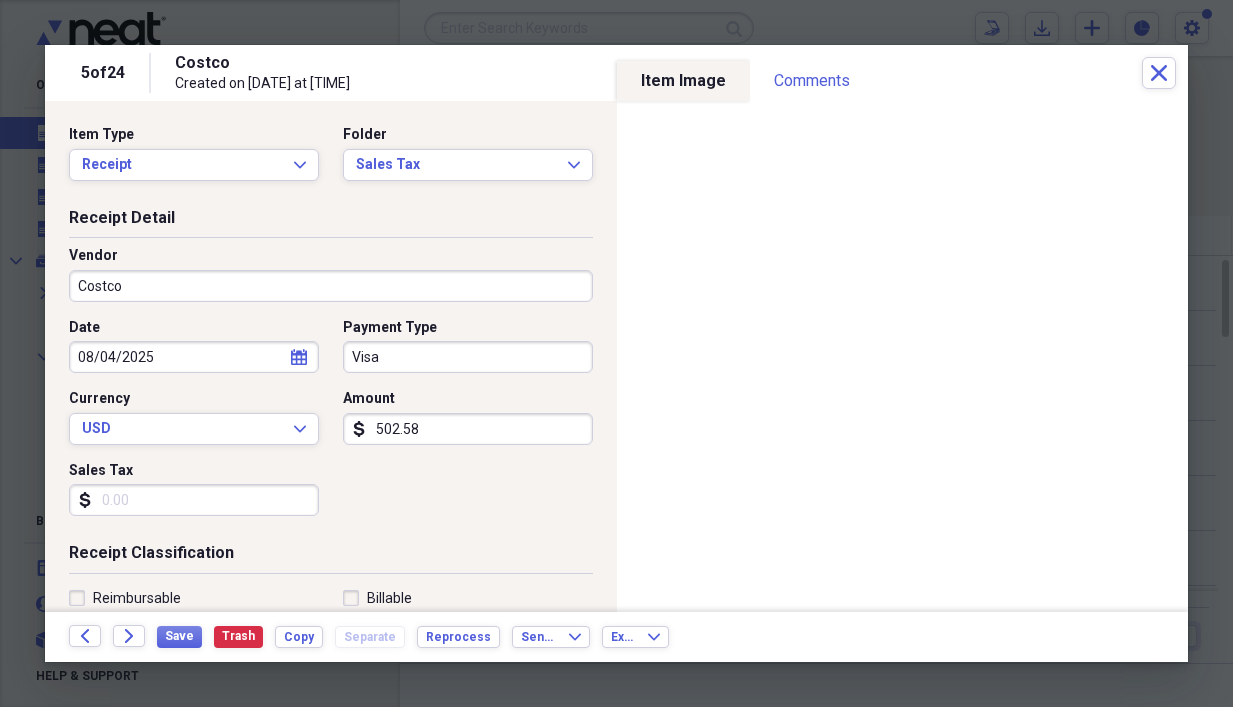 click on "502.58" at bounding box center (468, 429) 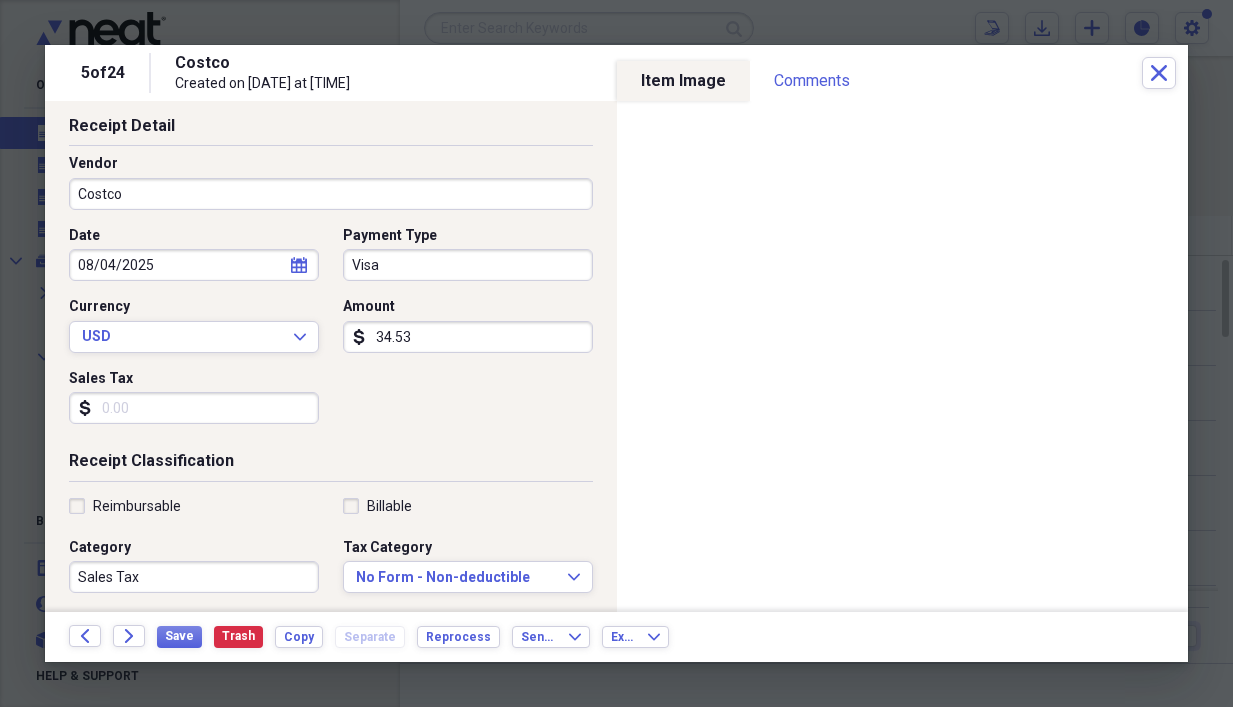 scroll, scrollTop: 200, scrollLeft: 0, axis: vertical 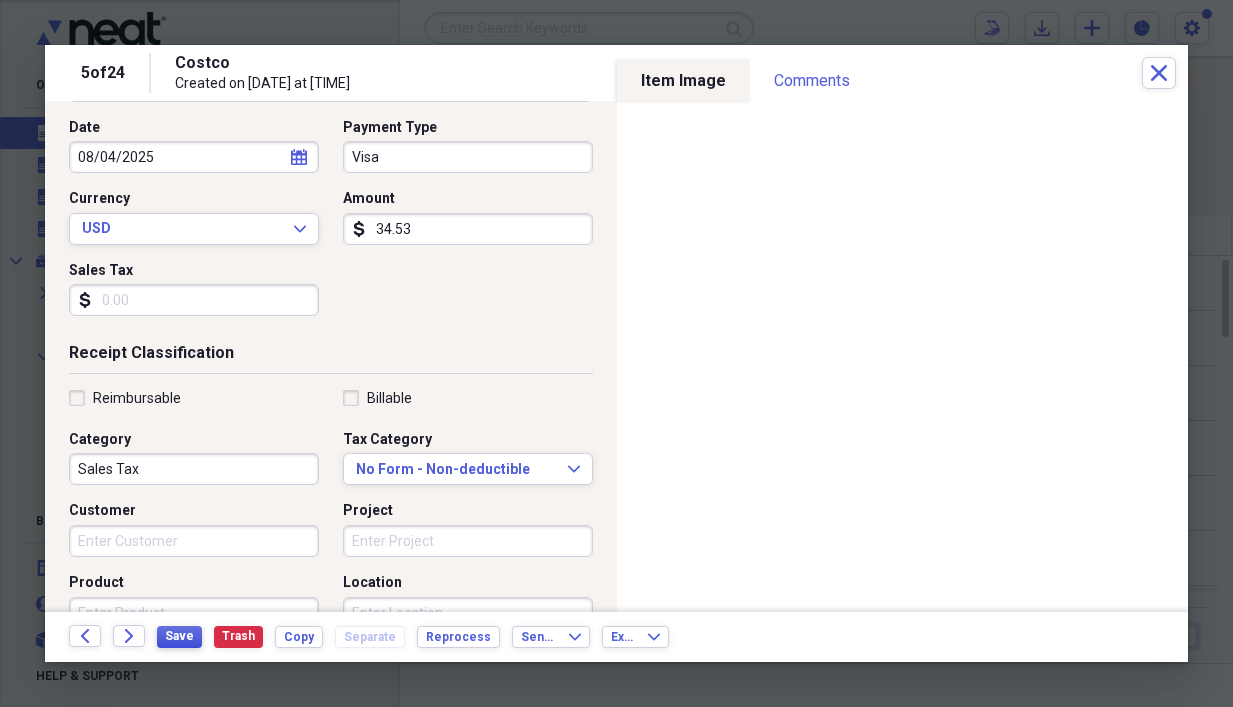 type on "34.53" 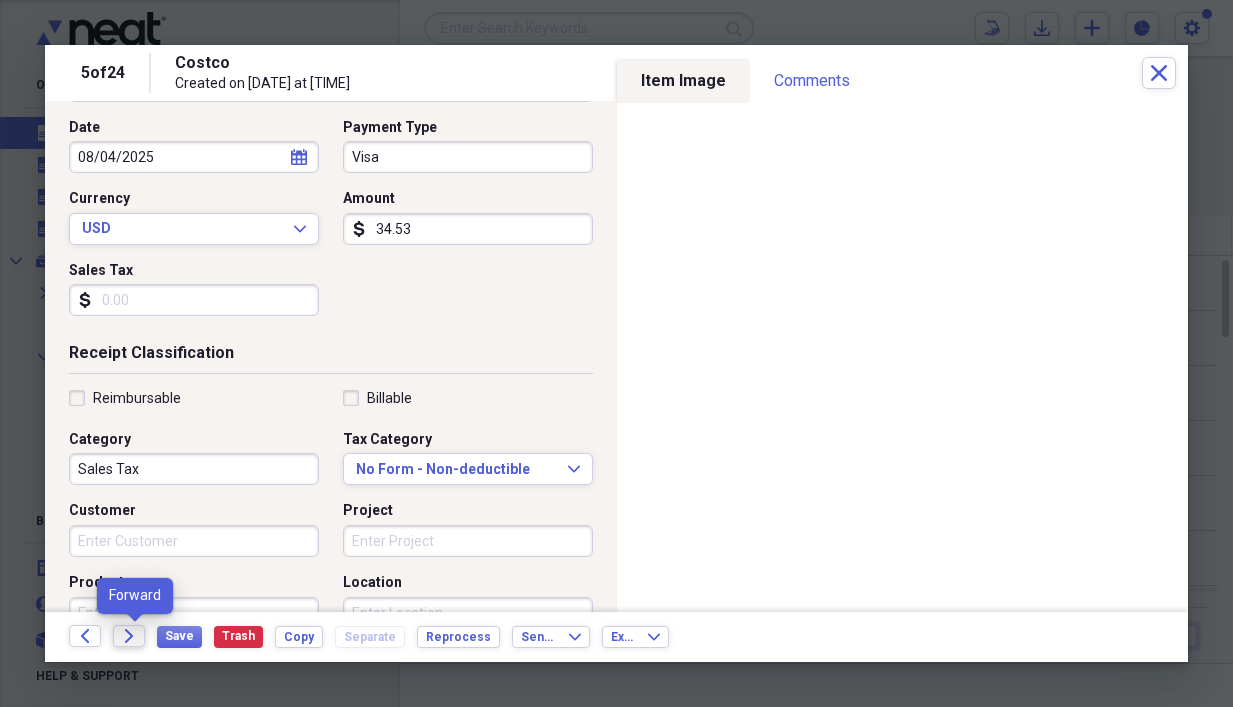 click on "Forward" 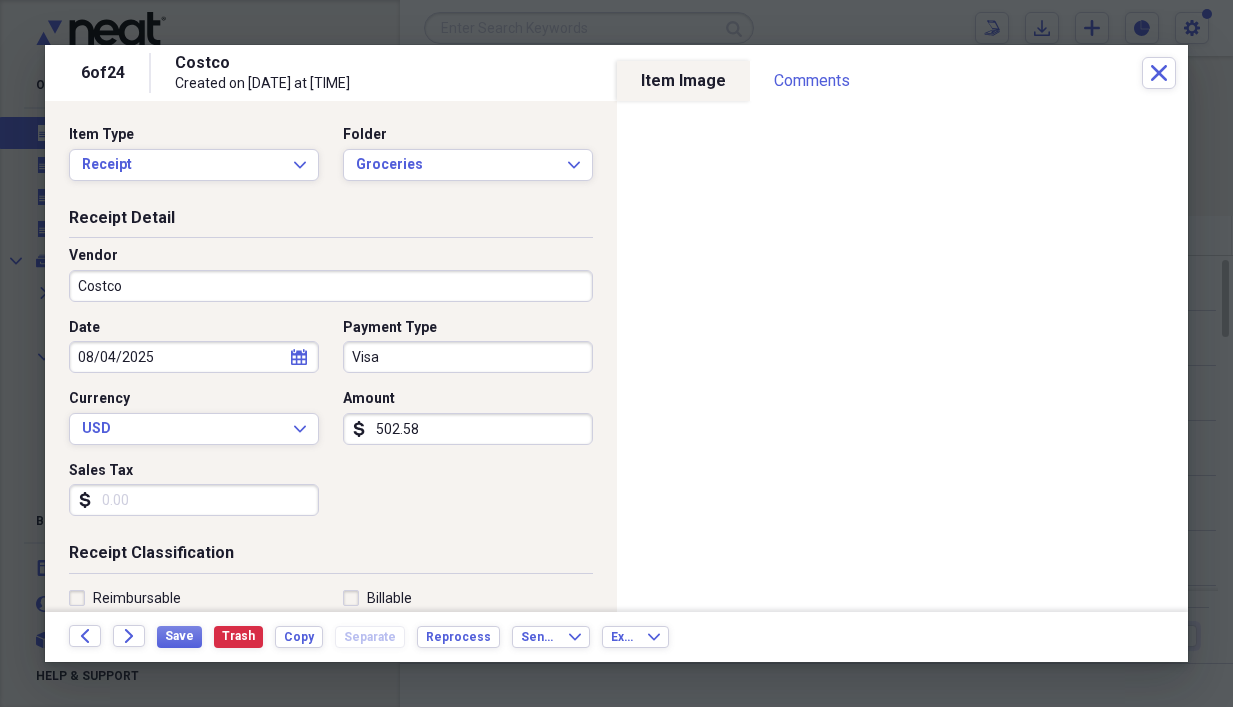click on "502.58" at bounding box center (468, 429) 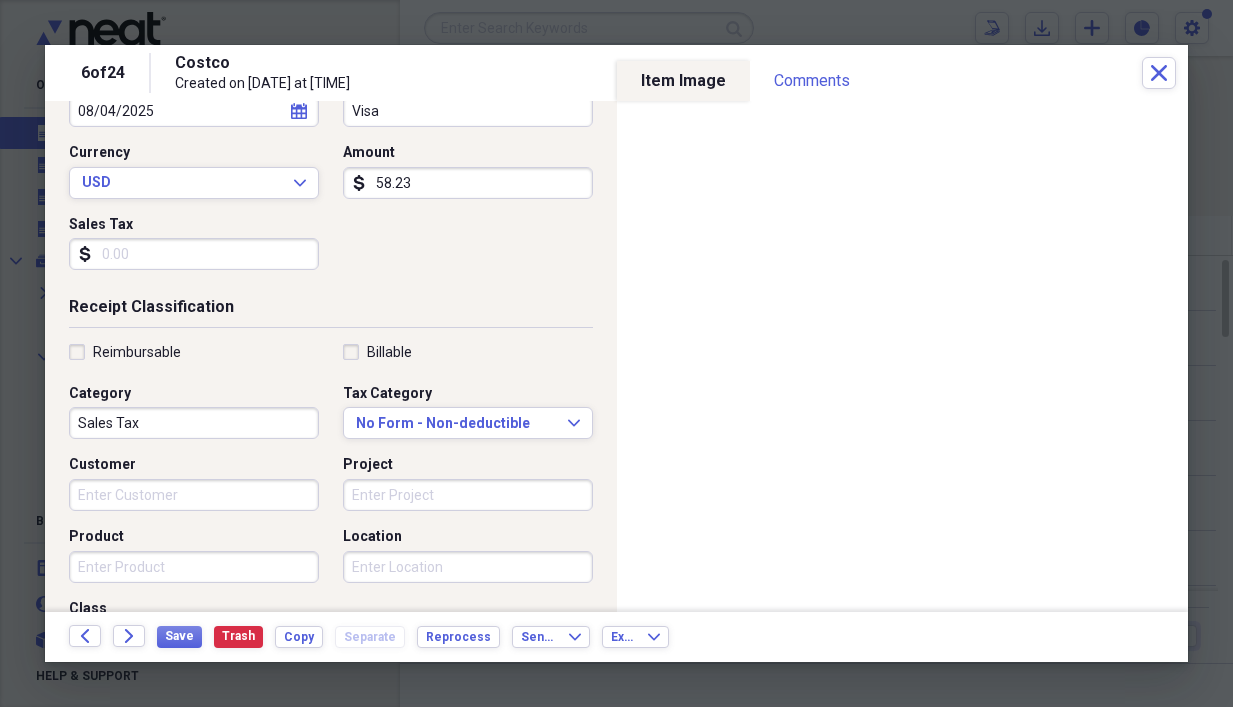 scroll, scrollTop: 200, scrollLeft: 0, axis: vertical 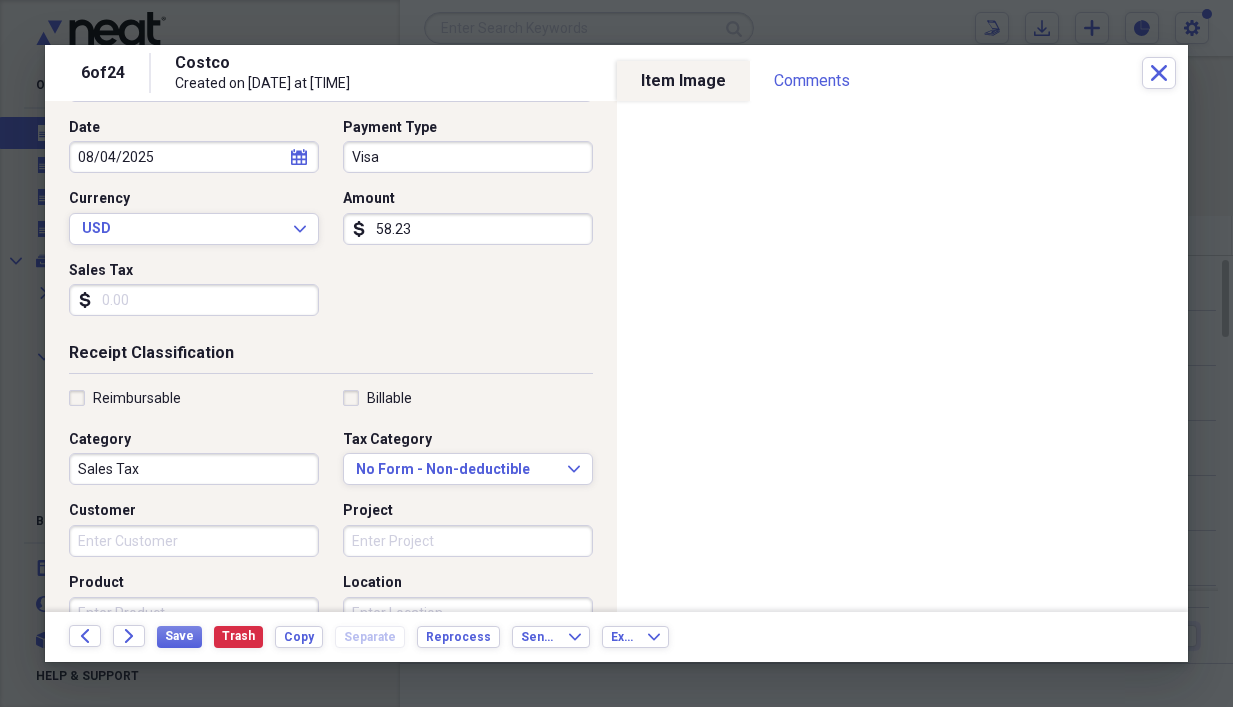 type on "58.23" 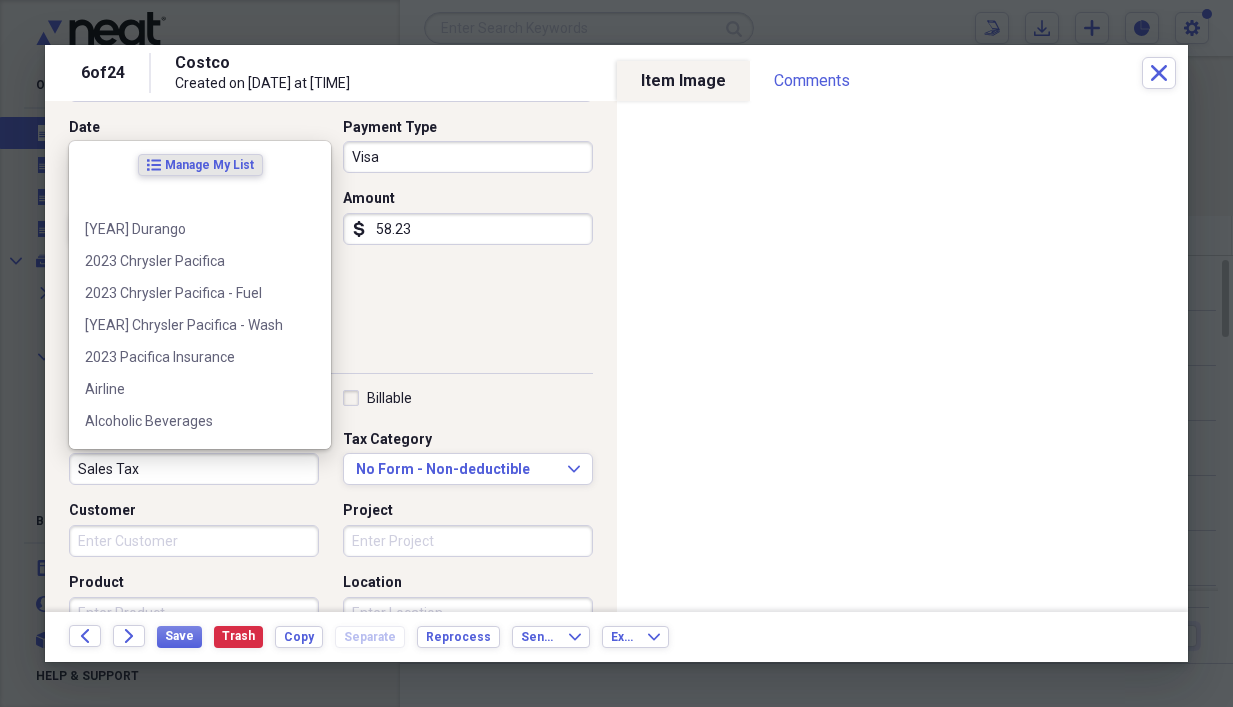 click on "Sales Tax" at bounding box center [194, 469] 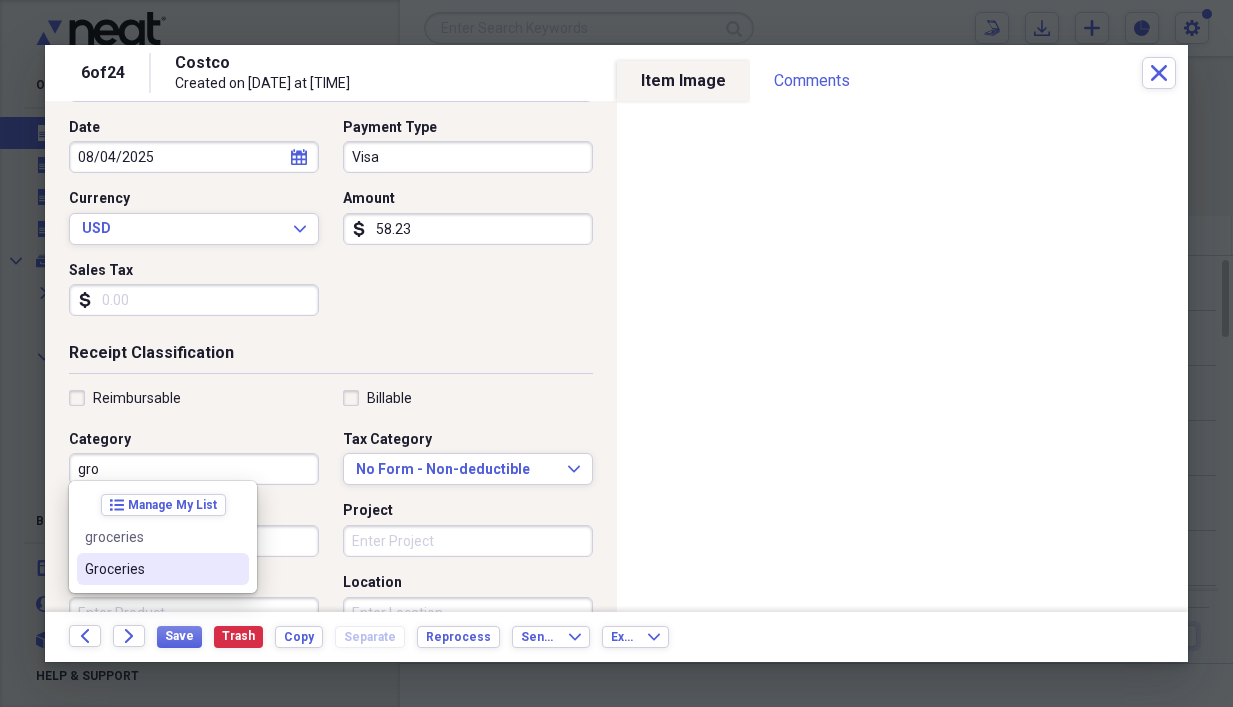 click on "Groceries" at bounding box center [151, 569] 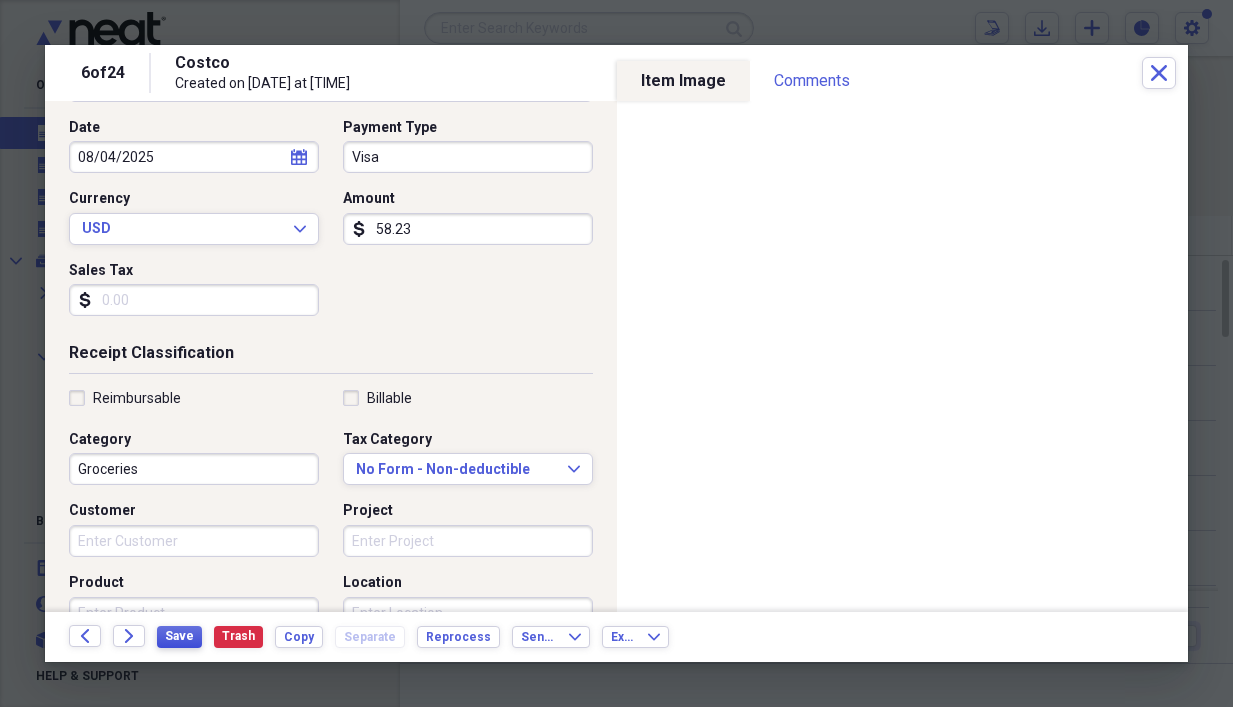 click on "Save" at bounding box center (179, 636) 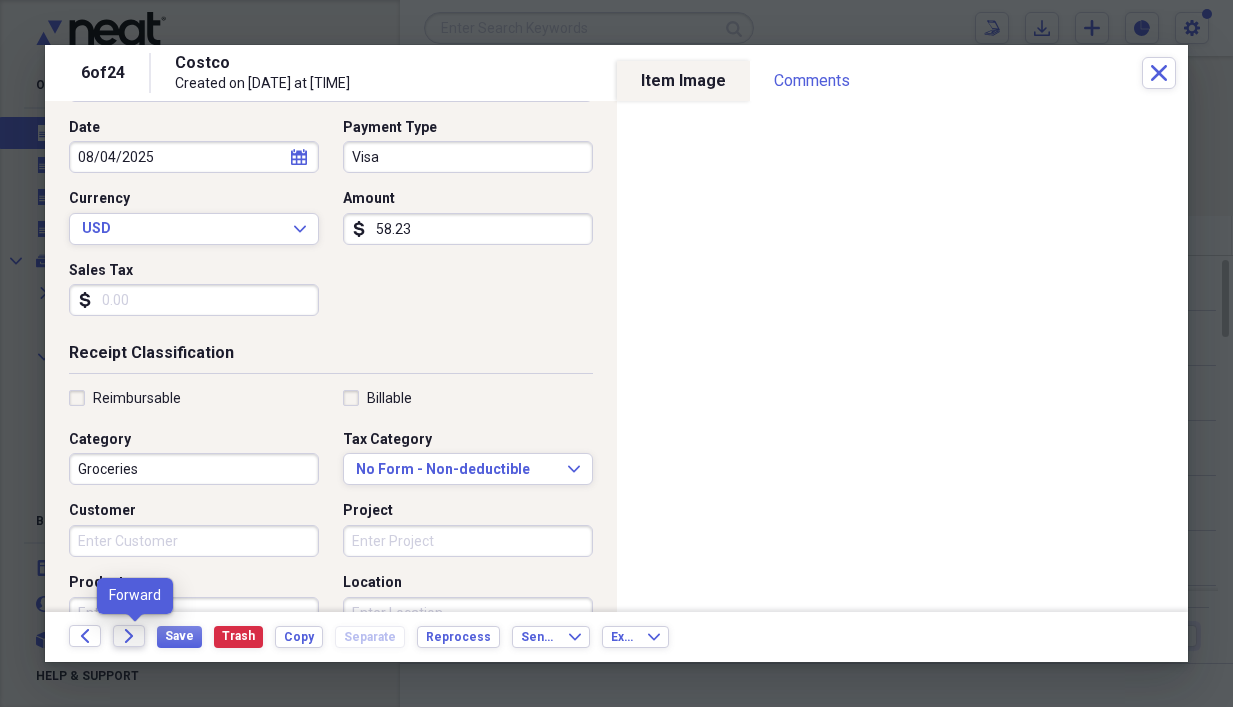 click 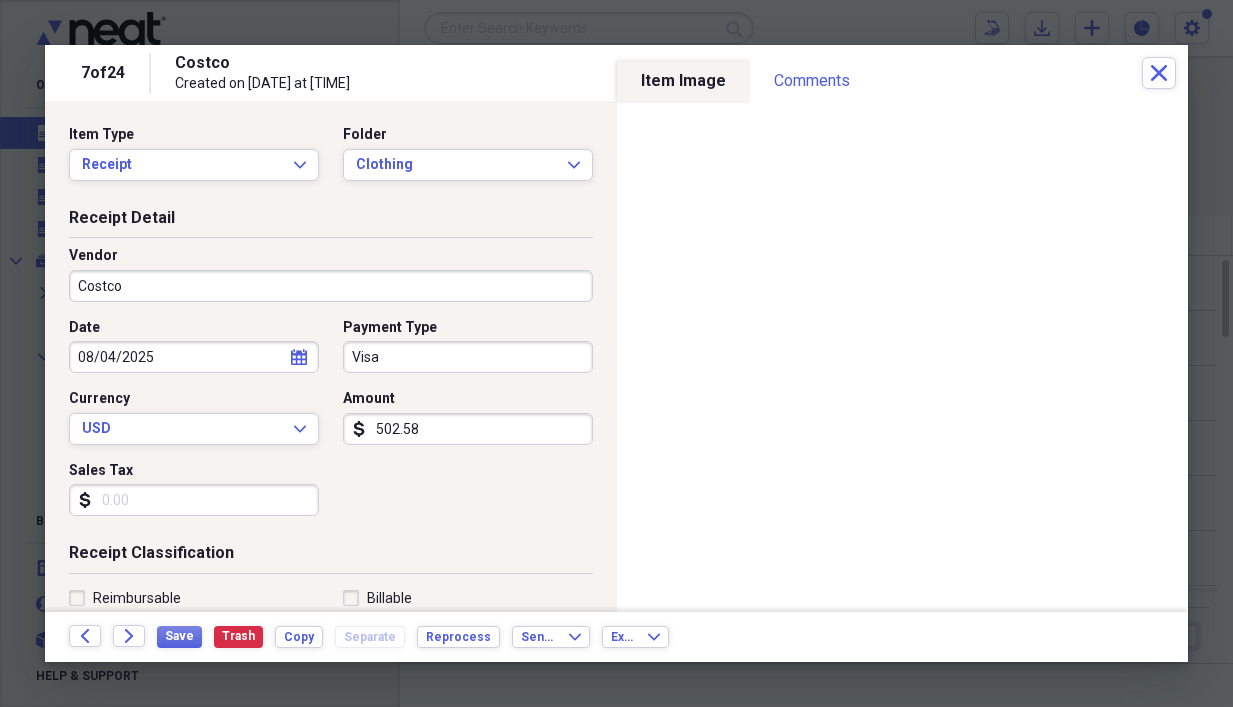 click on "502.58" at bounding box center (468, 429) 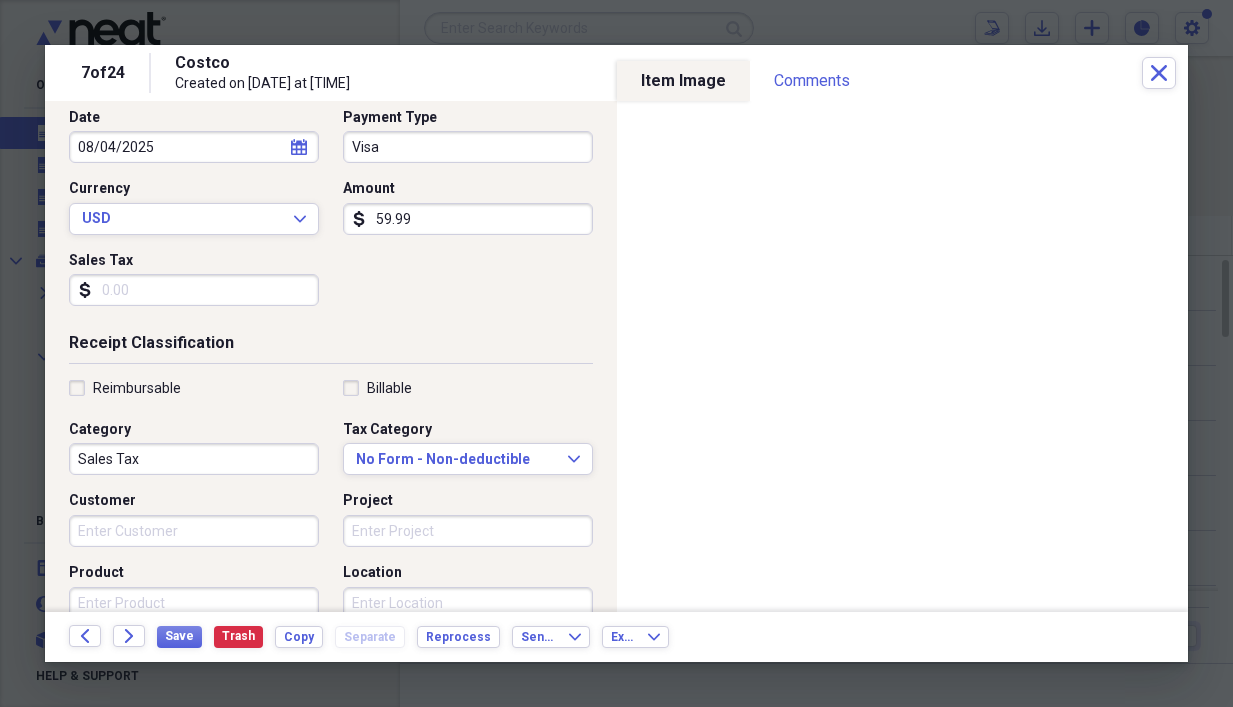 scroll, scrollTop: 300, scrollLeft: 0, axis: vertical 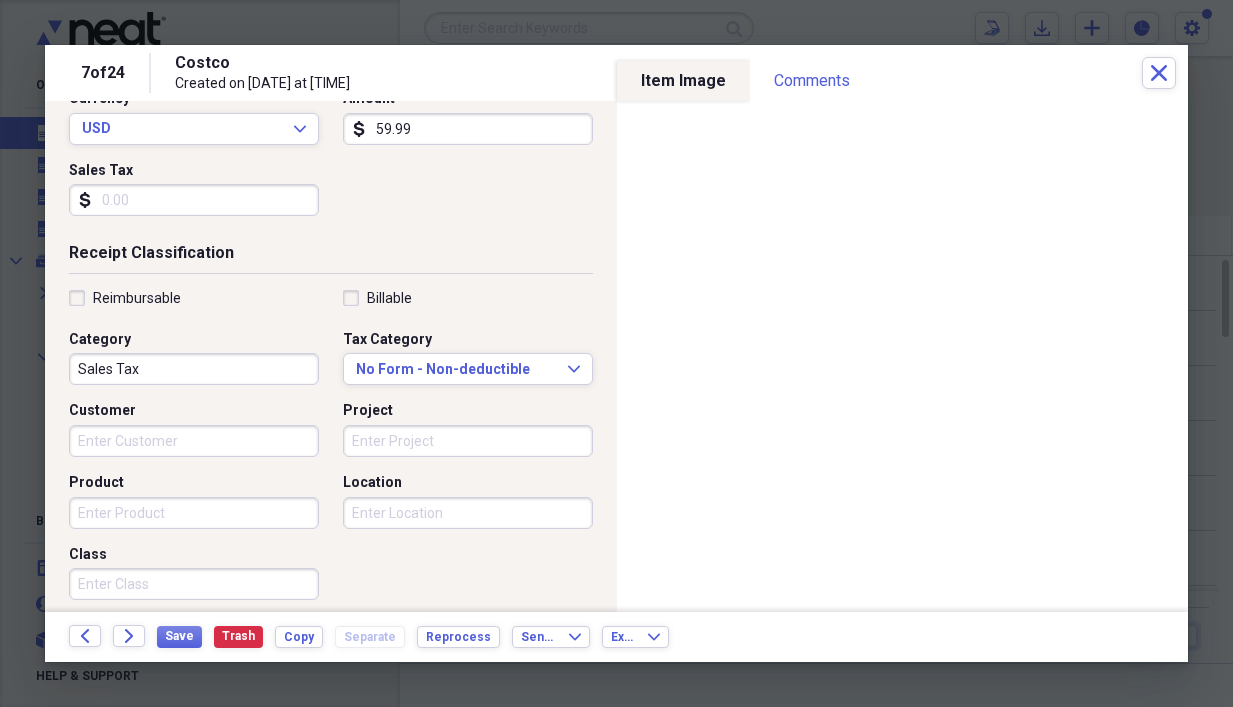 type on "59.99" 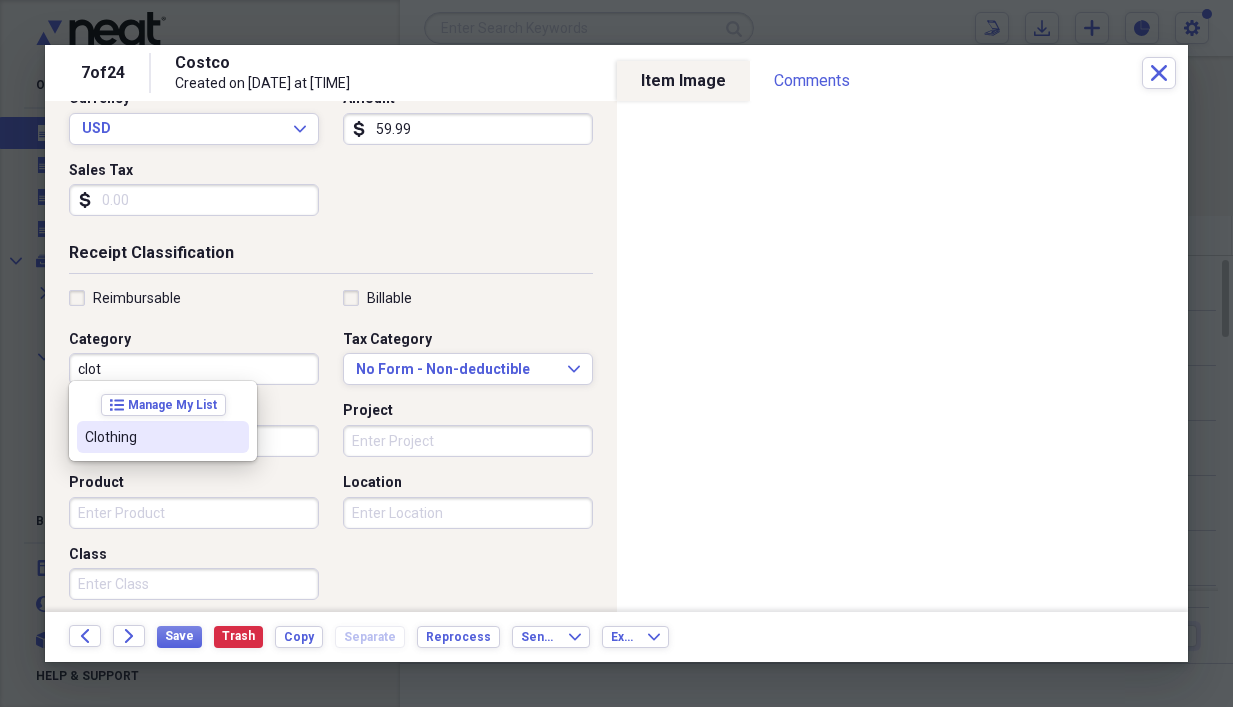 click on "Clothing" at bounding box center (151, 437) 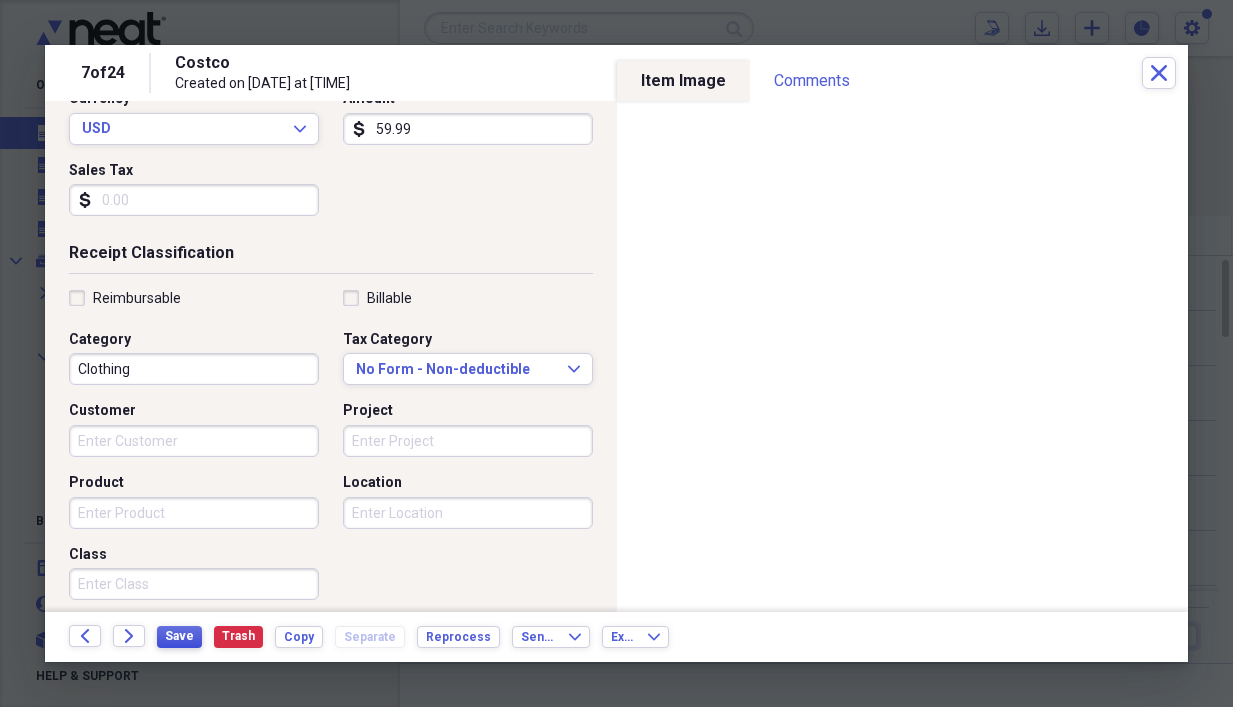 click on "Save" at bounding box center [179, 636] 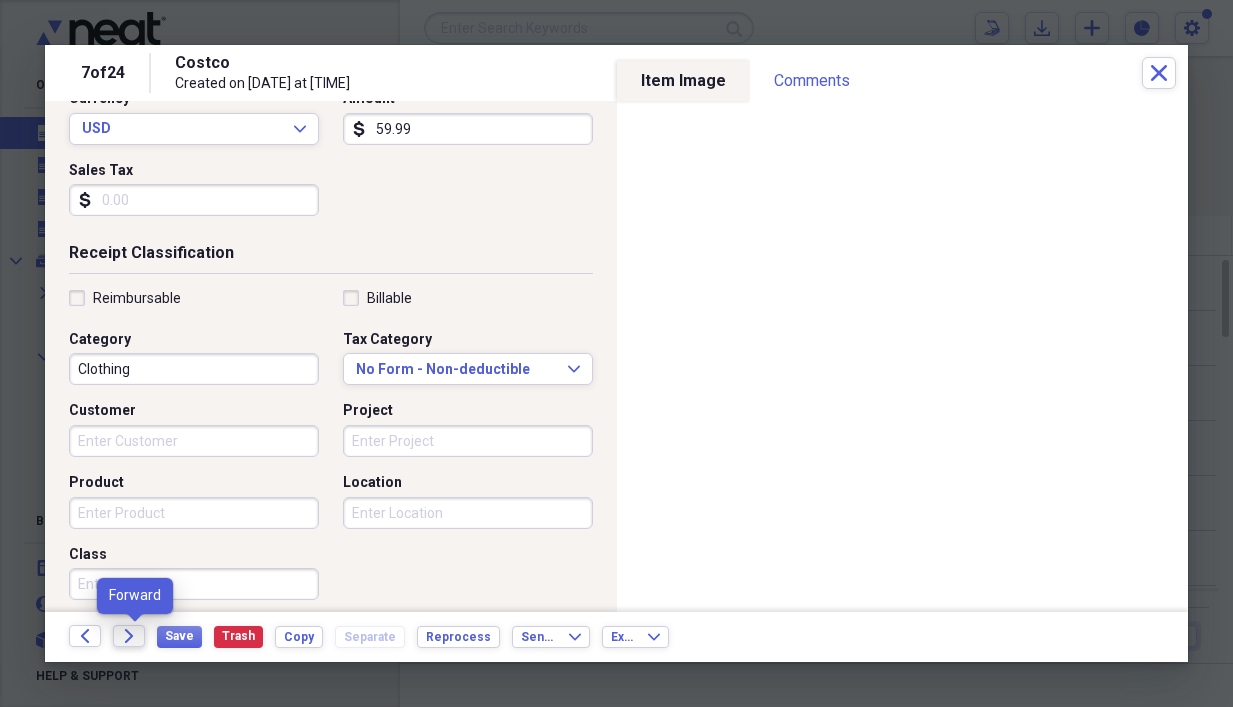 click on "Forward" 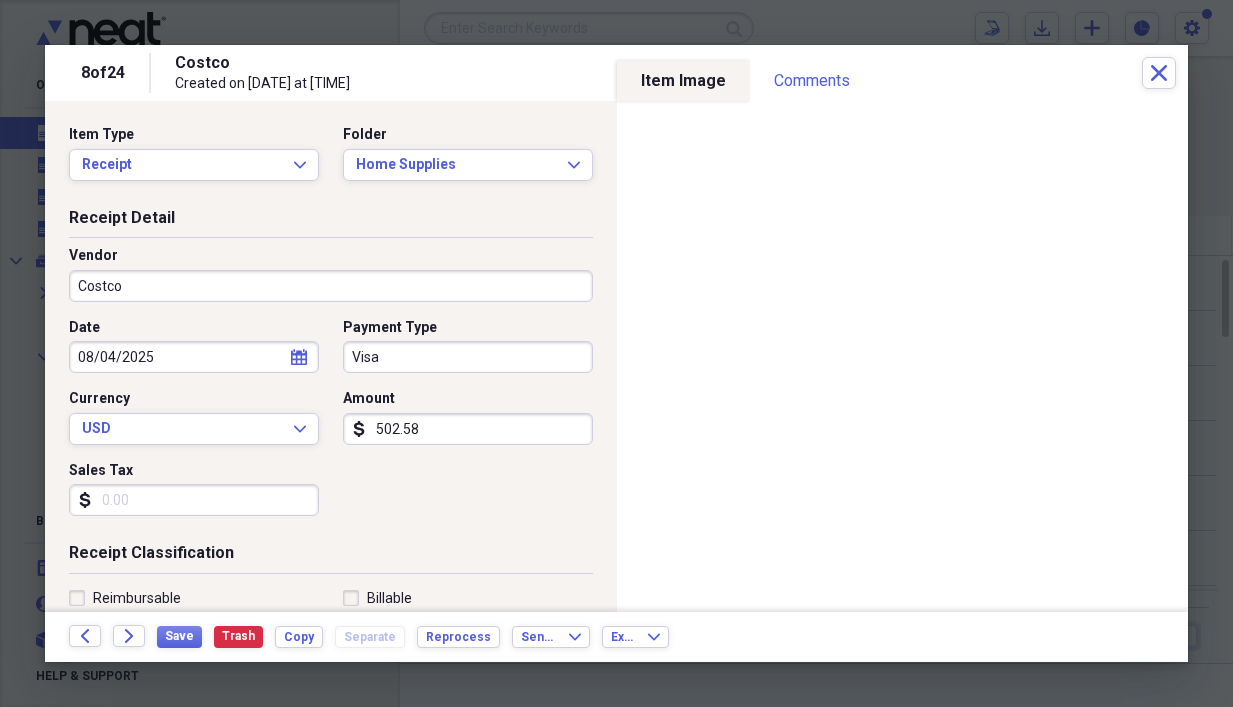click on "502.58" at bounding box center (468, 429) 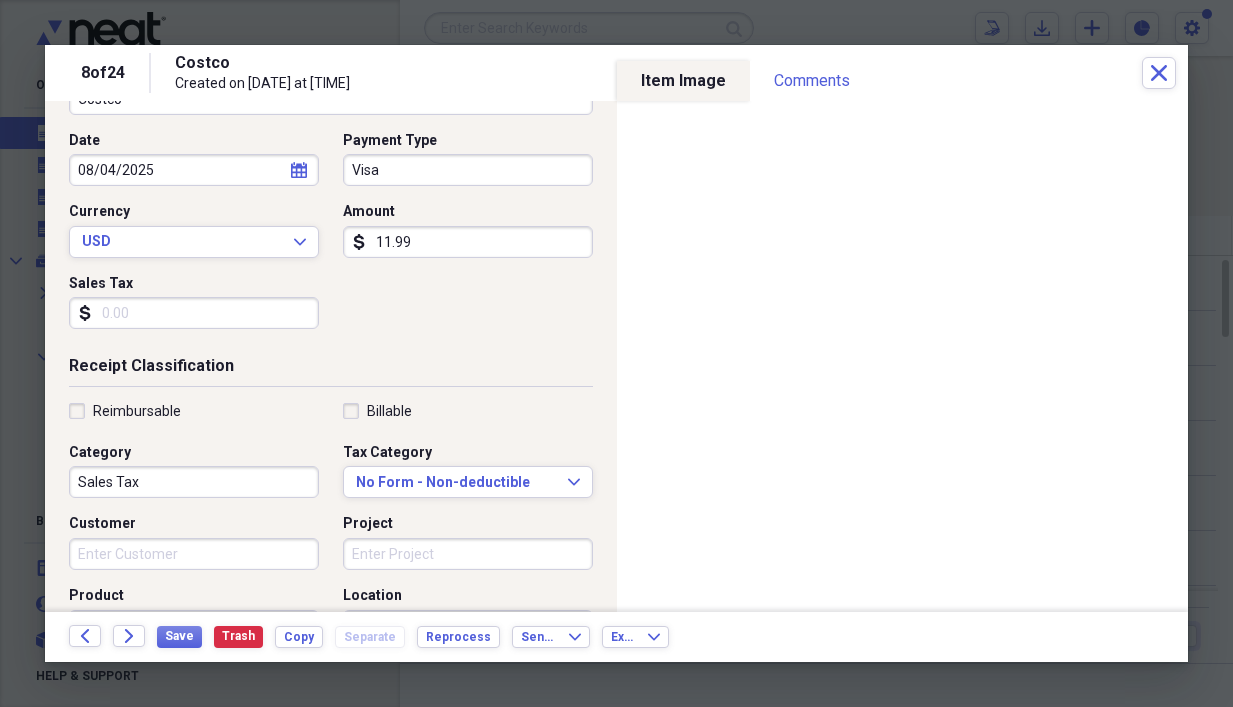 scroll, scrollTop: 200, scrollLeft: 0, axis: vertical 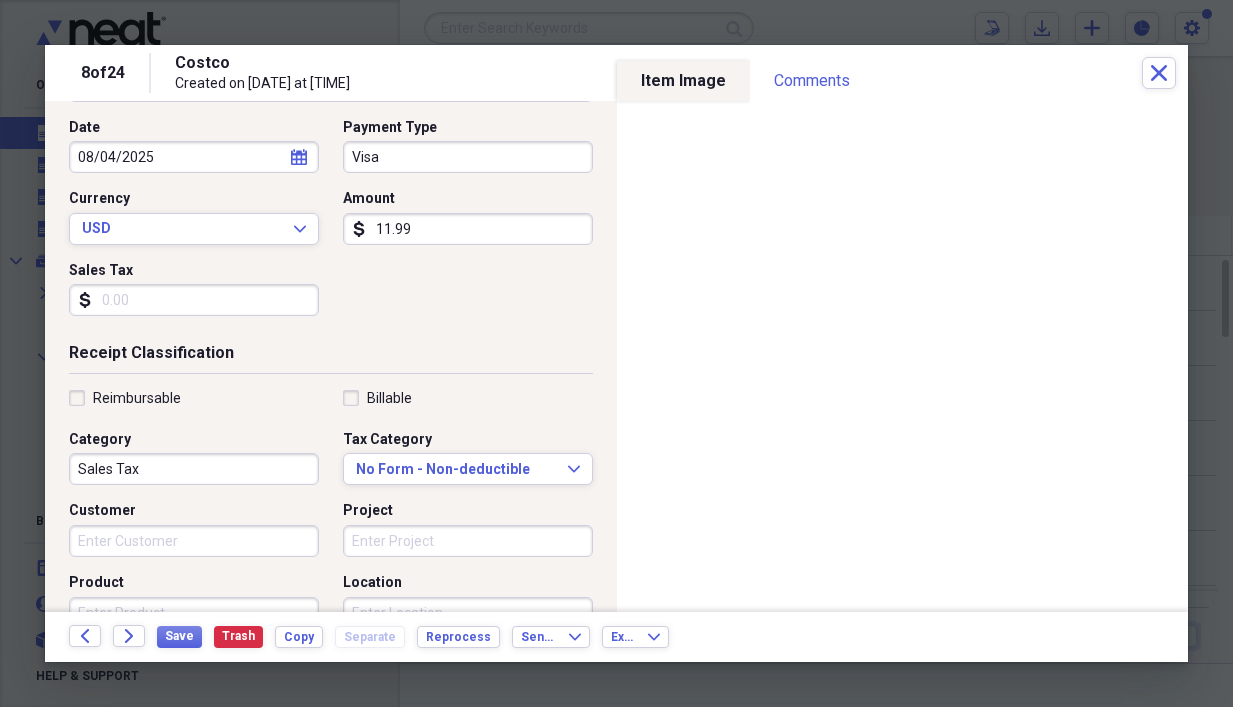type on "11.99" 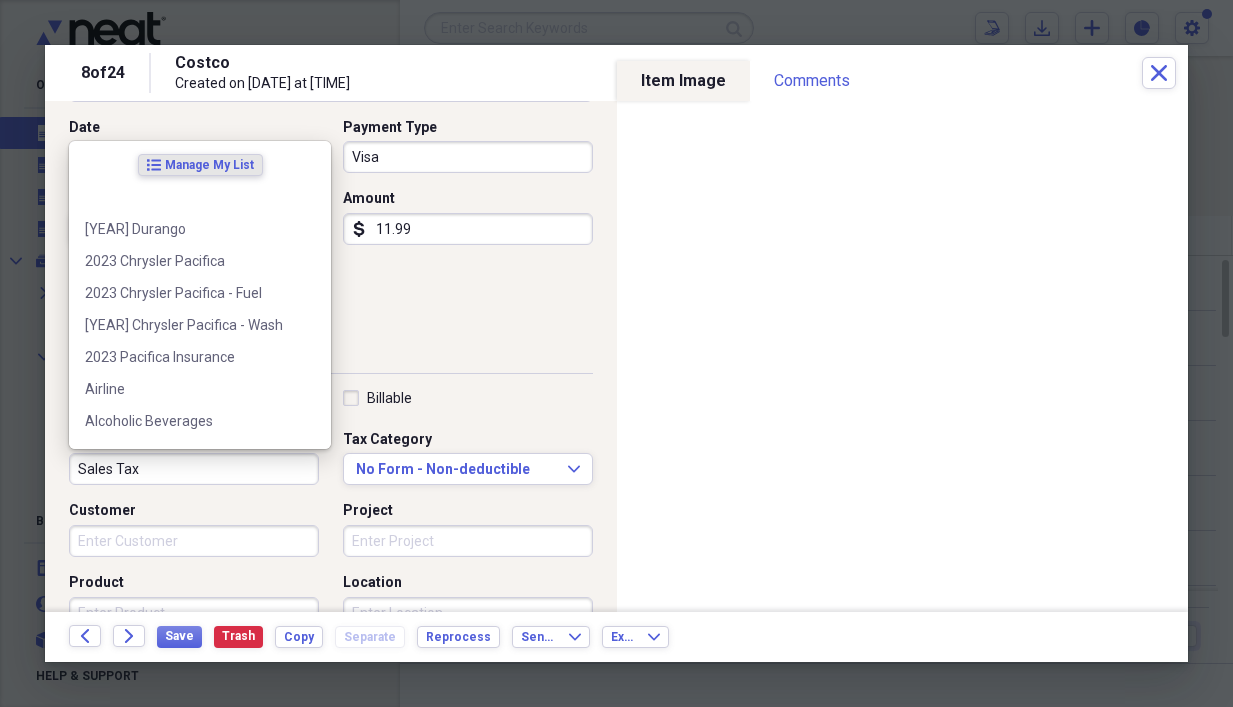 click on "Sales Tax" at bounding box center [194, 469] 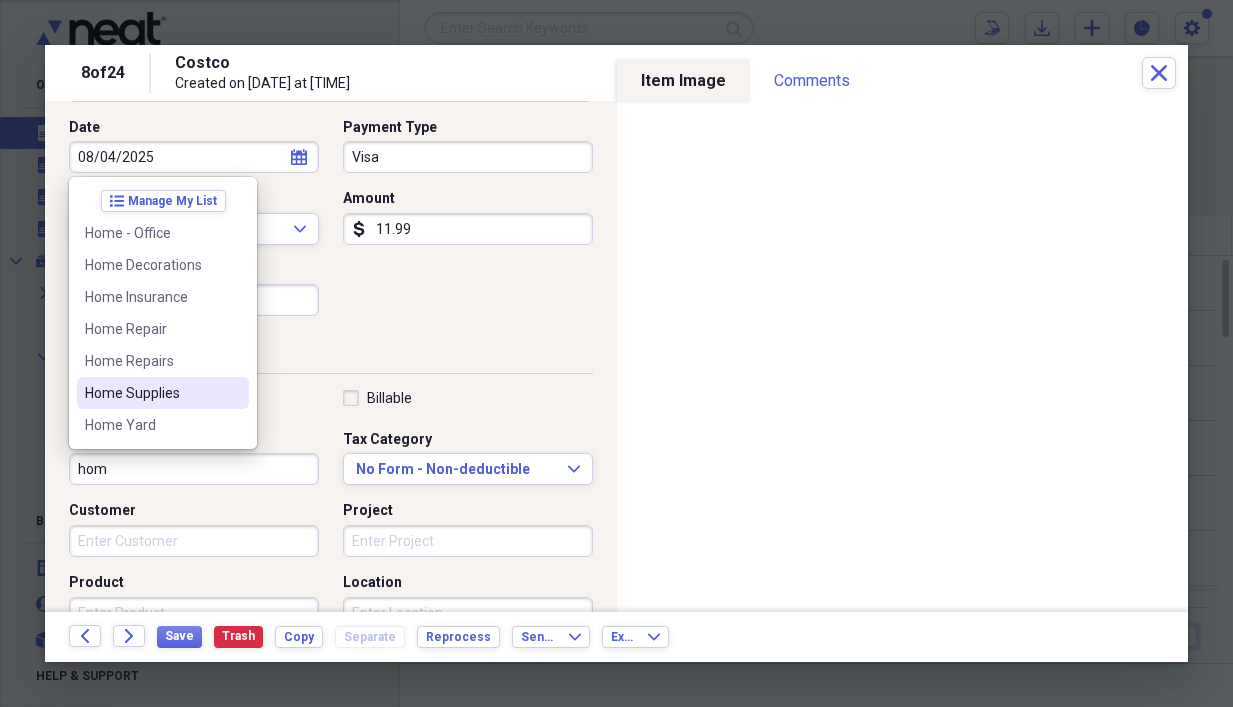 click on "Home Supplies" at bounding box center (151, 393) 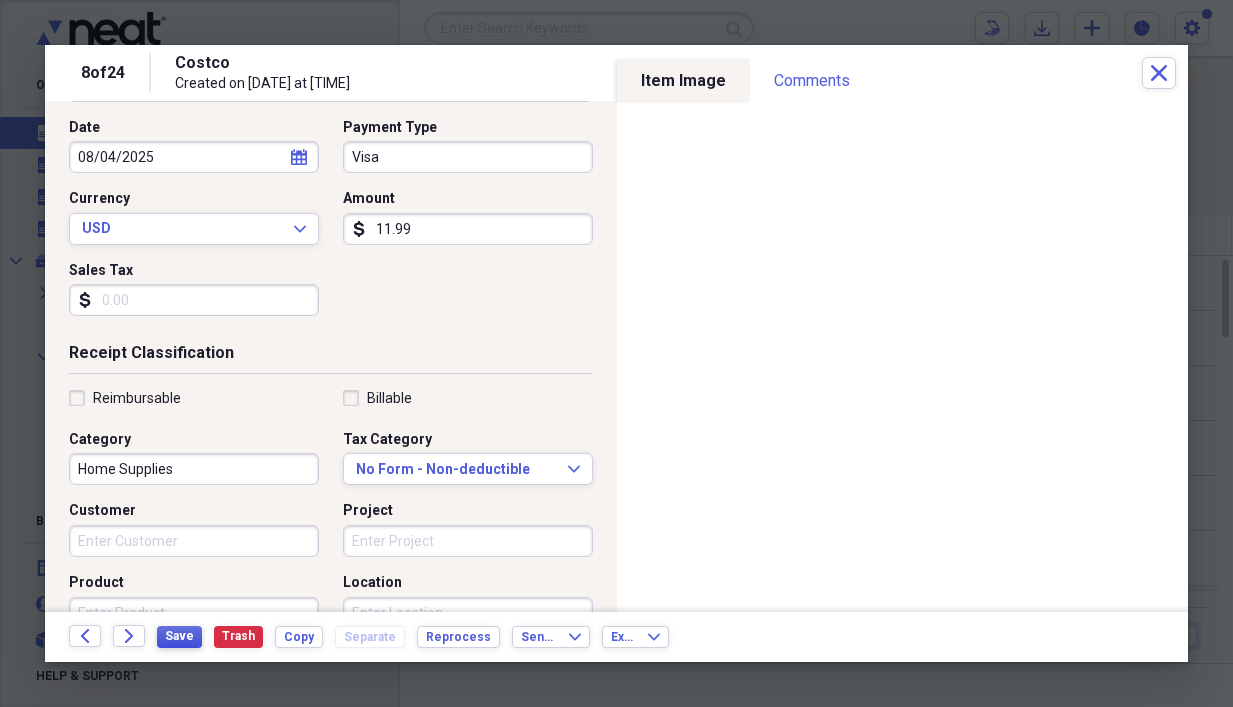 click on "Save" at bounding box center [179, 637] 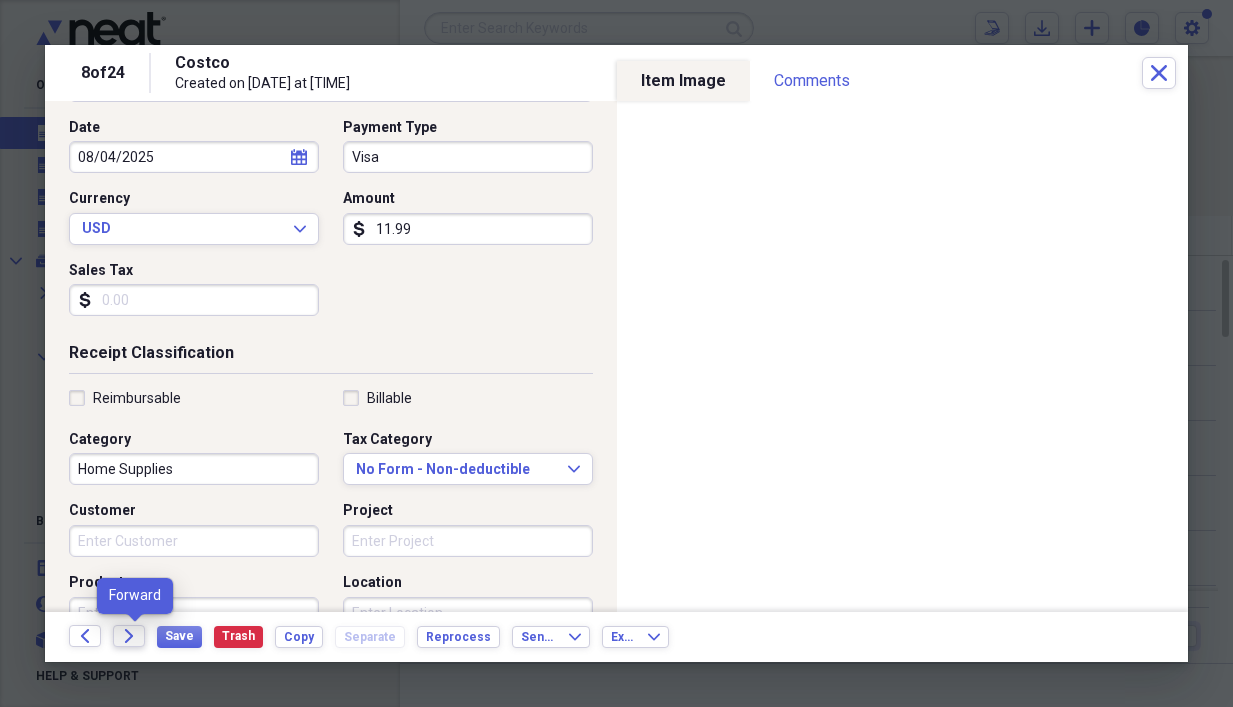click on "Forward" at bounding box center [129, 636] 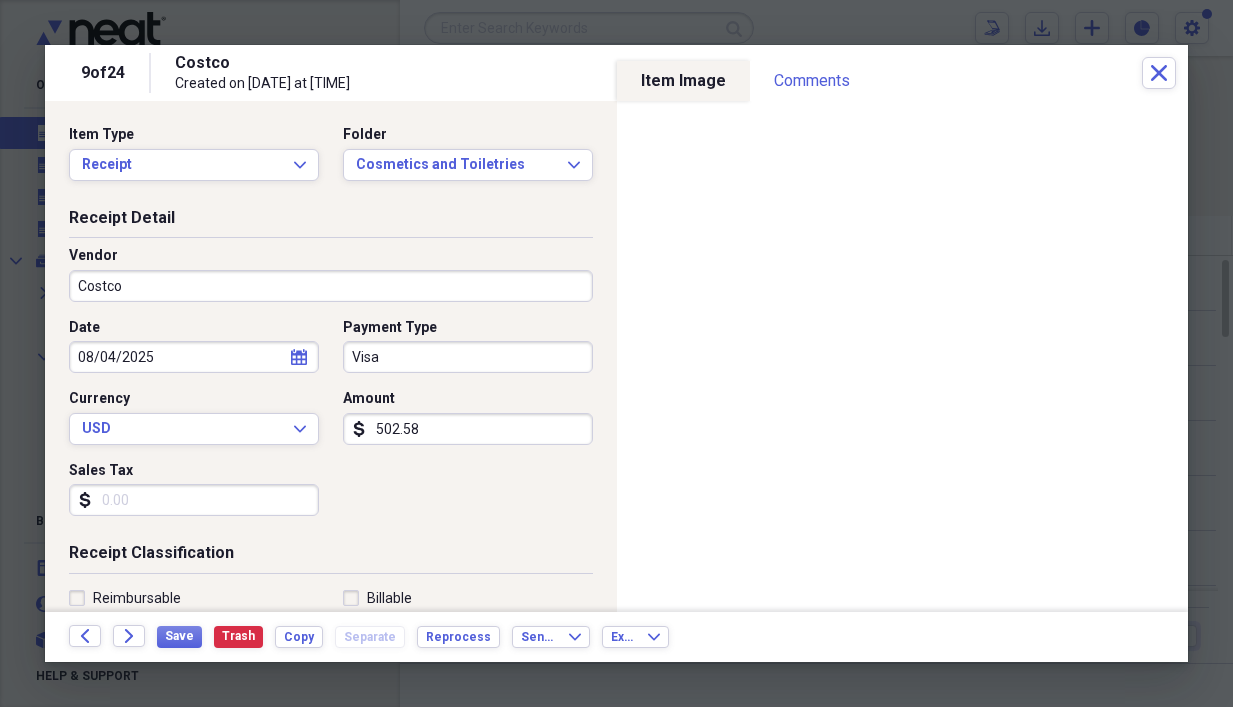 click on "502.58" at bounding box center [468, 429] 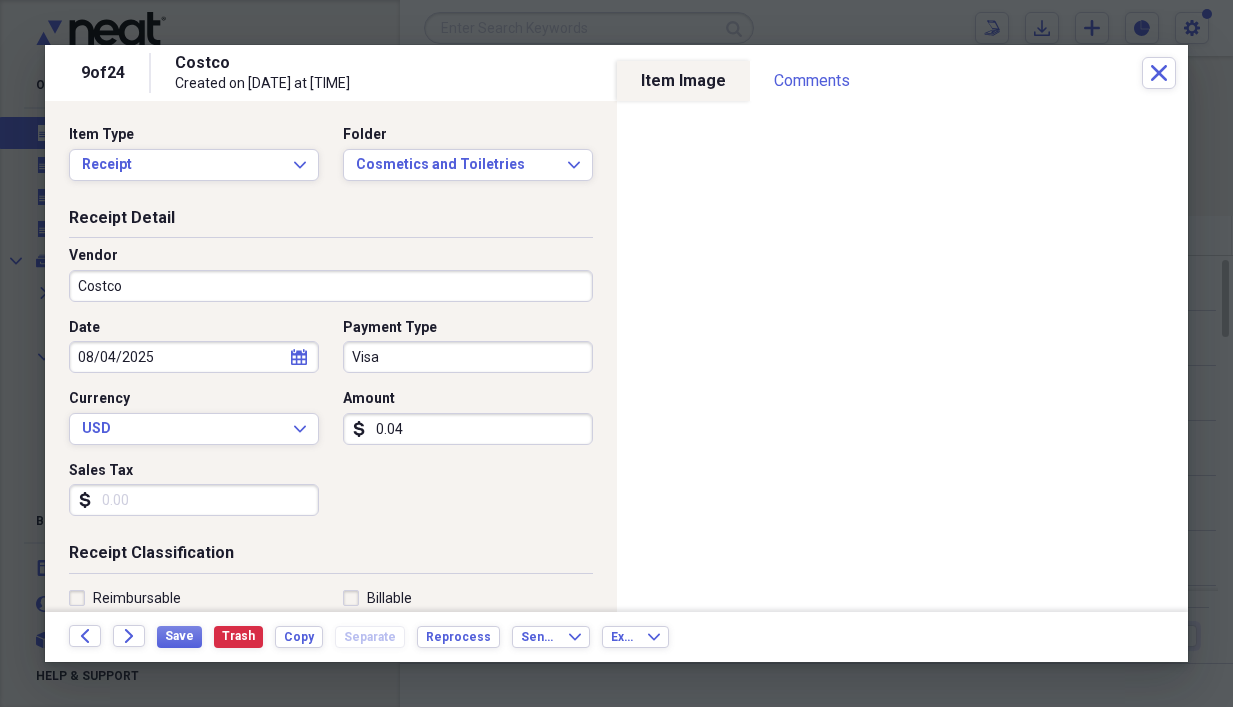 type on "0.04" 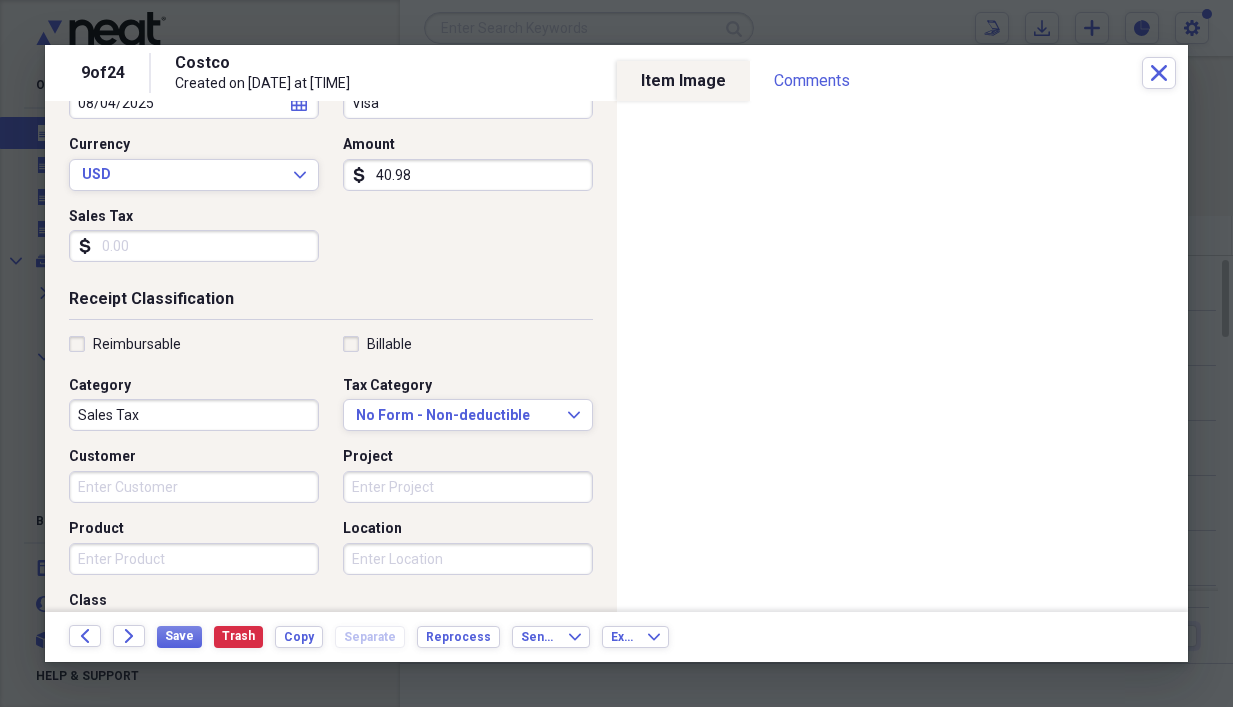 scroll, scrollTop: 300, scrollLeft: 0, axis: vertical 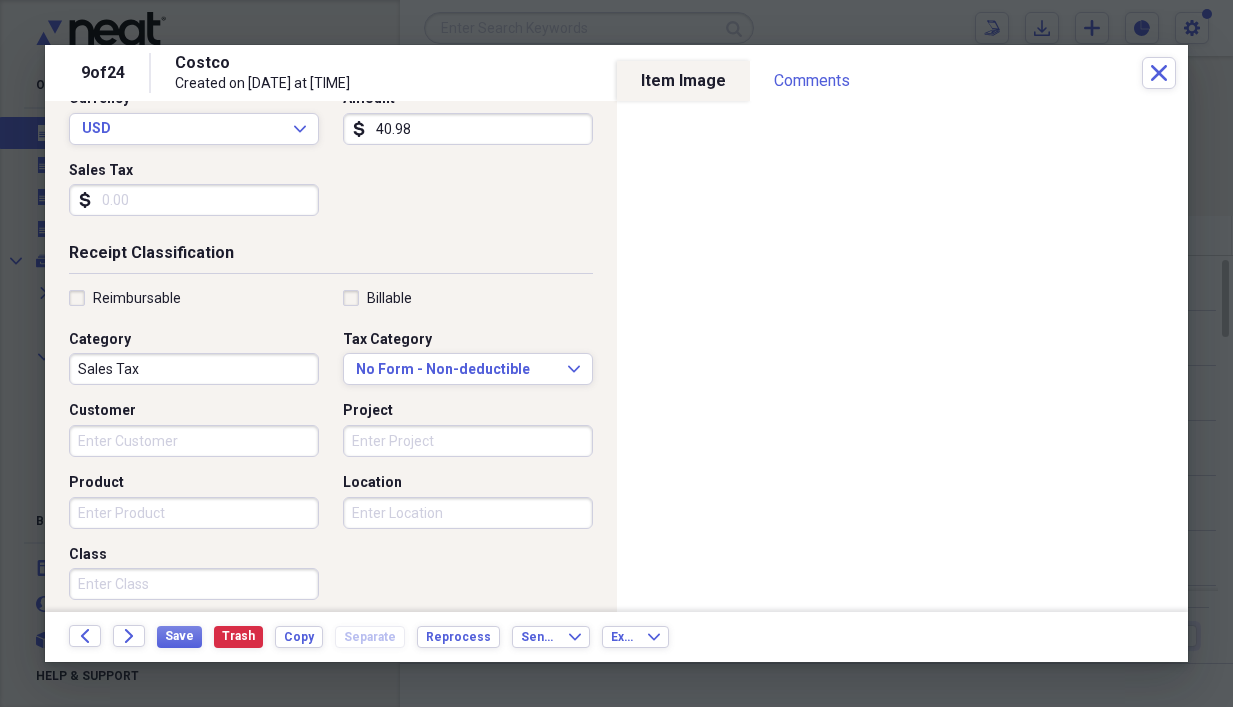 type on "40.98" 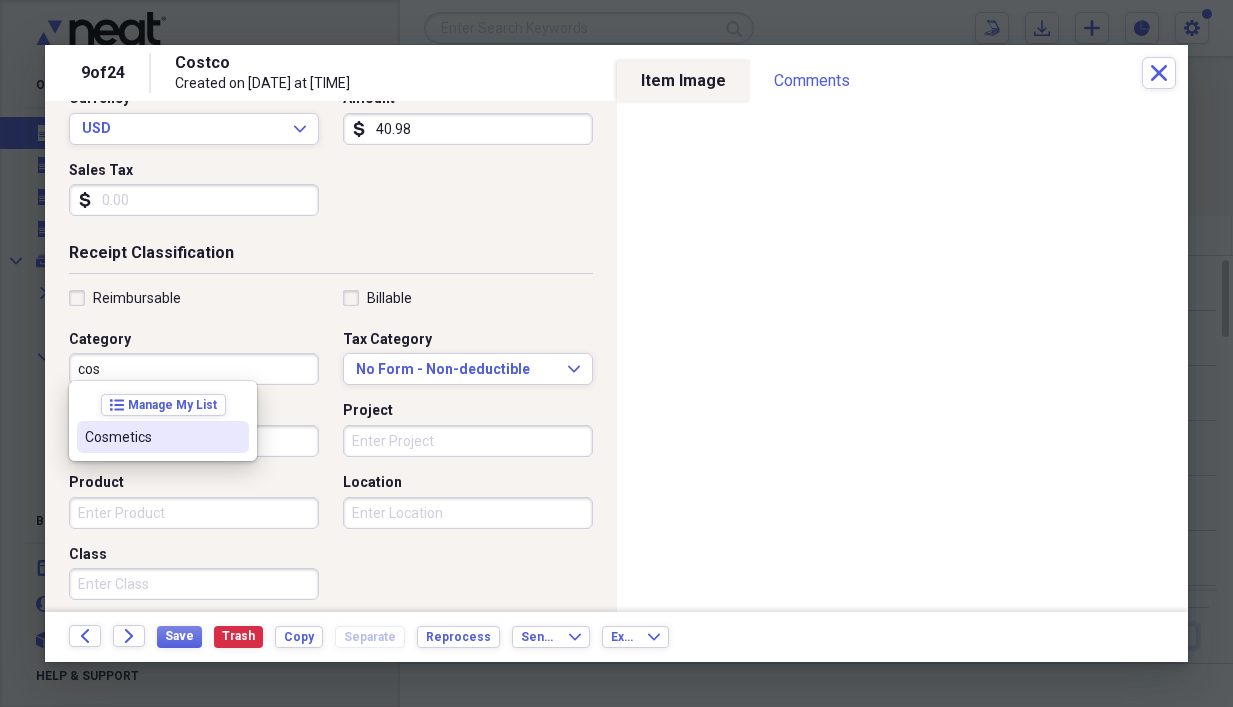 click on "Cosmetics" at bounding box center (151, 437) 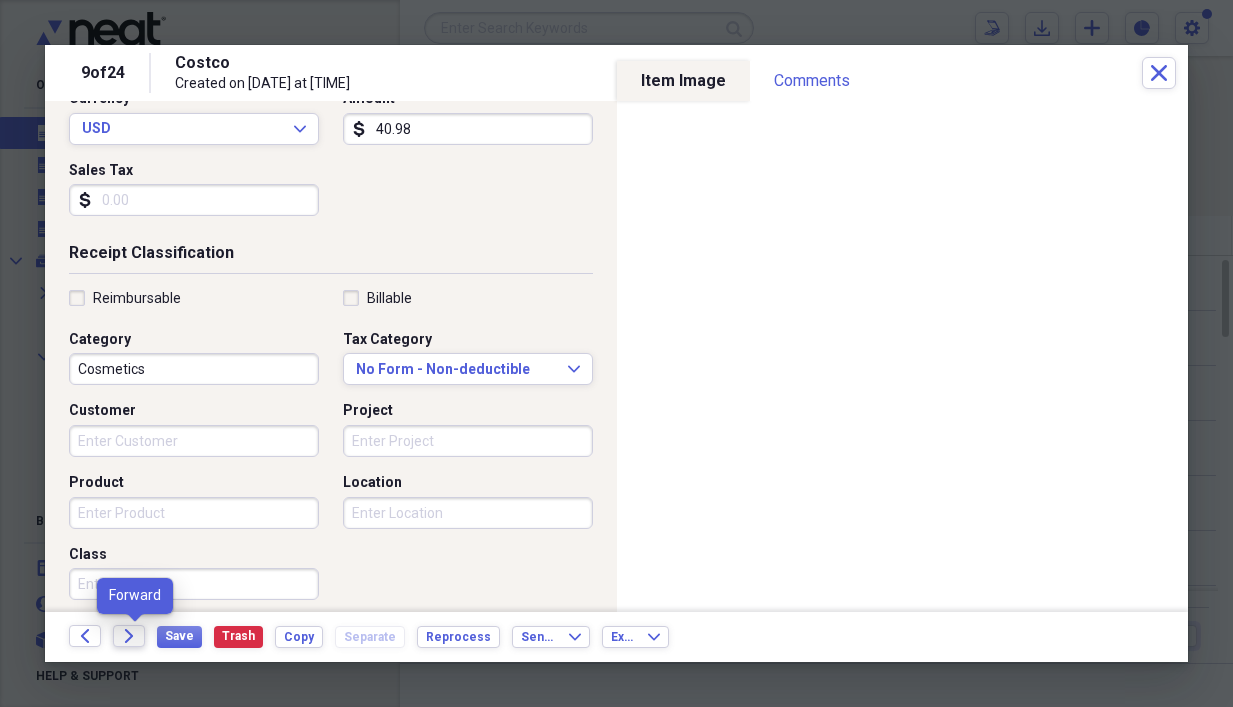 click on "Forward" 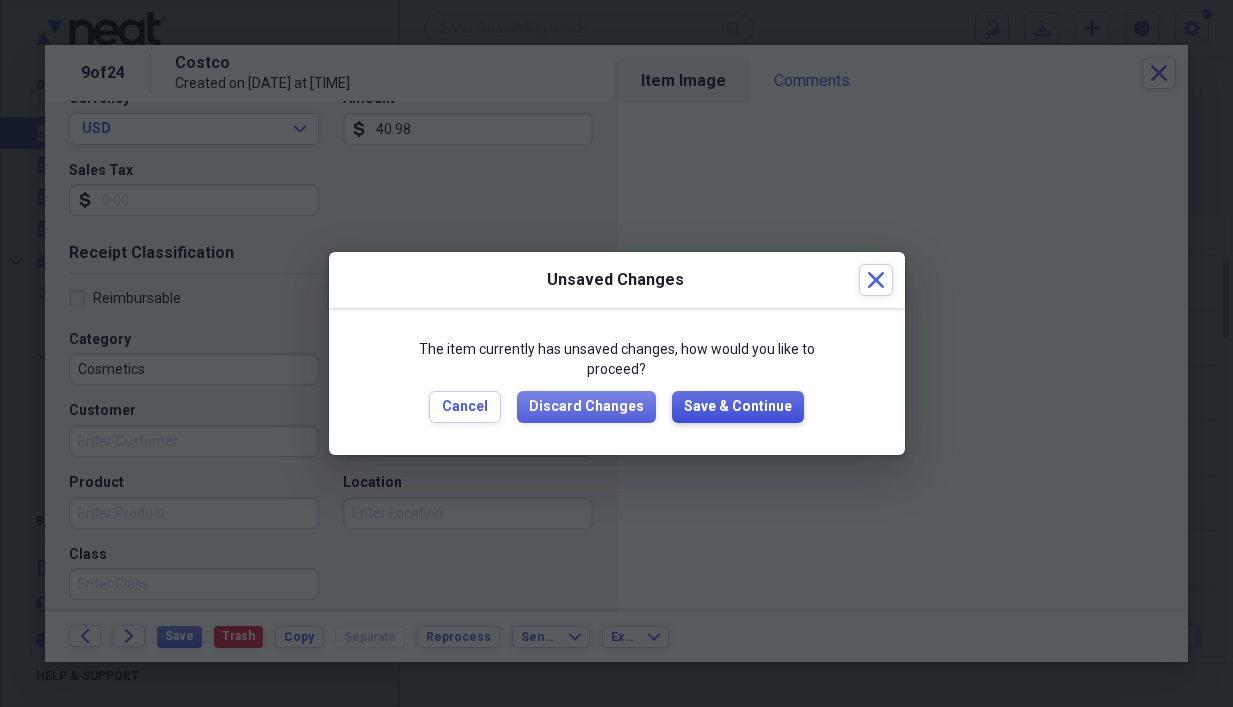 click on "Save & Continue" at bounding box center (738, 407) 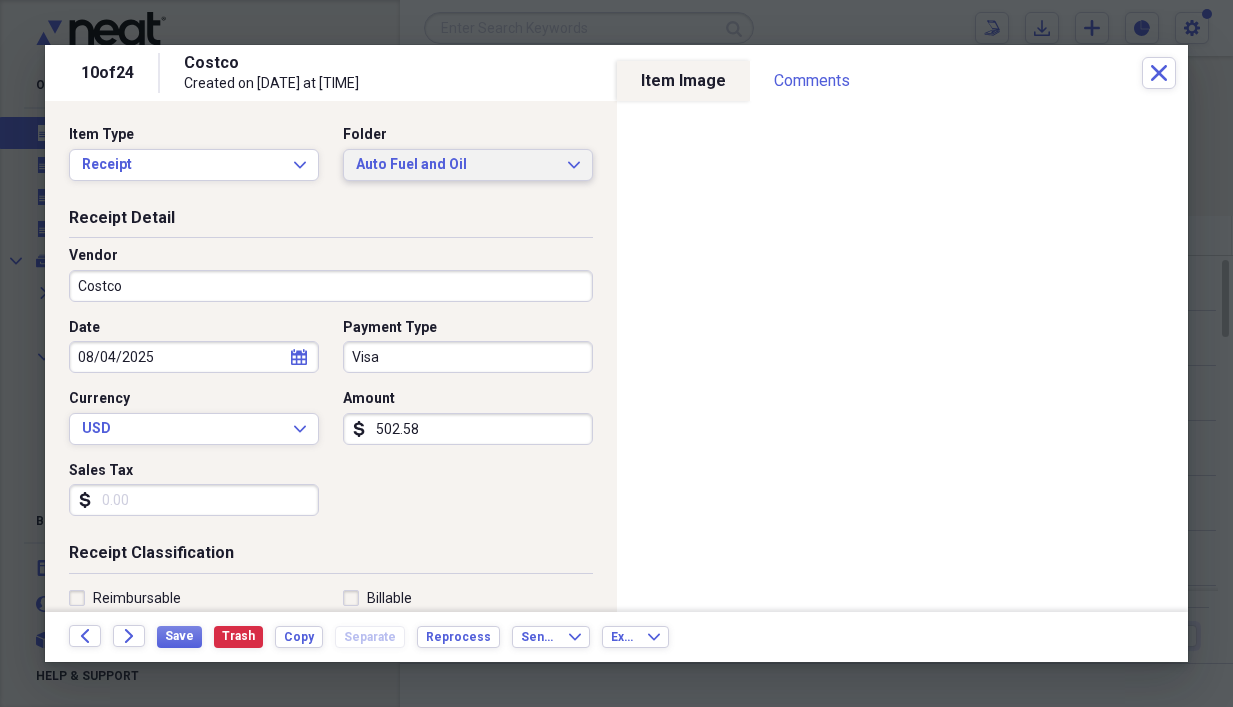 click on "Auto Fuel and Oil Expand" at bounding box center (468, 165) 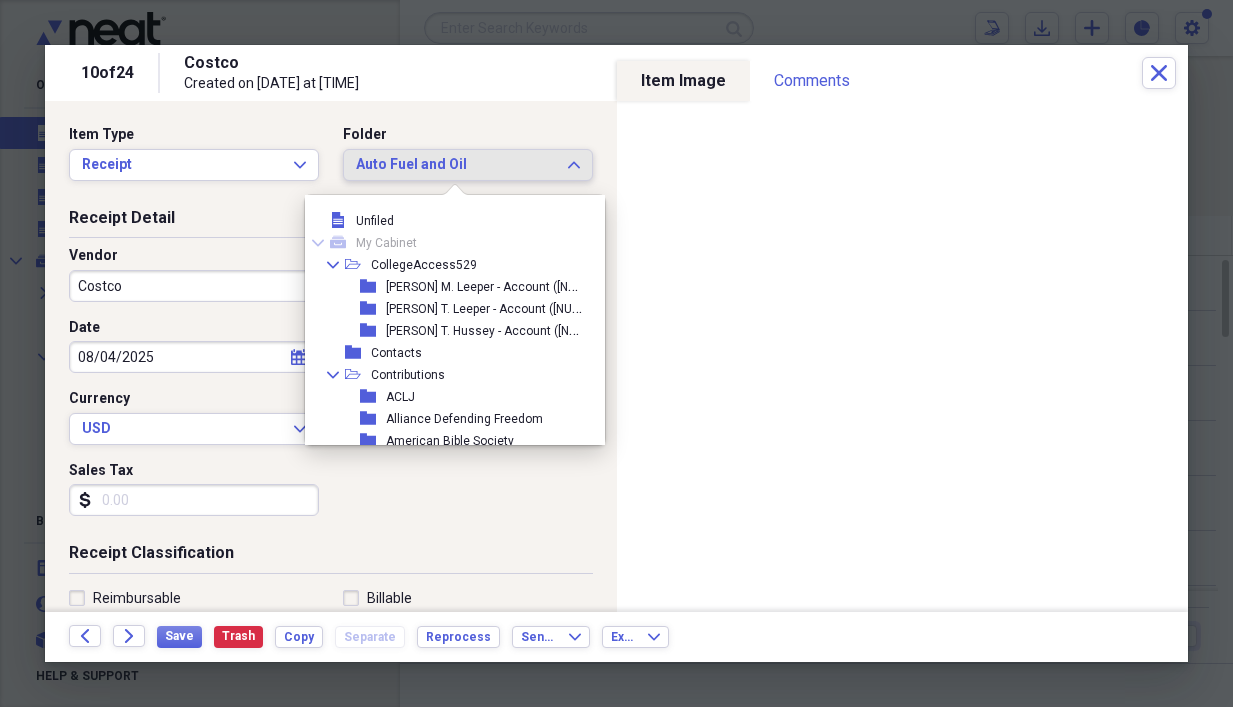 scroll, scrollTop: 2959, scrollLeft: 0, axis: vertical 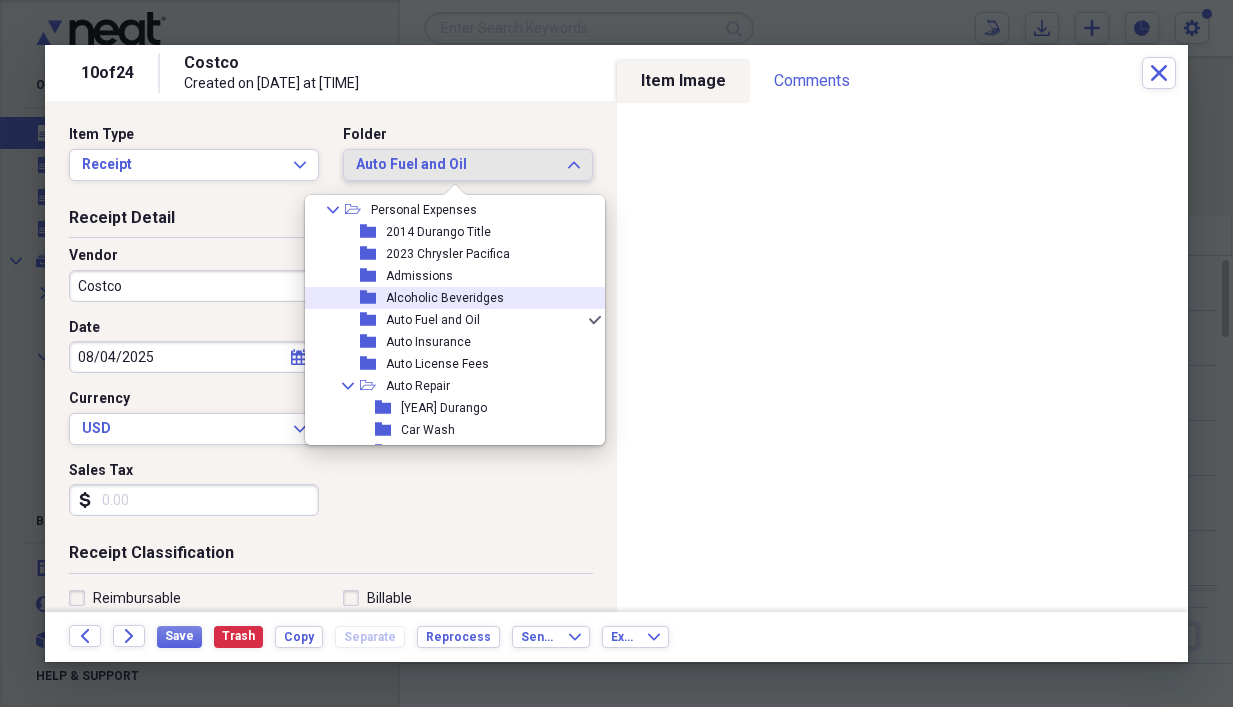 click on "Alcoholic Beveridges" at bounding box center [445, 298] 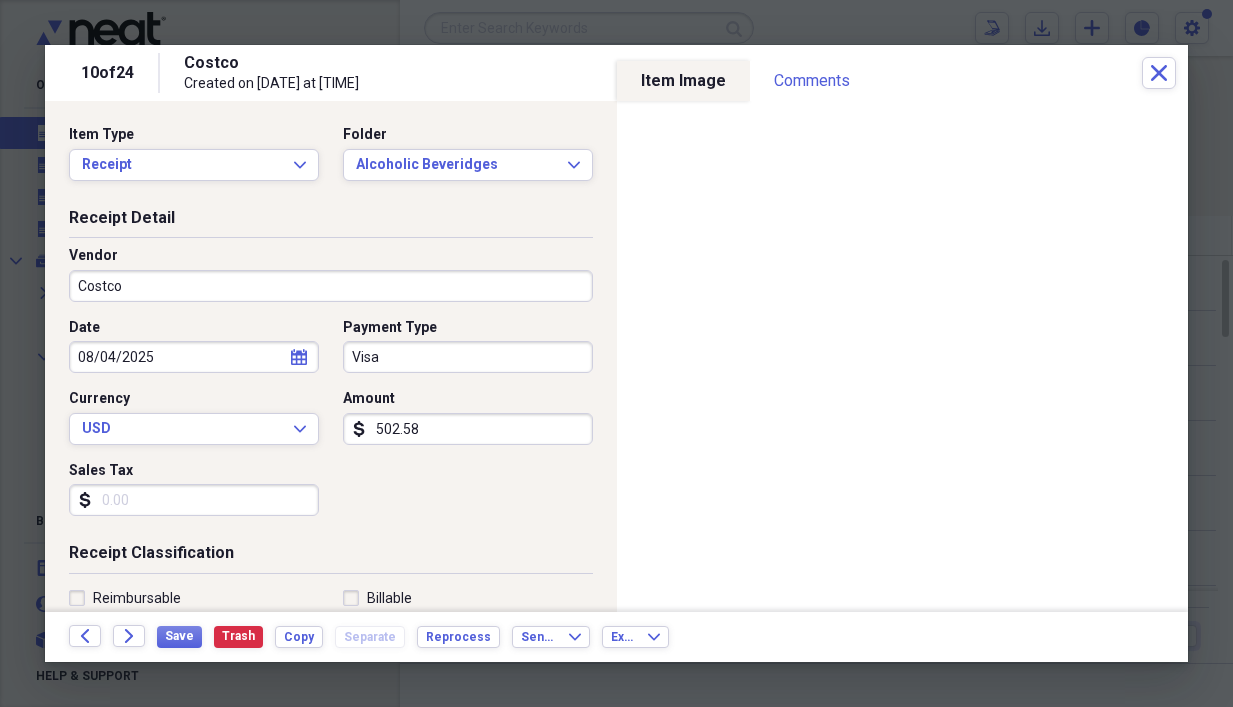click on "502.58" at bounding box center (468, 429) 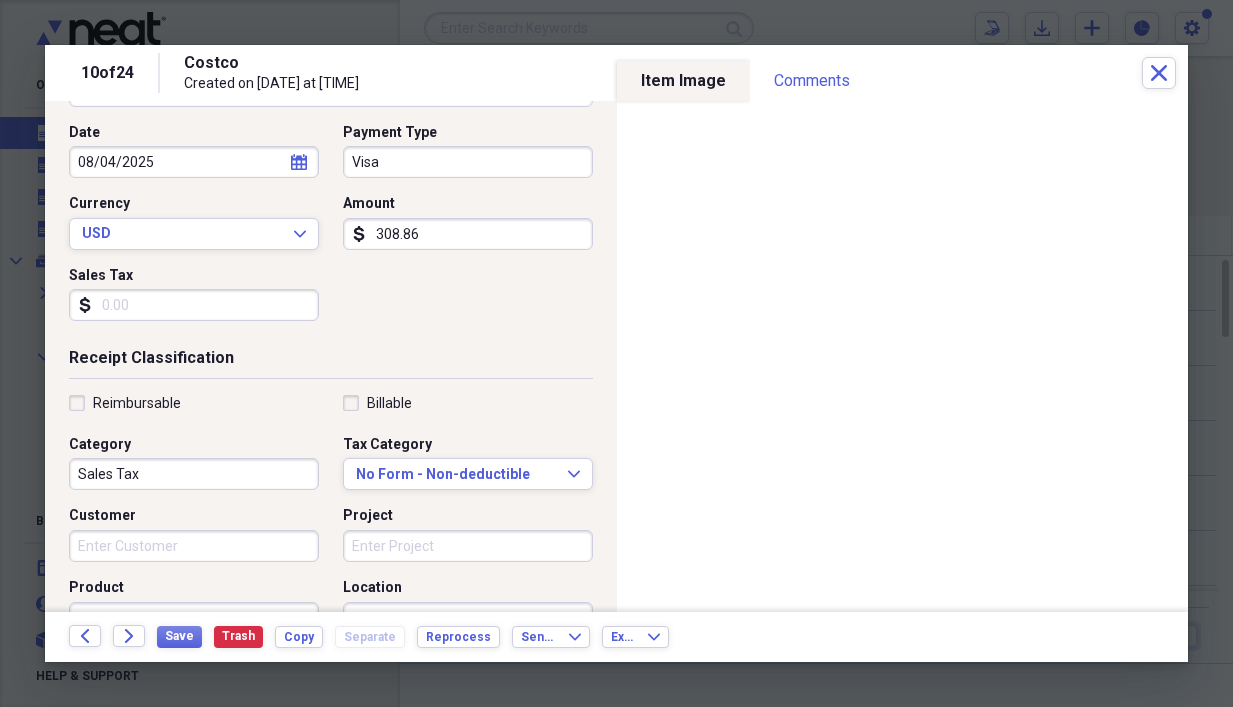 scroll, scrollTop: 200, scrollLeft: 0, axis: vertical 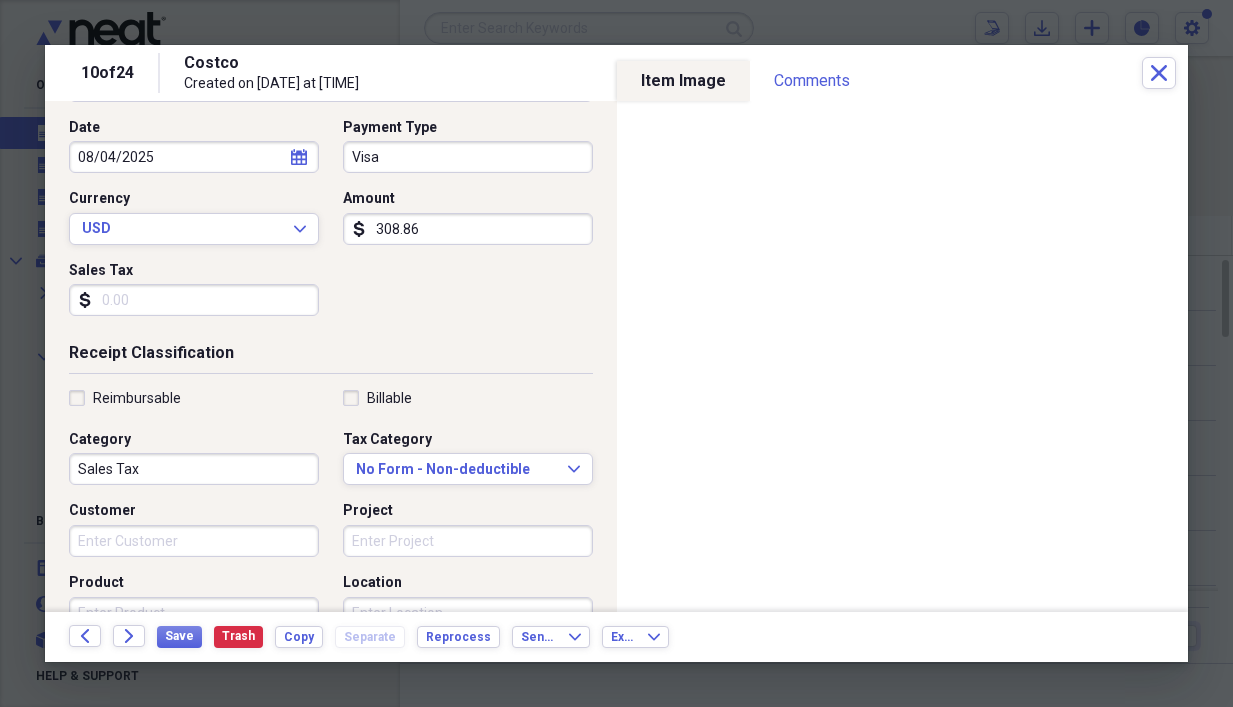 type on "308.86" 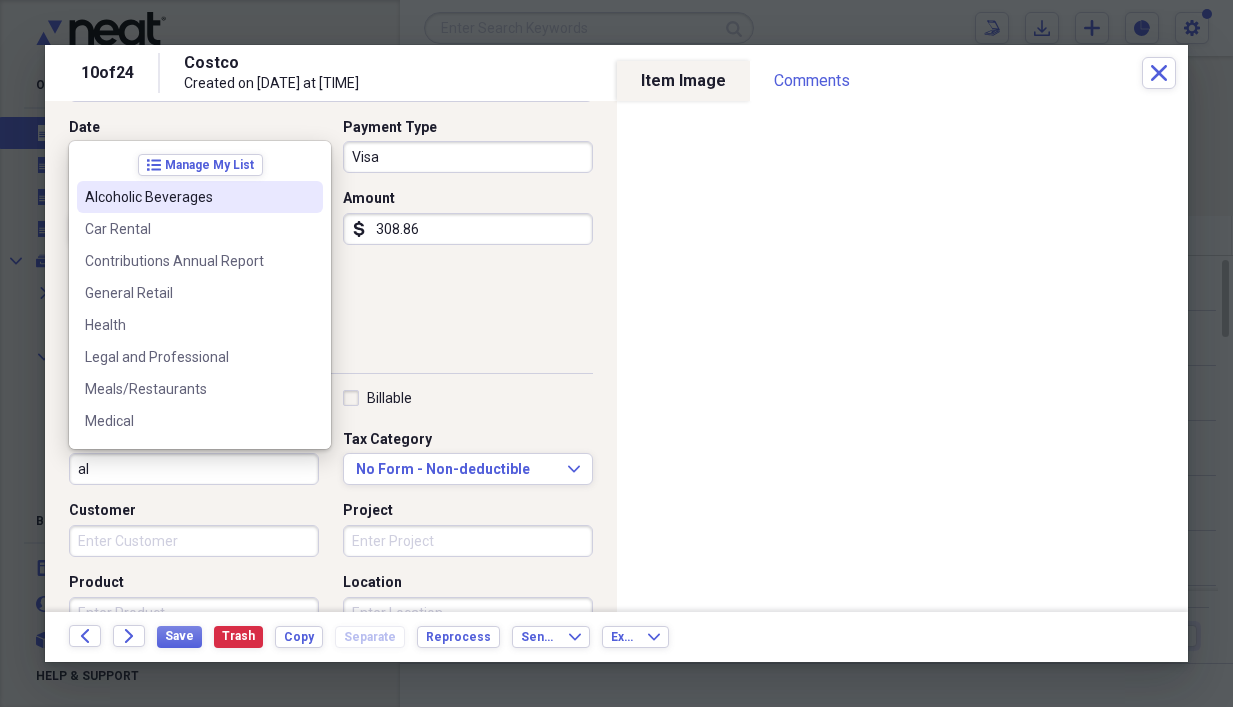 click on "Alcoholic Beverages" at bounding box center [188, 197] 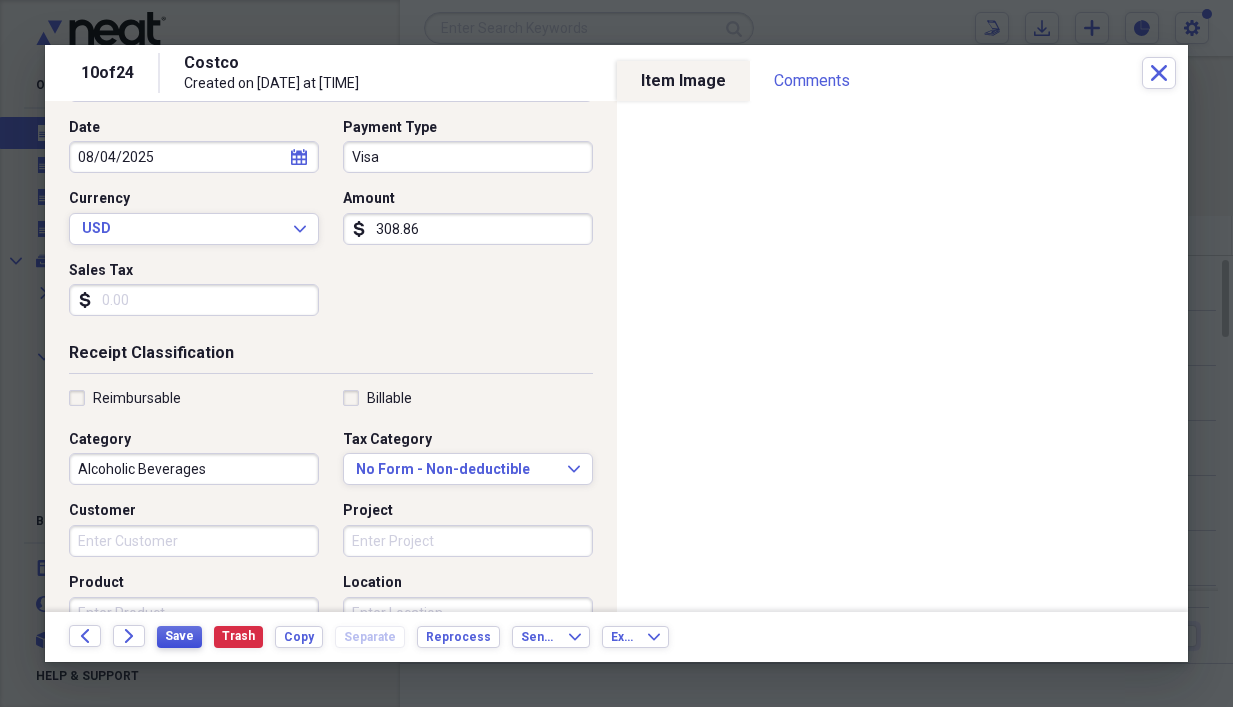 click on "Save" at bounding box center [179, 636] 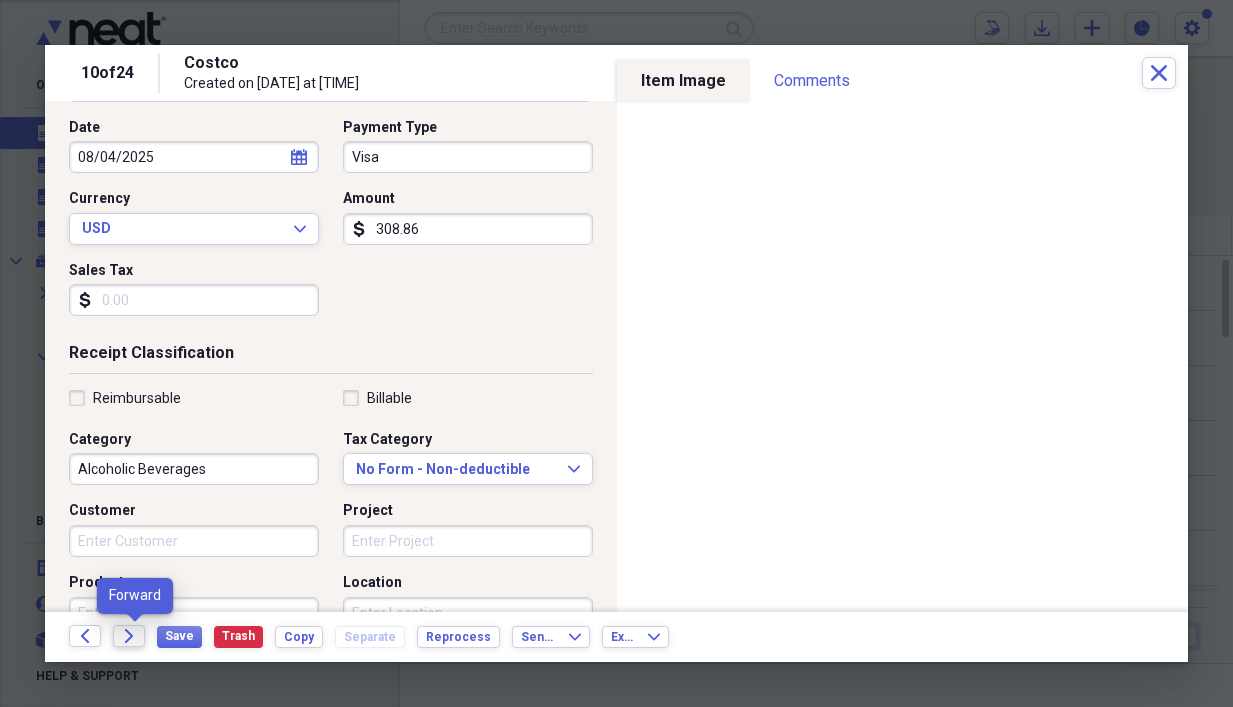 click on "Forward" 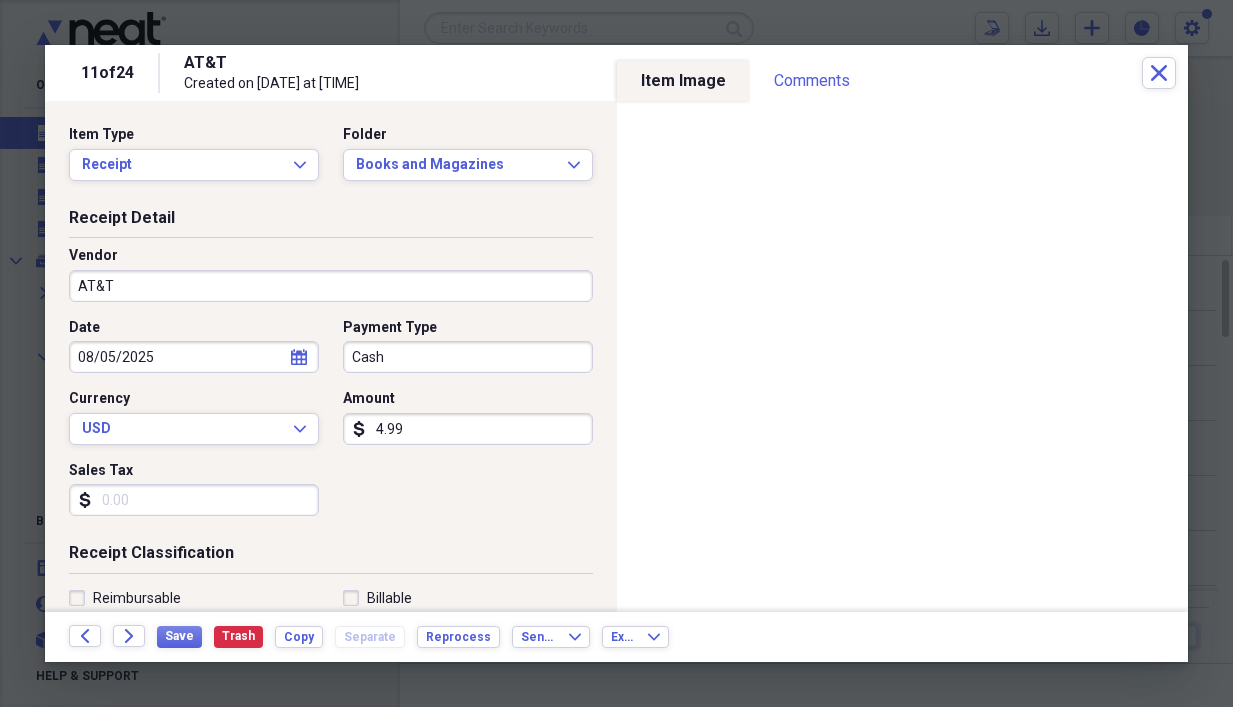 click on "AT&T" at bounding box center (331, 286) 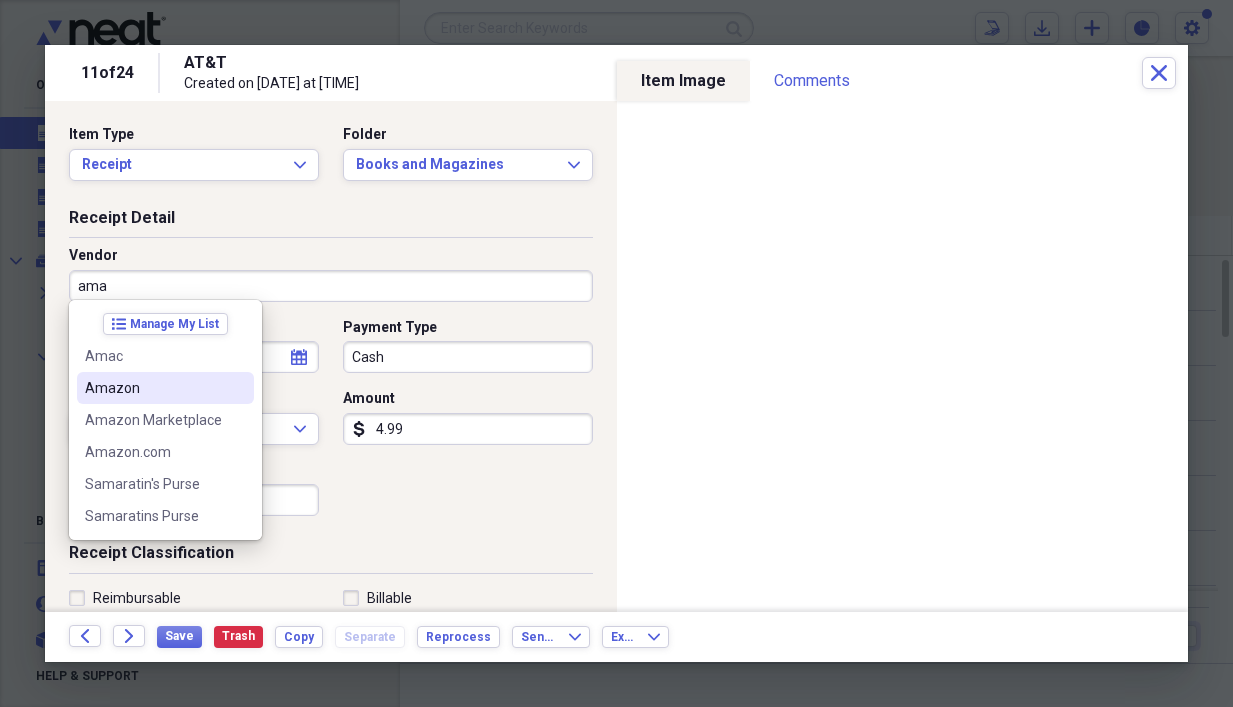 click on "Amazon" at bounding box center [153, 388] 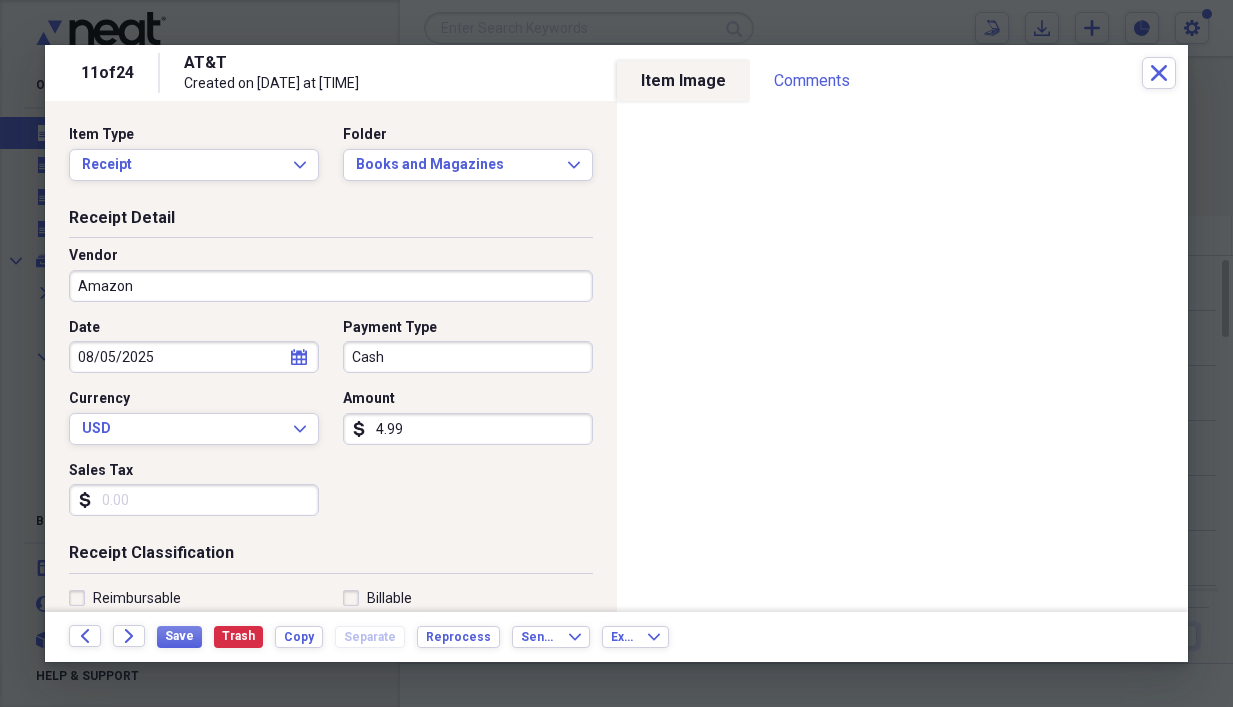 type on "Sales Tax" 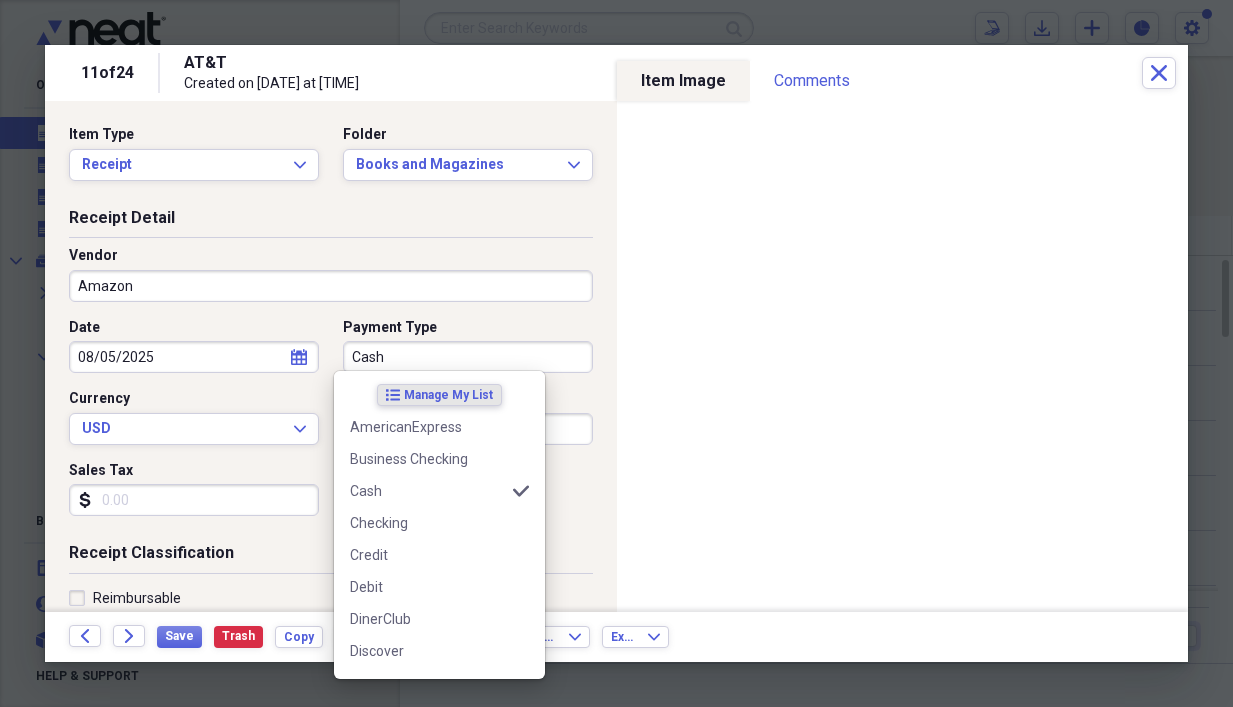 click on "Cash" at bounding box center [468, 357] 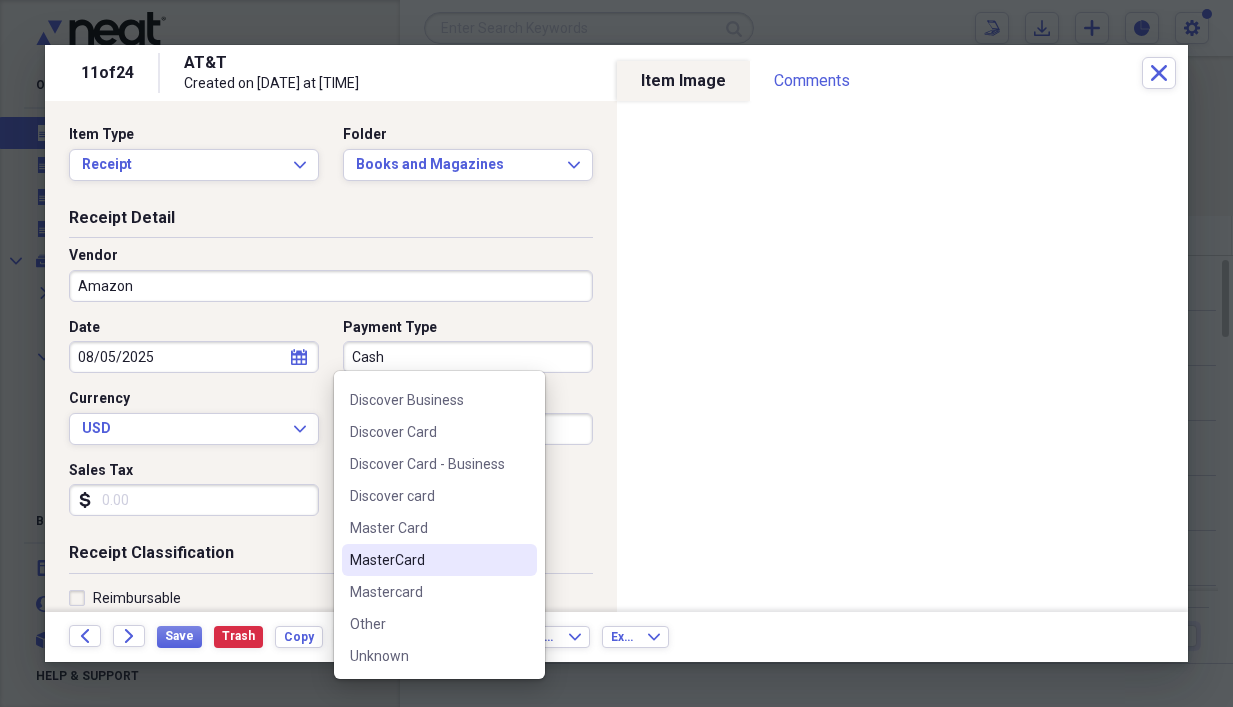 scroll, scrollTop: 280, scrollLeft: 0, axis: vertical 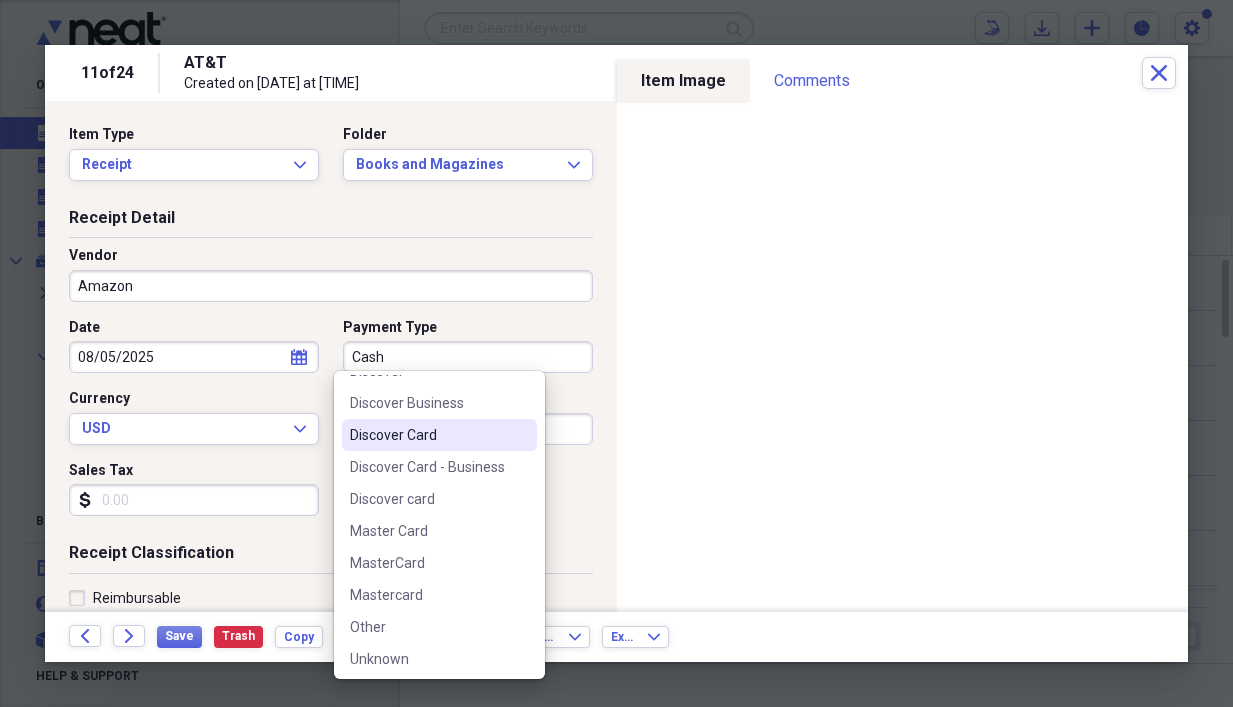 click on "Discover Card" at bounding box center [427, 435] 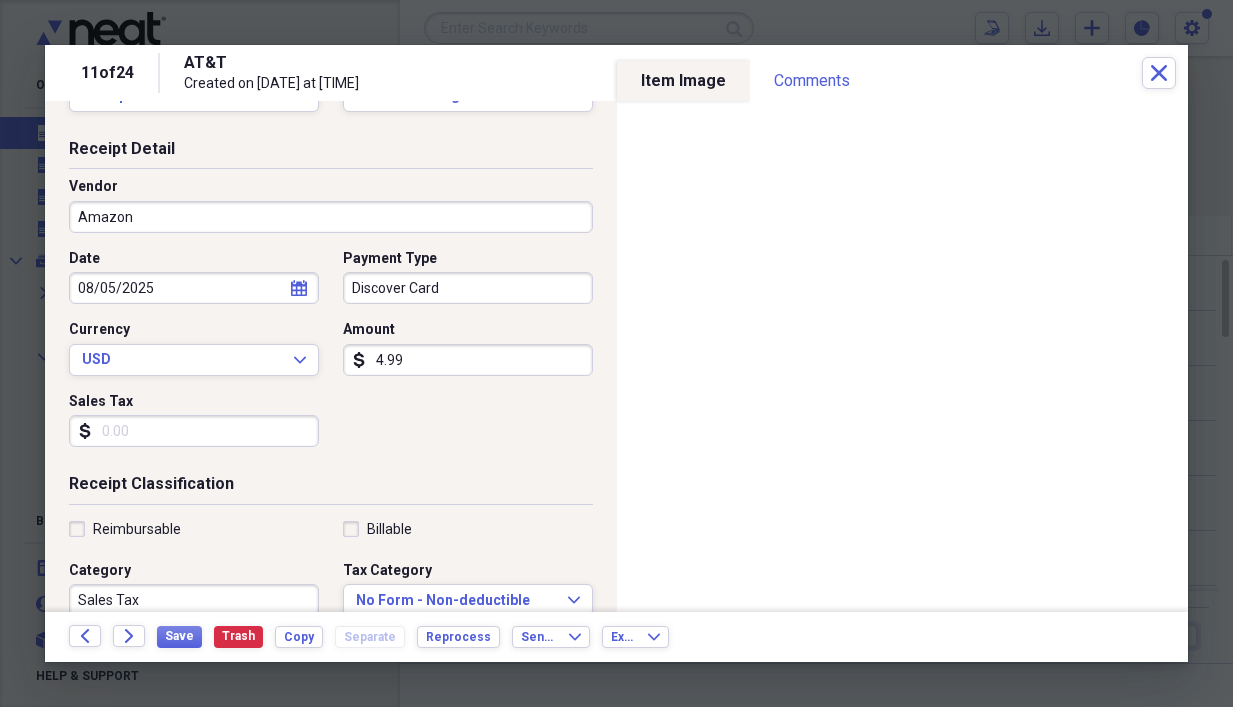 scroll, scrollTop: 100, scrollLeft: 0, axis: vertical 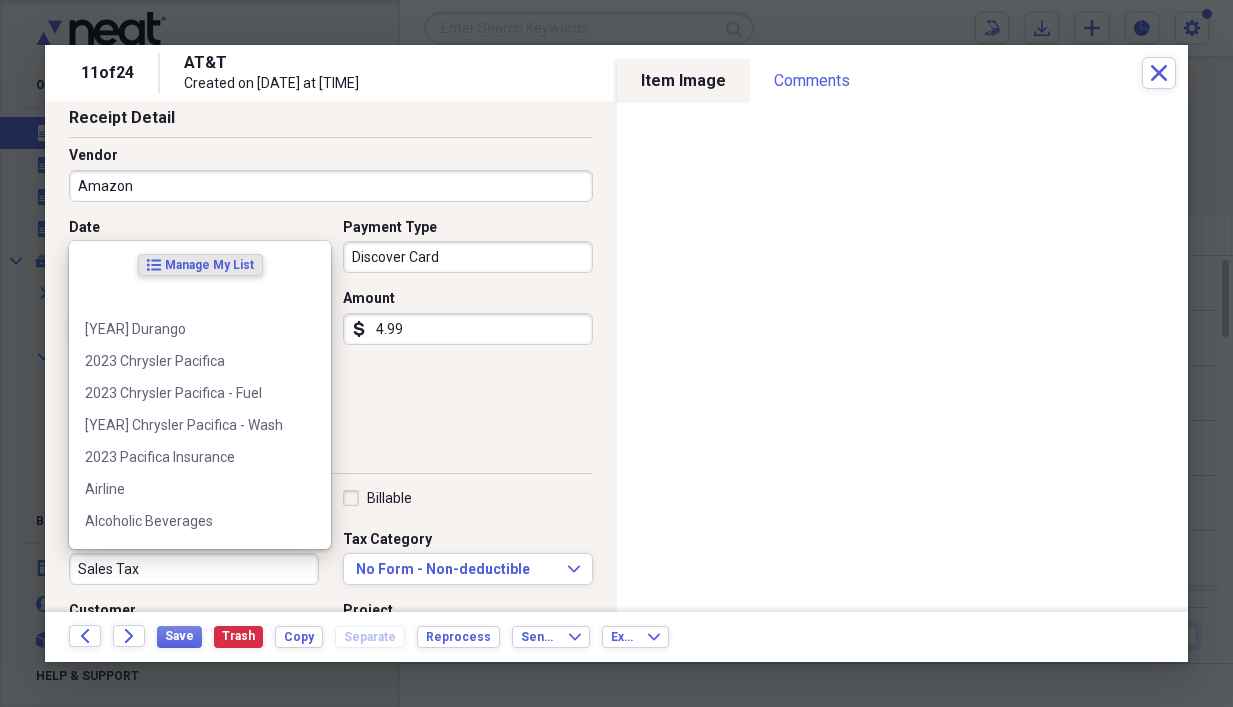 click on "Sales Tax" at bounding box center (194, 569) 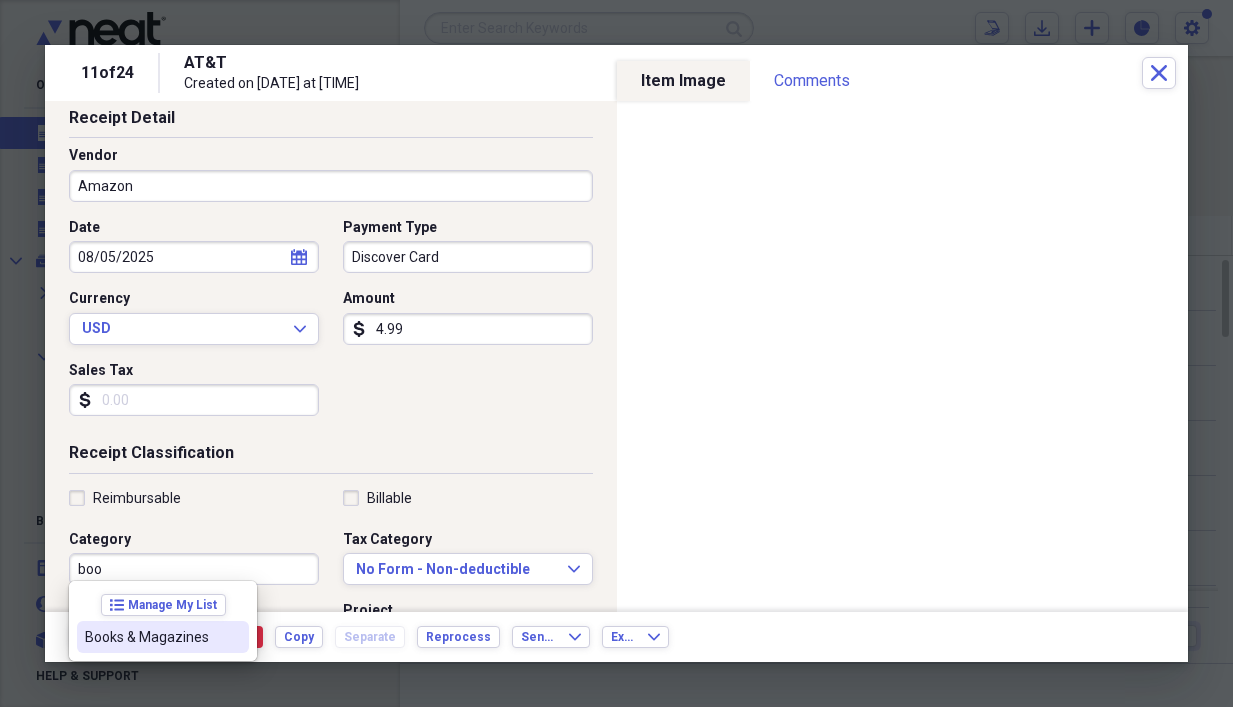 click on "Books & Magazines" at bounding box center (163, 637) 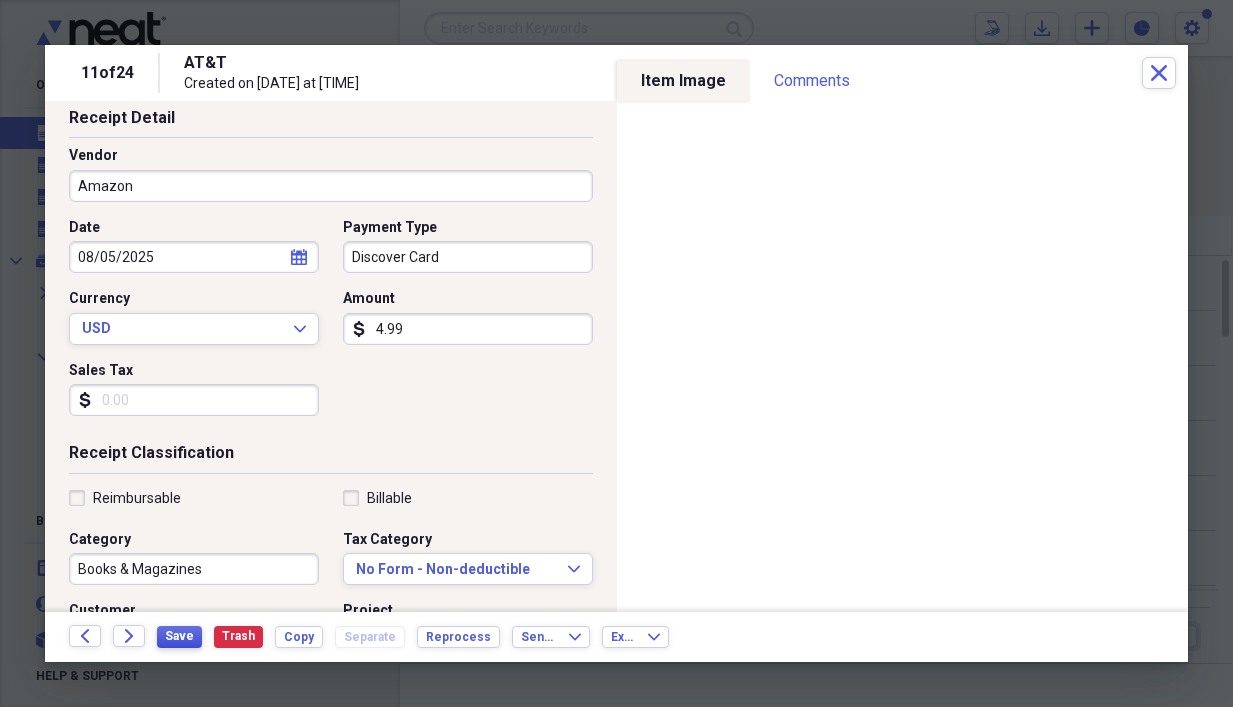 click on "Save" at bounding box center [179, 636] 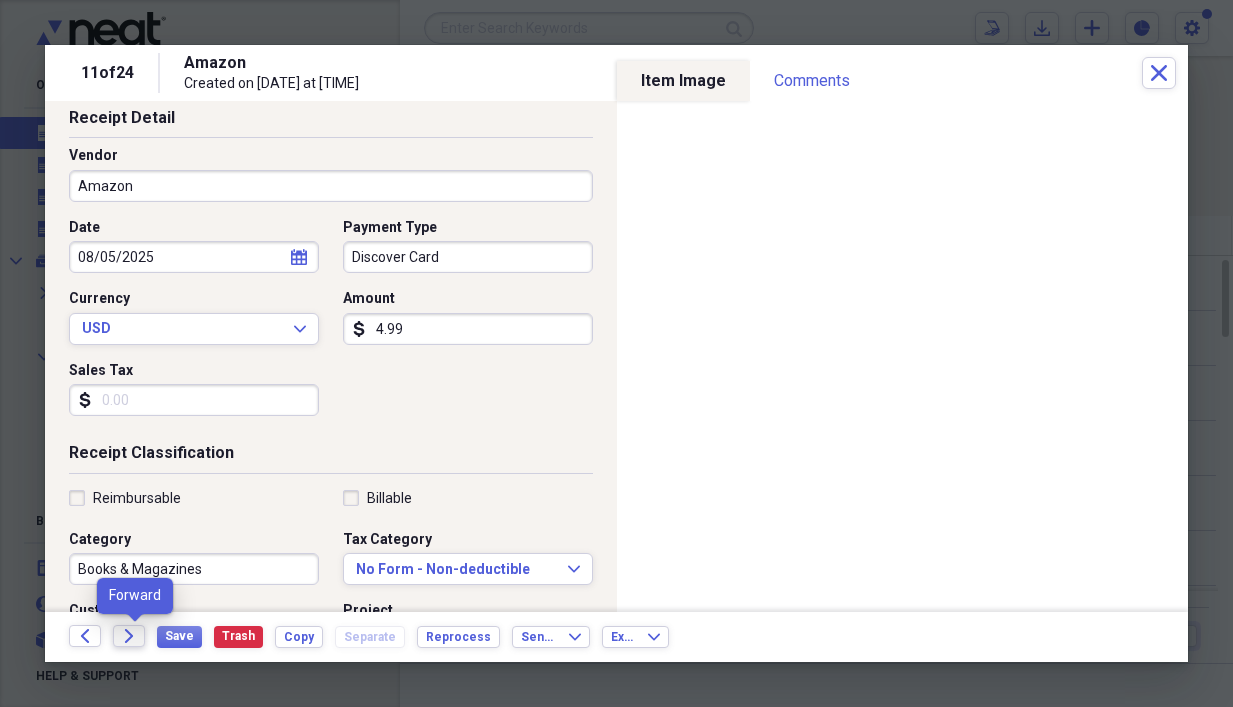 click on "Forward" 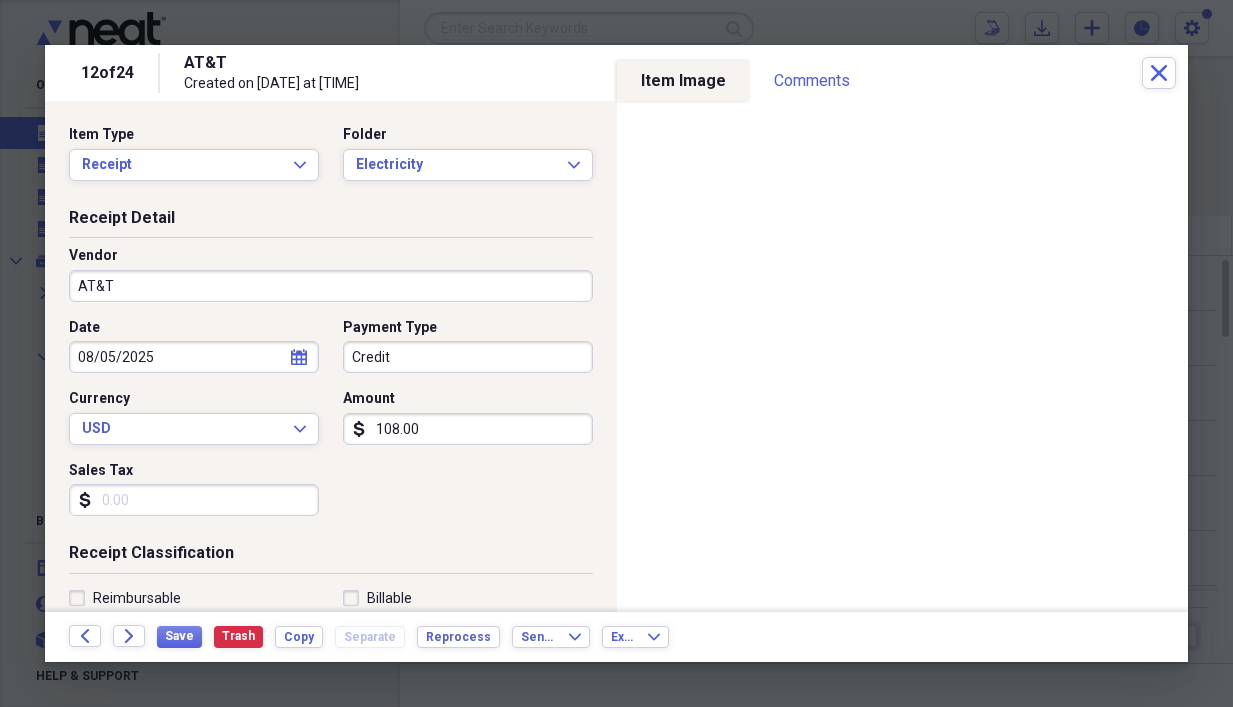 click on "AT&T" at bounding box center [331, 286] 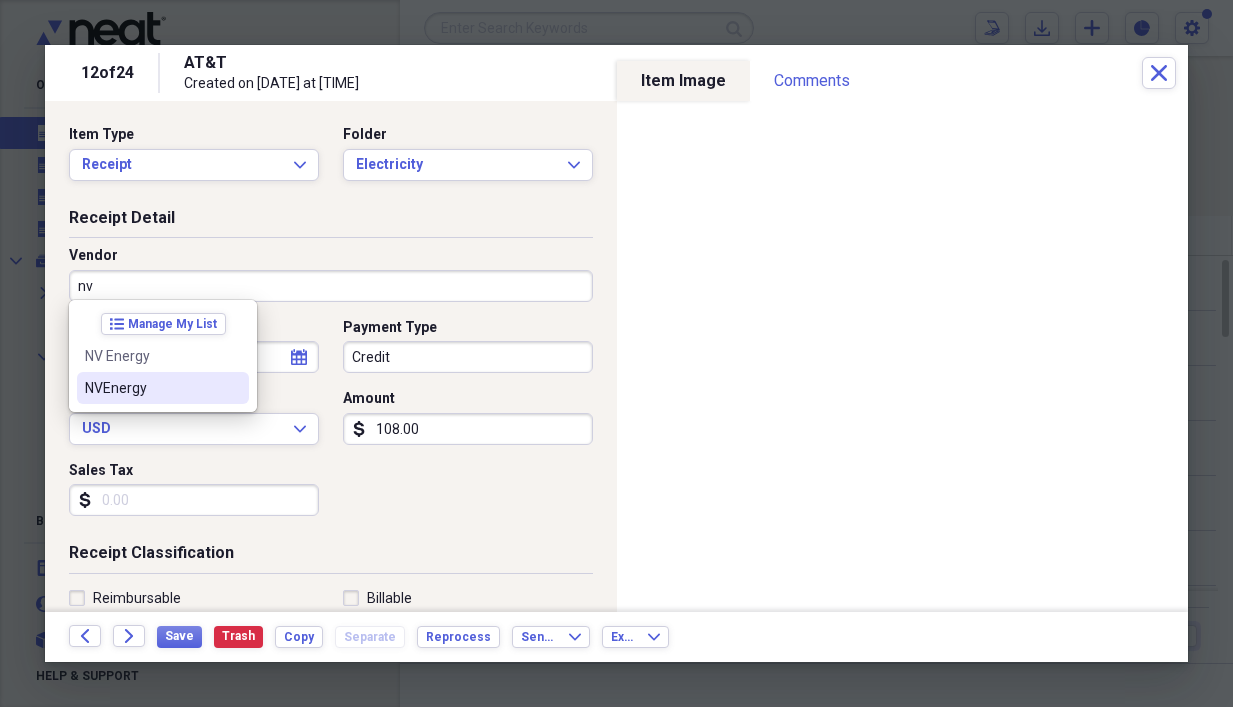click on "NVEnergy" at bounding box center (163, 388) 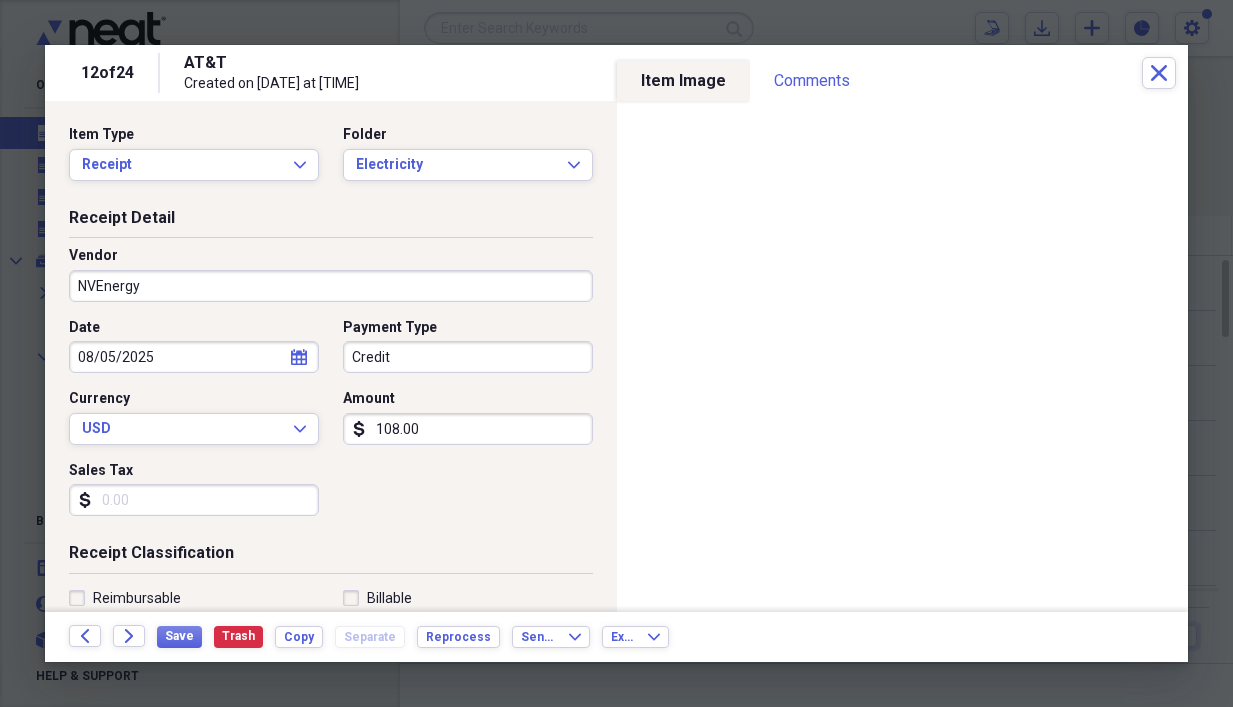 type on "Utilities - Electric" 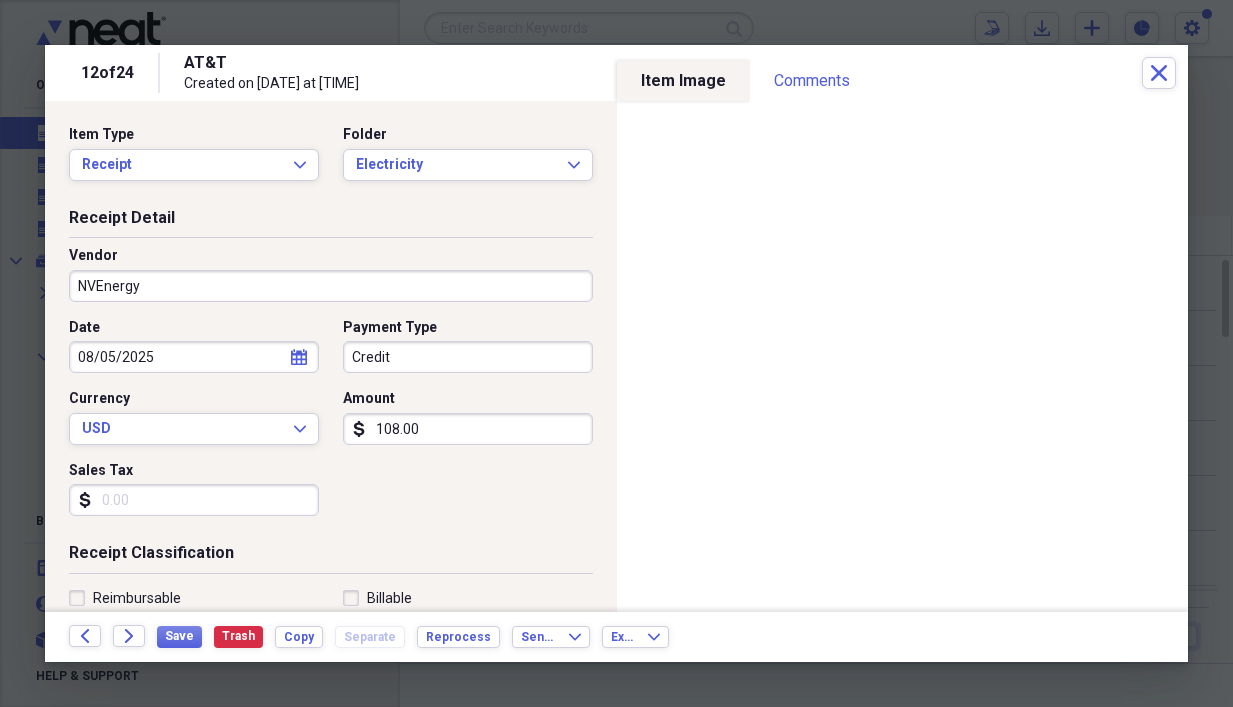 click on "Credit" at bounding box center (468, 357) 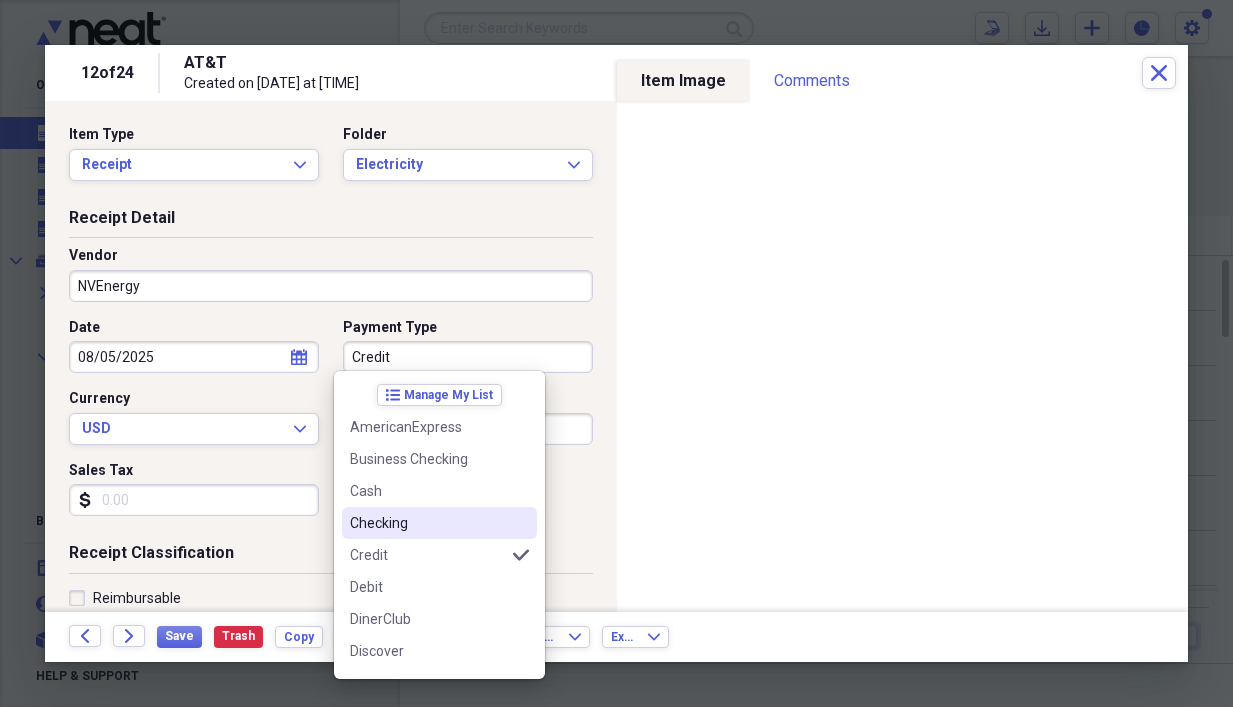 click on "Checking" at bounding box center [427, 523] 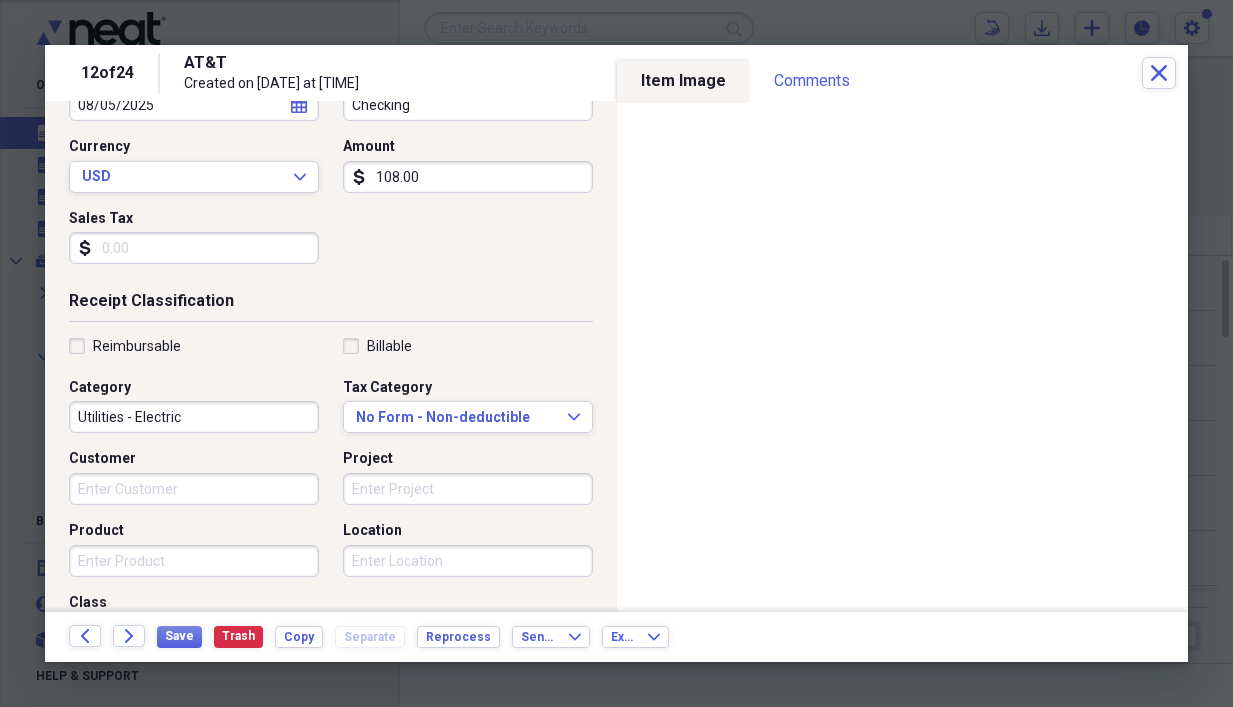 scroll, scrollTop: 300, scrollLeft: 0, axis: vertical 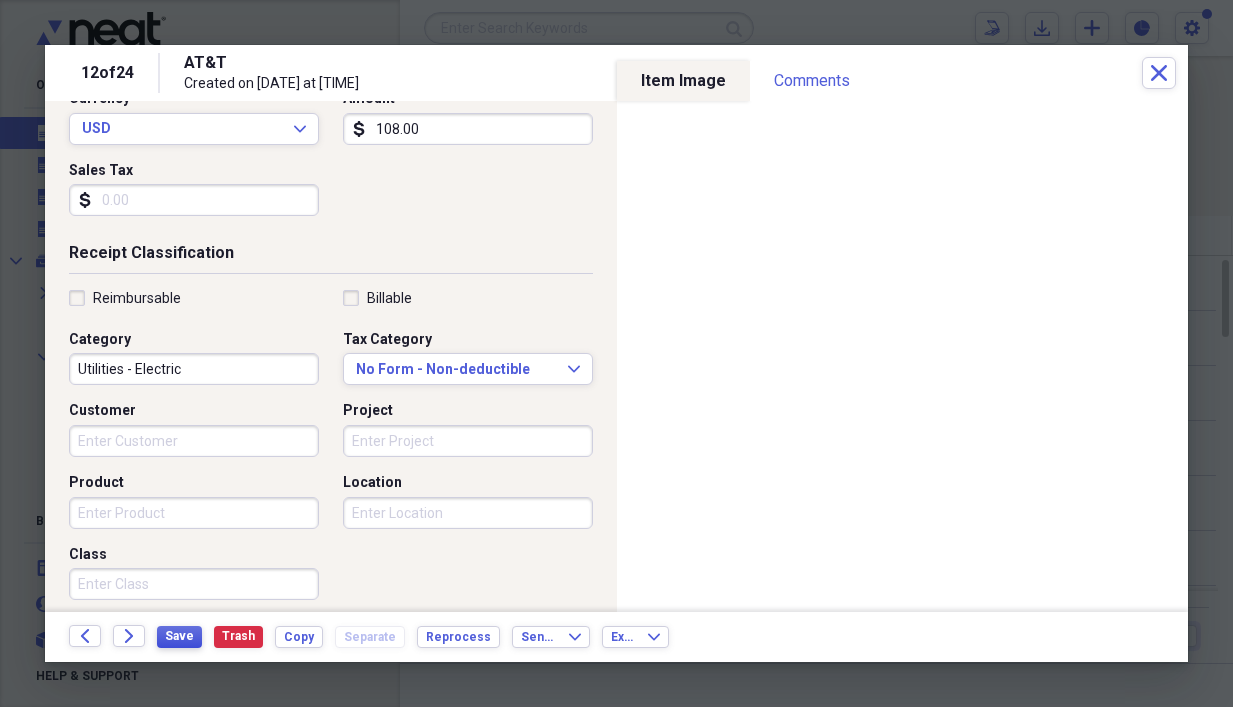 click on "Save" at bounding box center (179, 636) 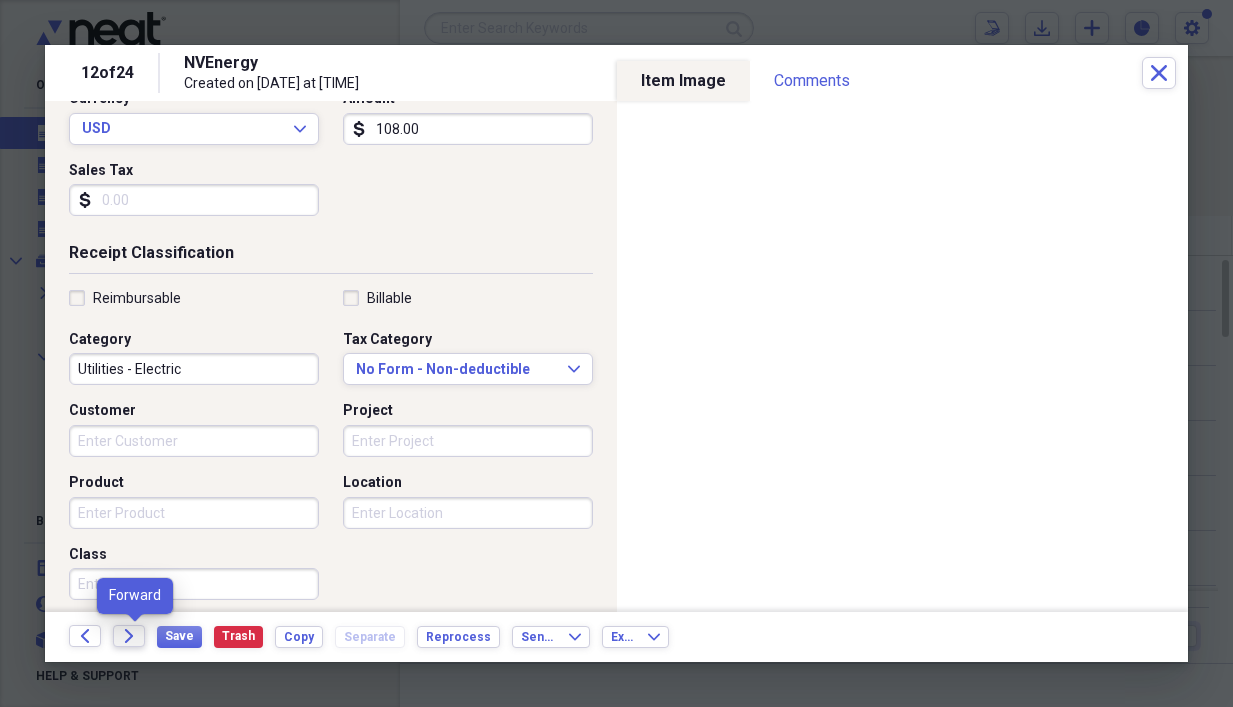 click on "Forward" 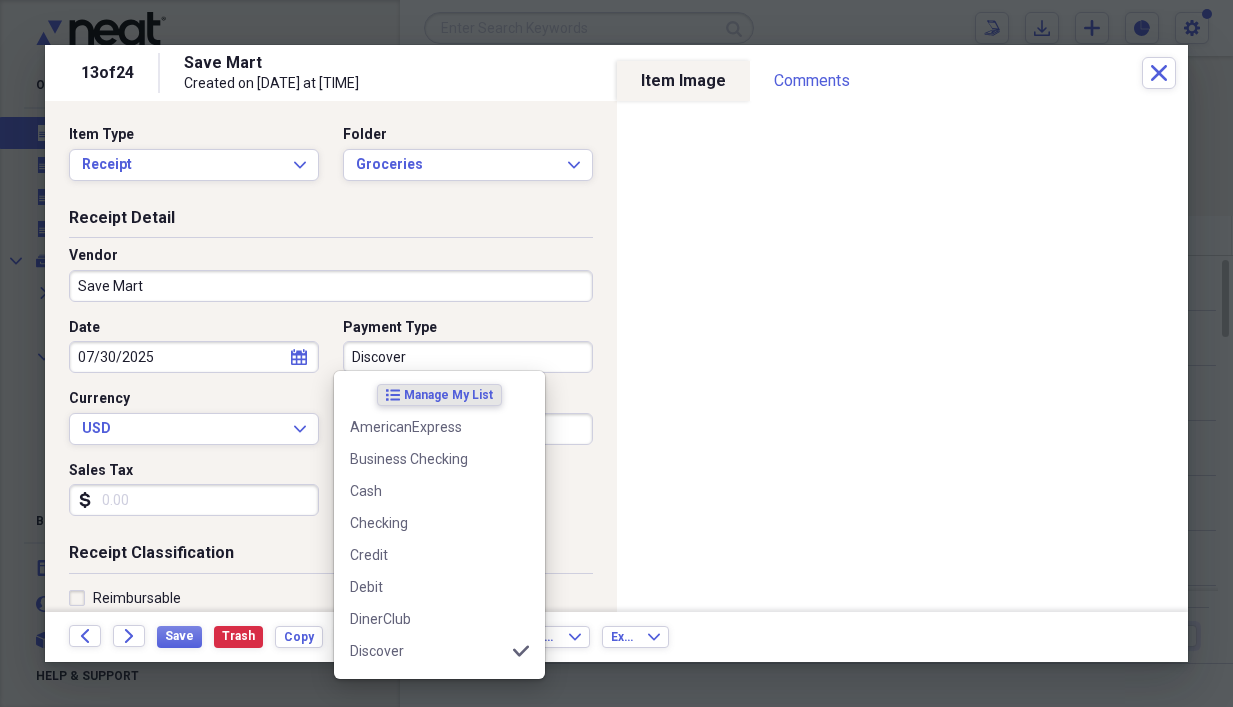 click on "Discover" at bounding box center (468, 357) 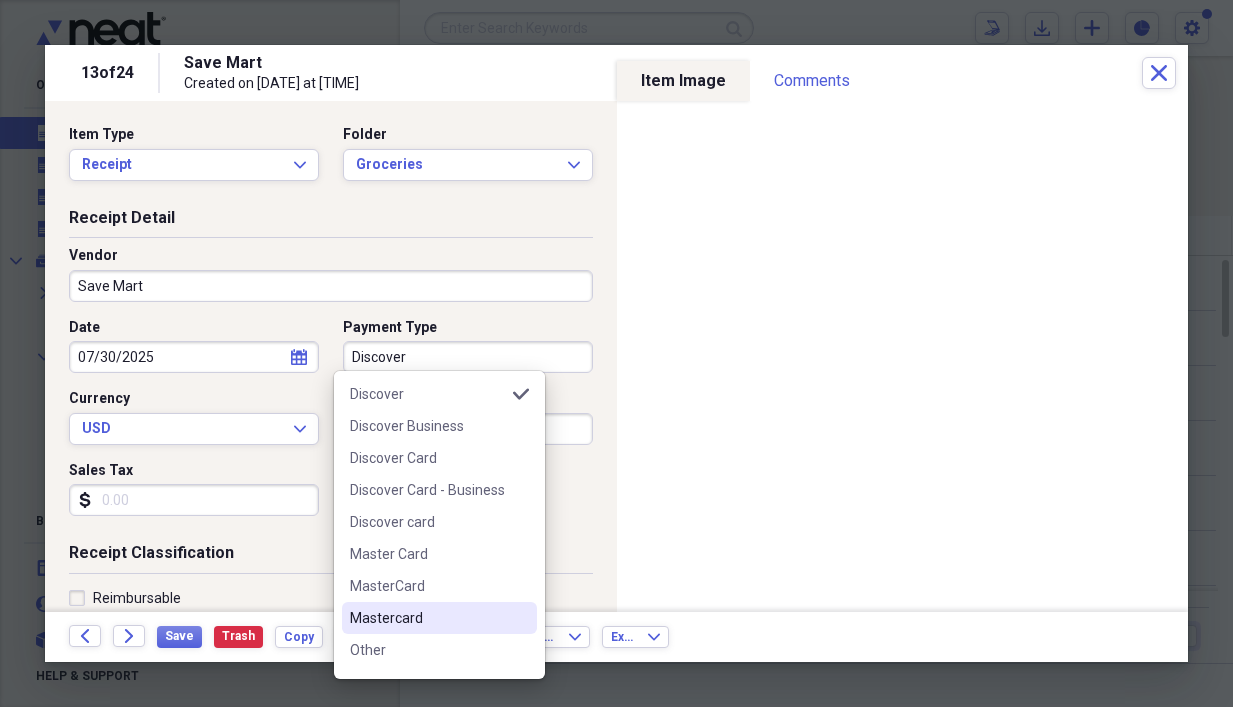 scroll, scrollTop: 300, scrollLeft: 0, axis: vertical 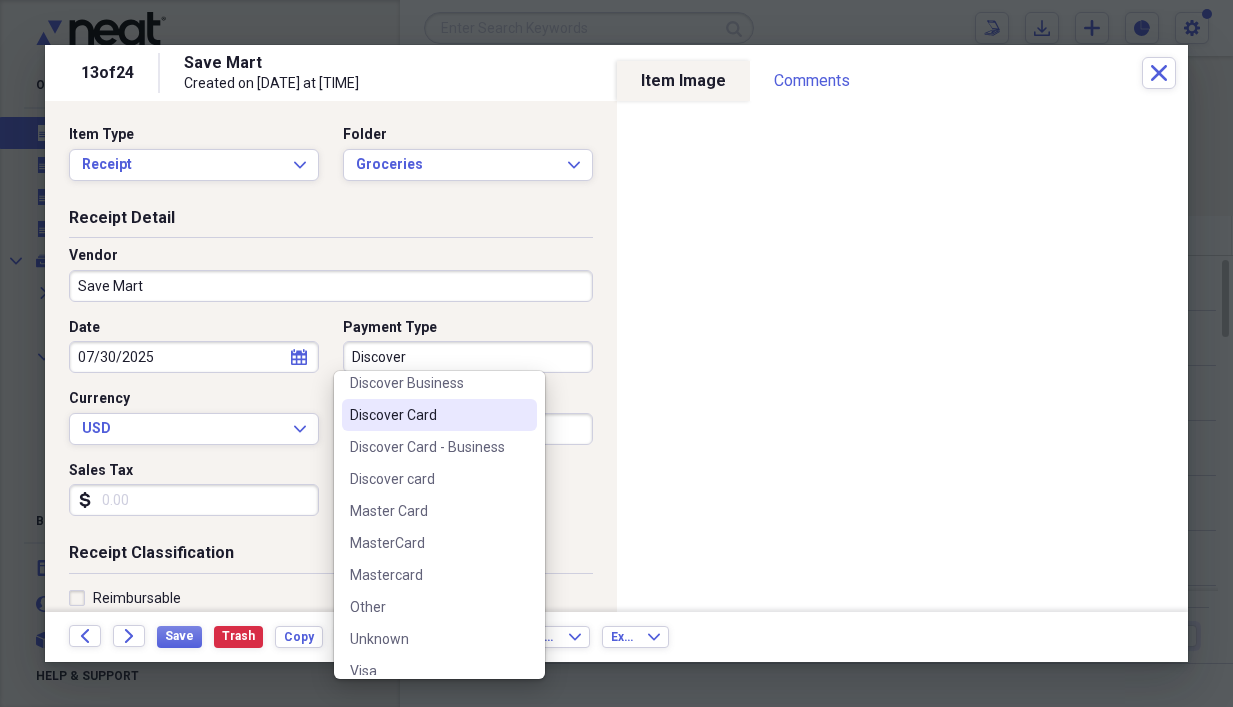 click on "Discover Card" at bounding box center (439, 415) 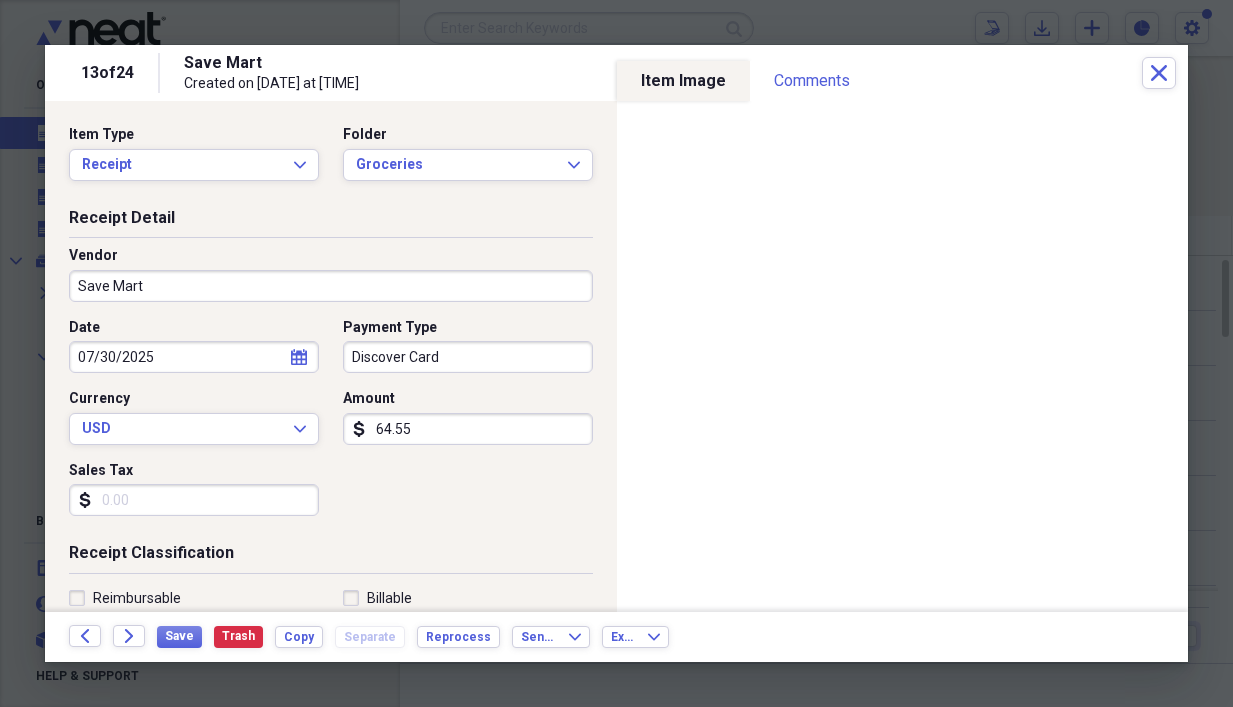 click on "64.55" at bounding box center [468, 429] 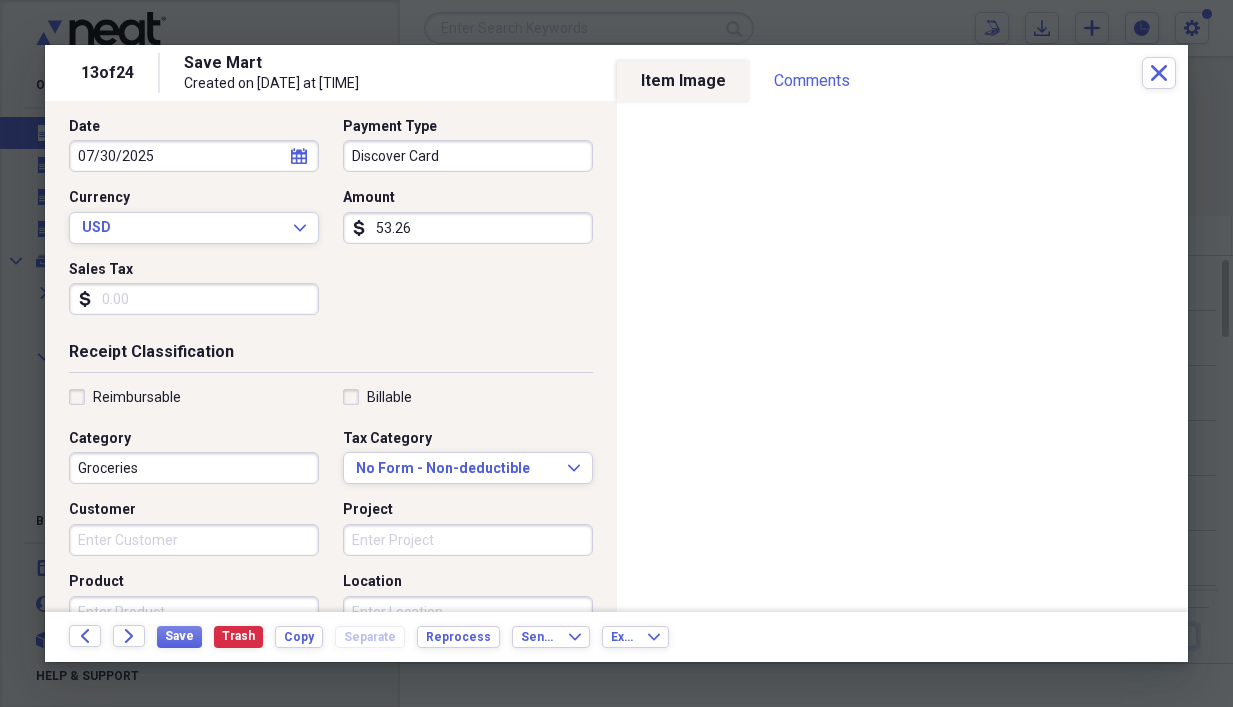 scroll, scrollTop: 300, scrollLeft: 0, axis: vertical 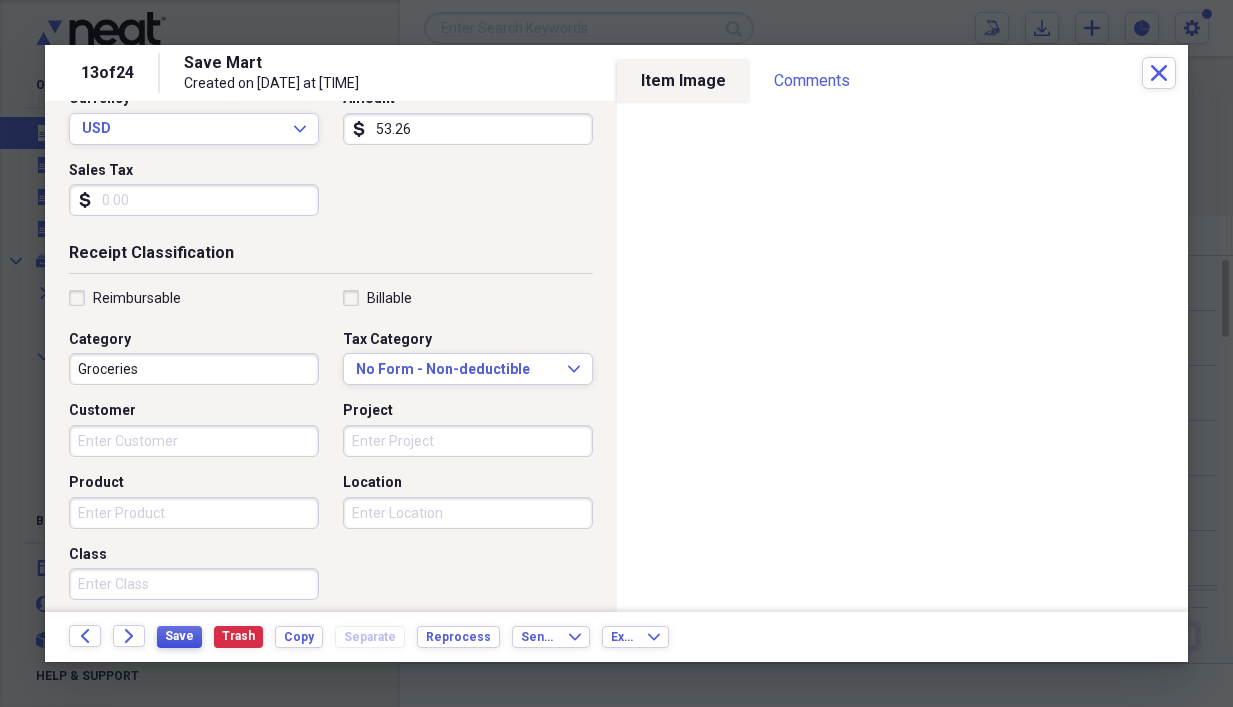 type on "53.26" 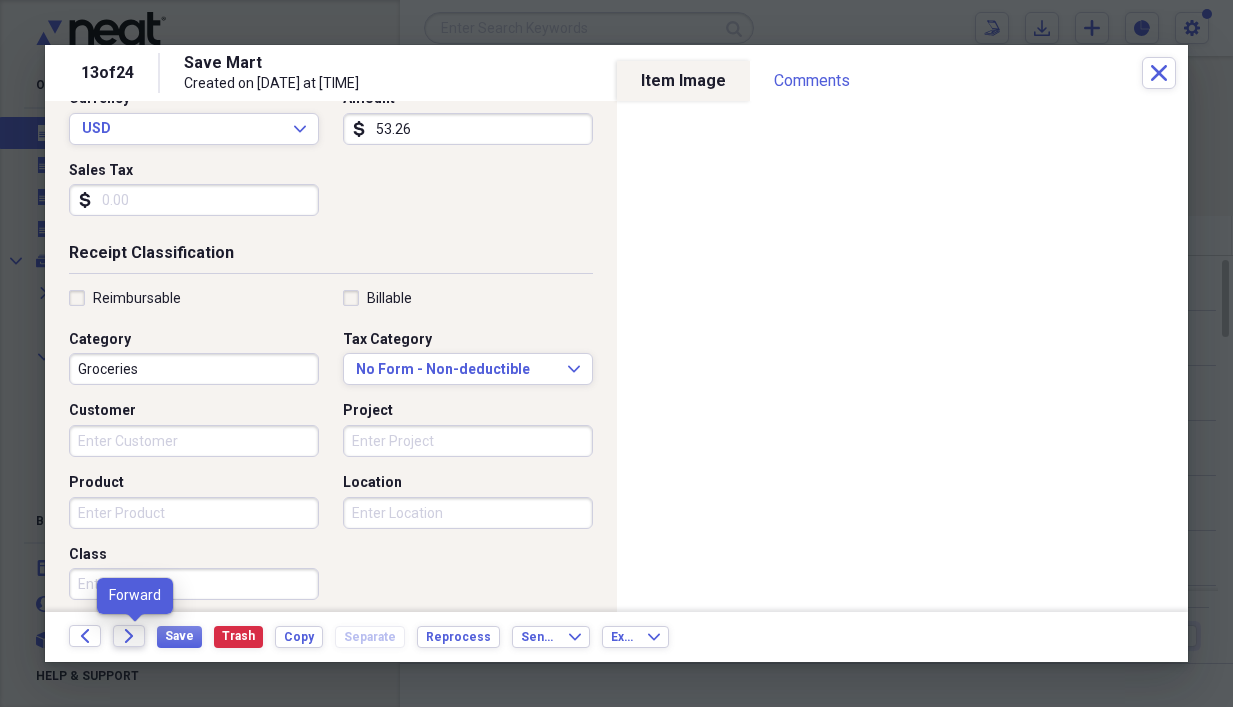 click on "Forward" at bounding box center [129, 636] 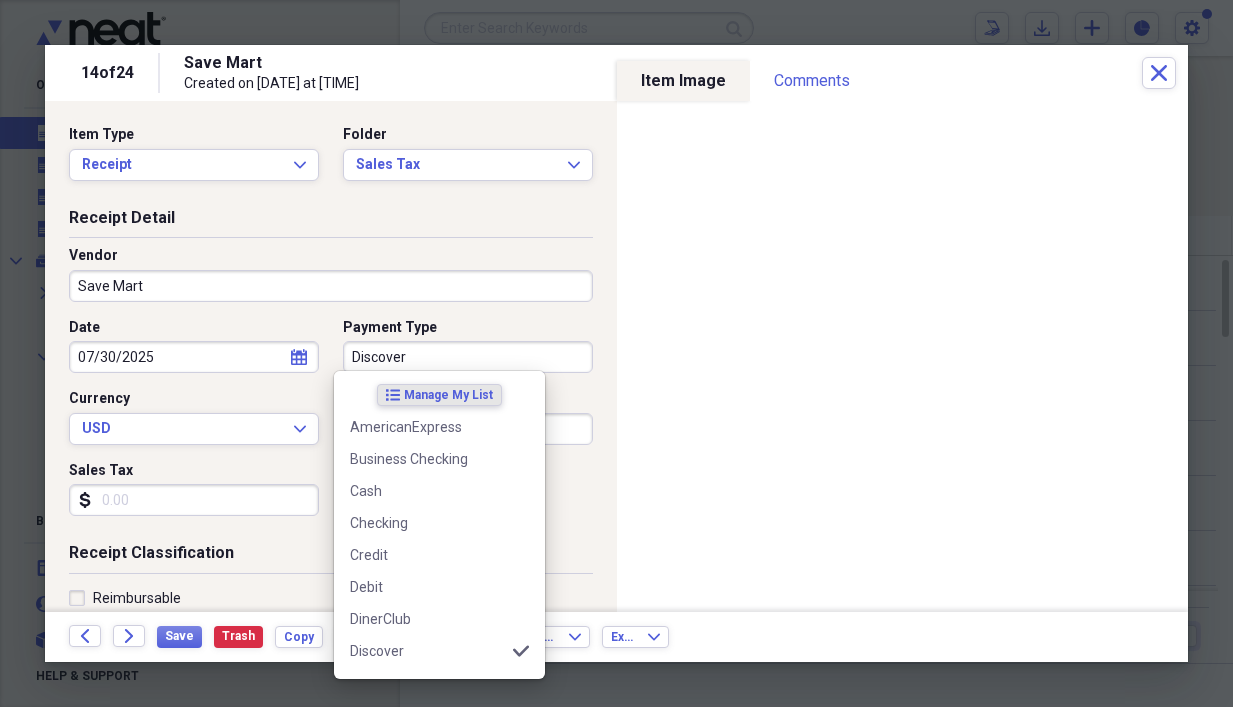 click on "Discover" at bounding box center [468, 357] 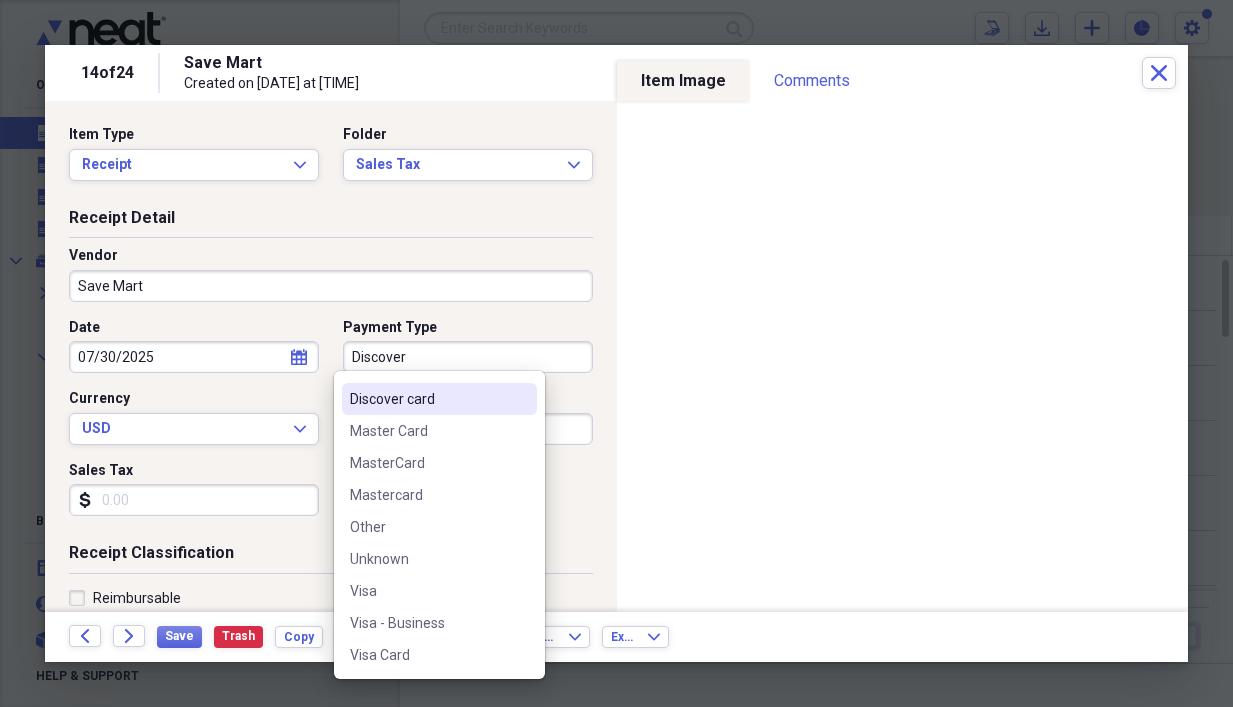 scroll, scrollTop: 280, scrollLeft: 0, axis: vertical 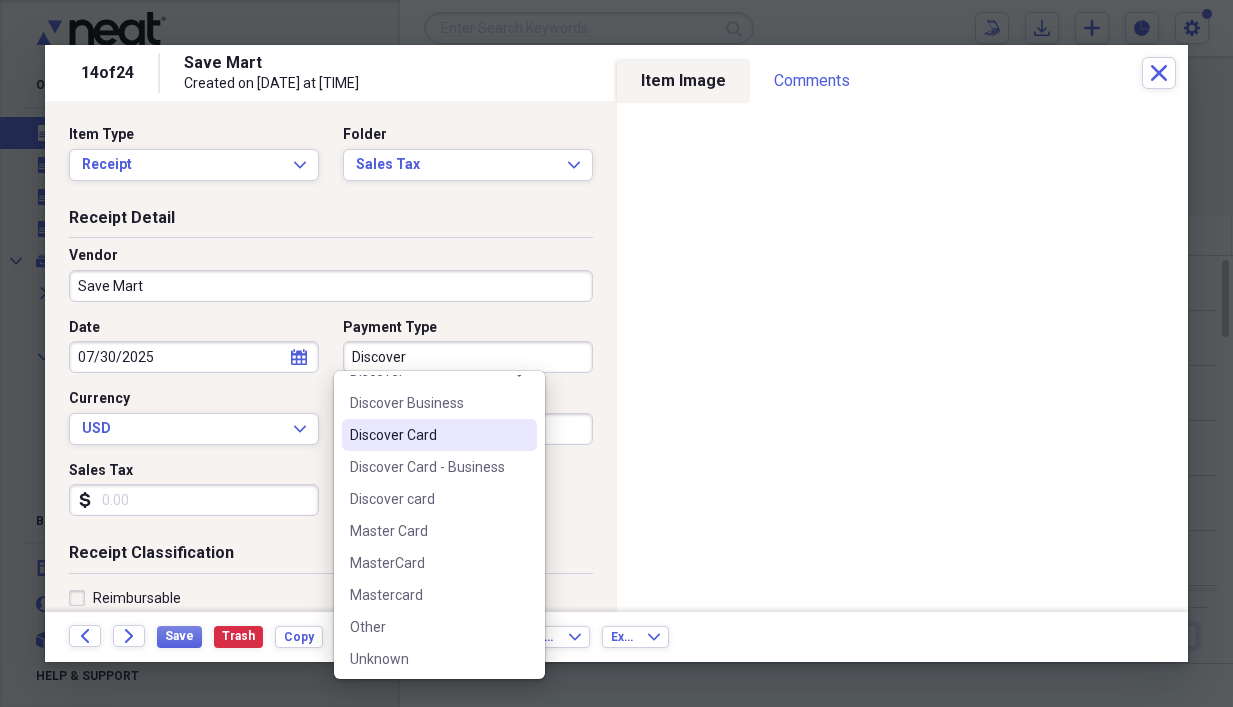 click on "Discover Card" at bounding box center (427, 435) 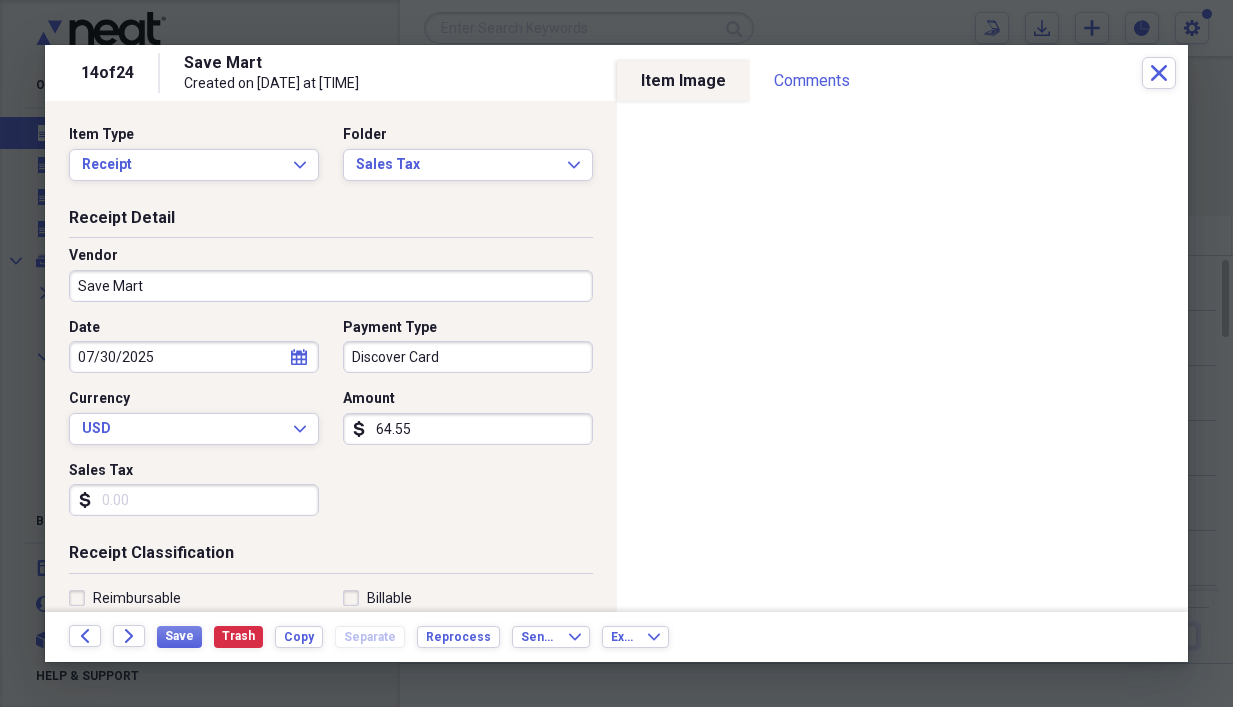 click on "64.55" at bounding box center [468, 429] 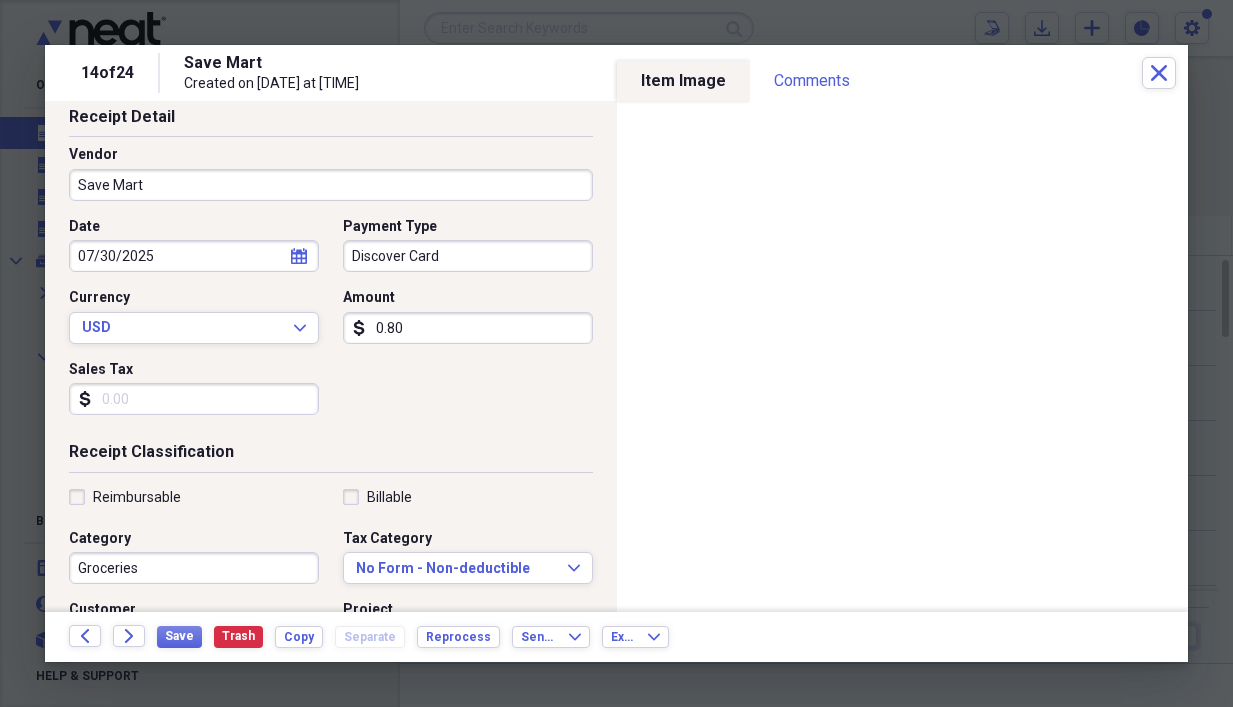 scroll, scrollTop: 200, scrollLeft: 0, axis: vertical 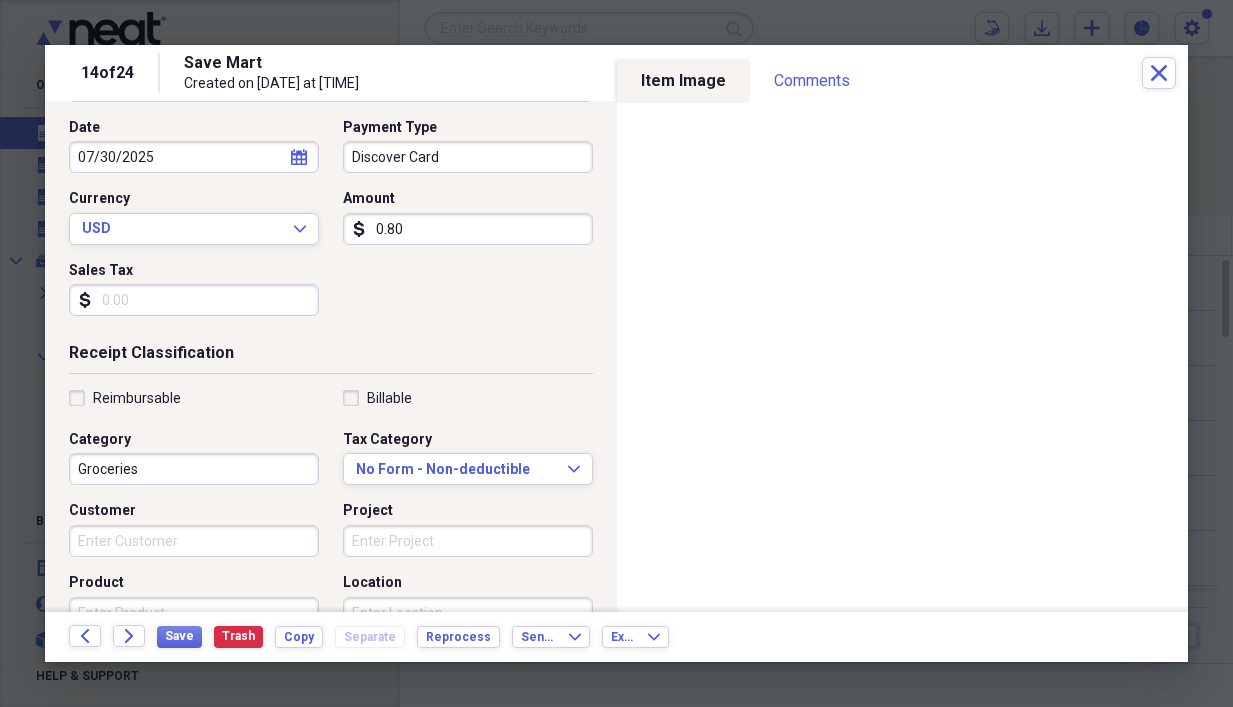 type on "0.80" 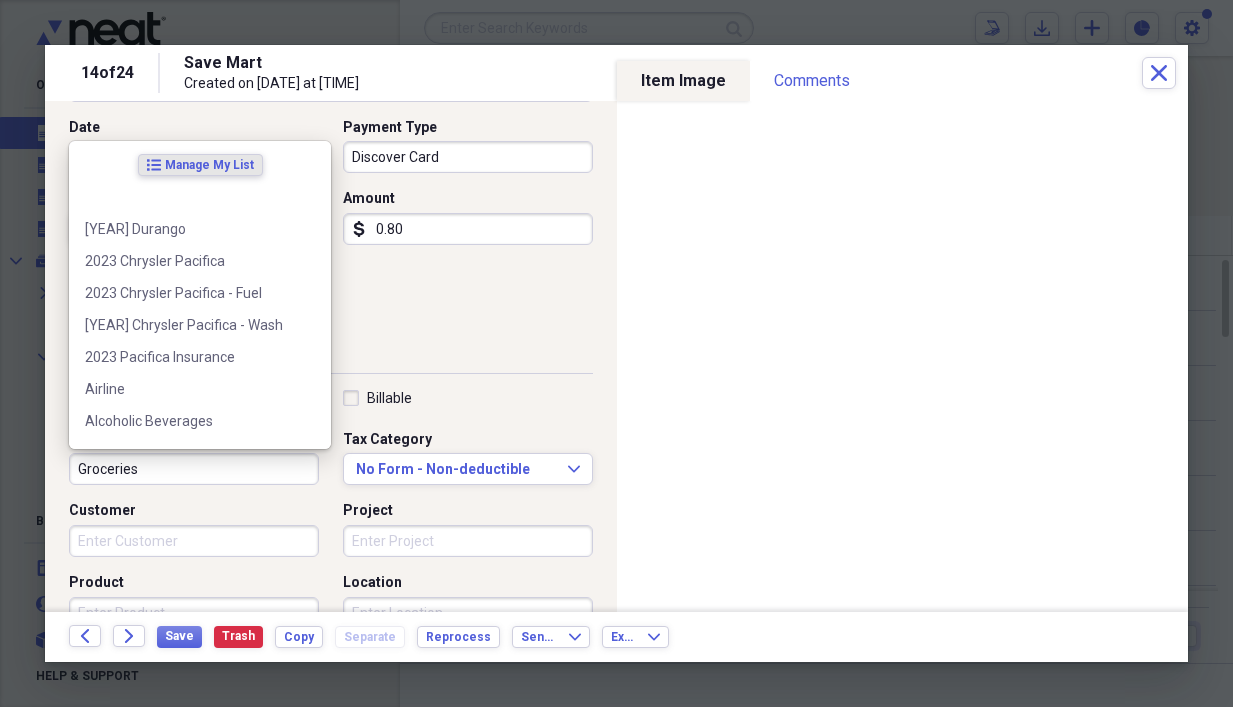 click on "Groceries" at bounding box center (194, 469) 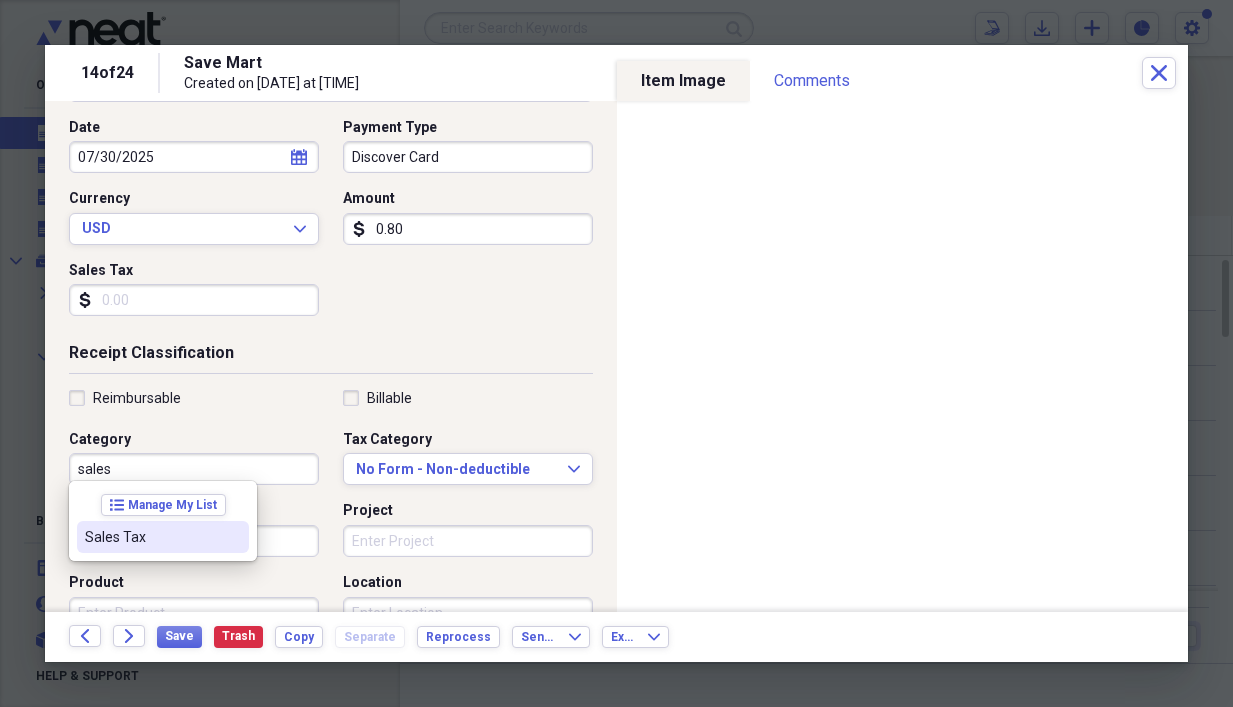 click on "Sales Tax" at bounding box center (151, 537) 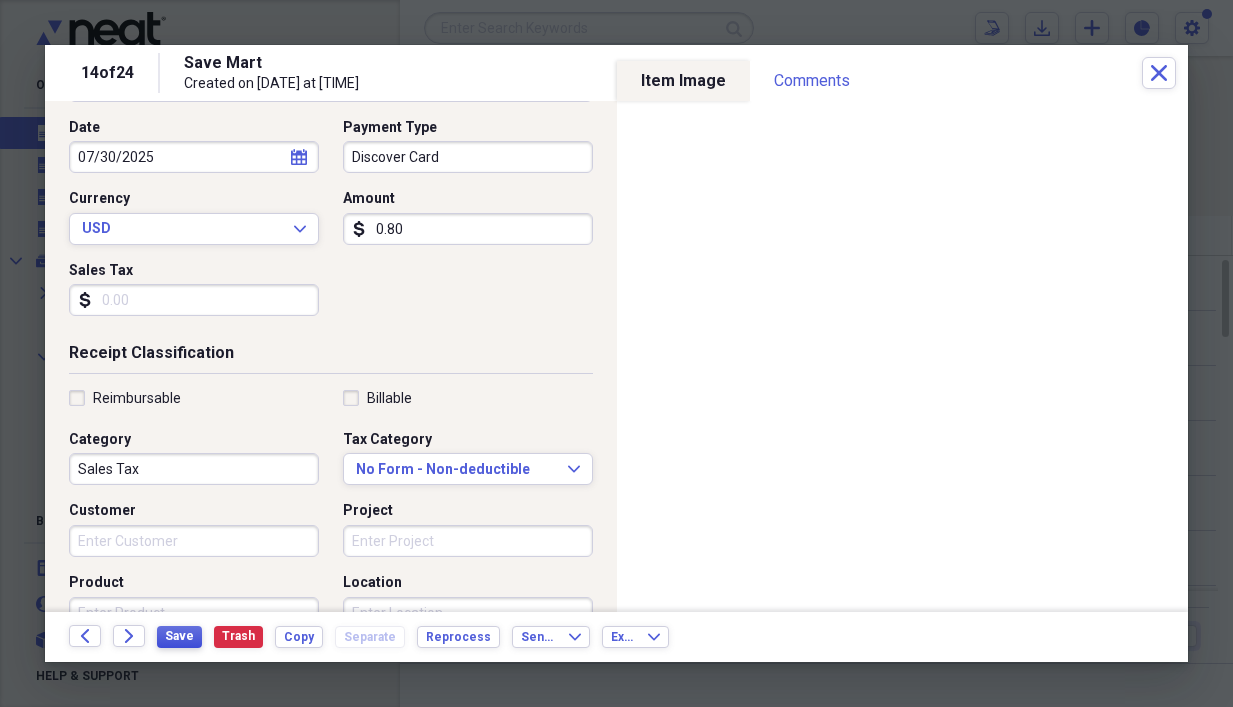 click on "Save" at bounding box center [179, 636] 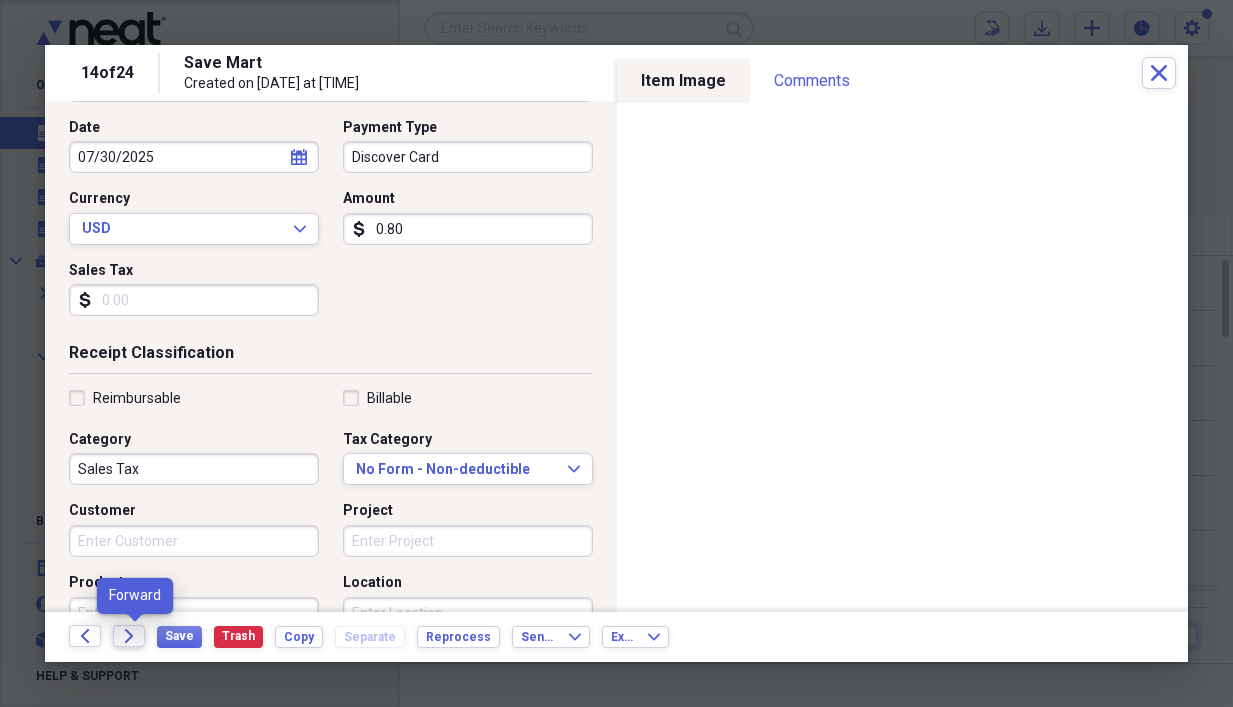 click on "Forward" 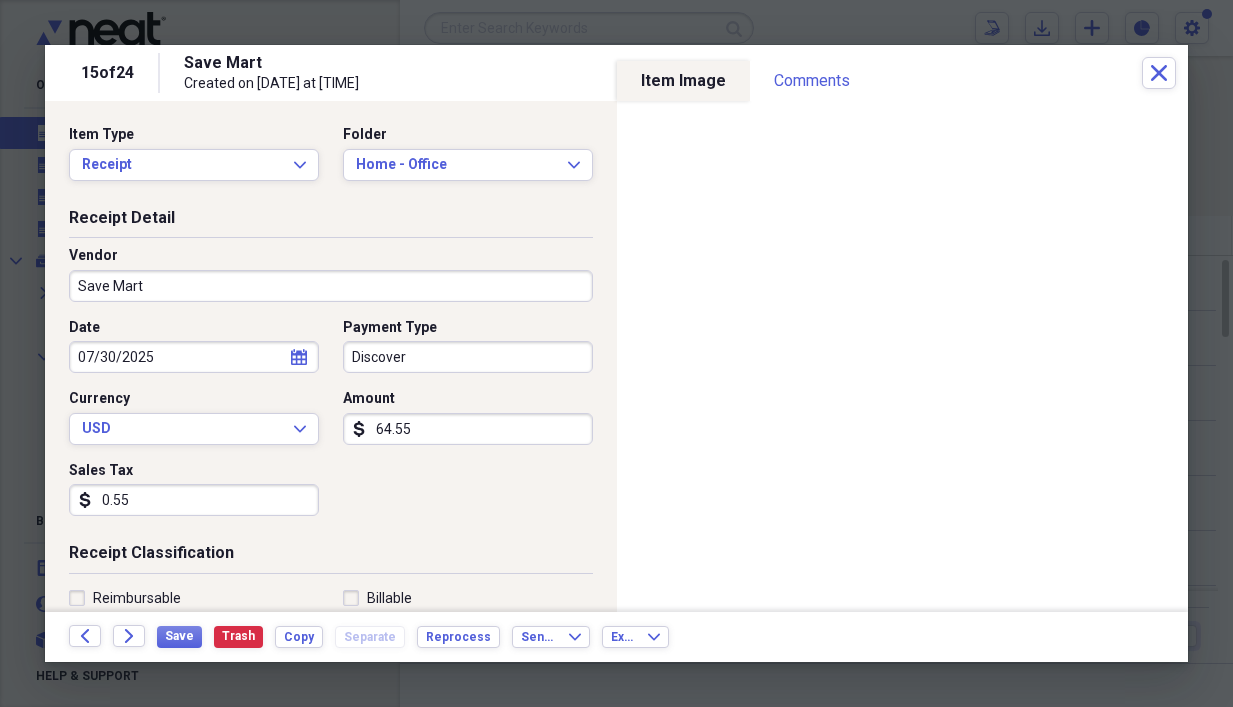 click on "Payment Type Discover" at bounding box center [462, 346] 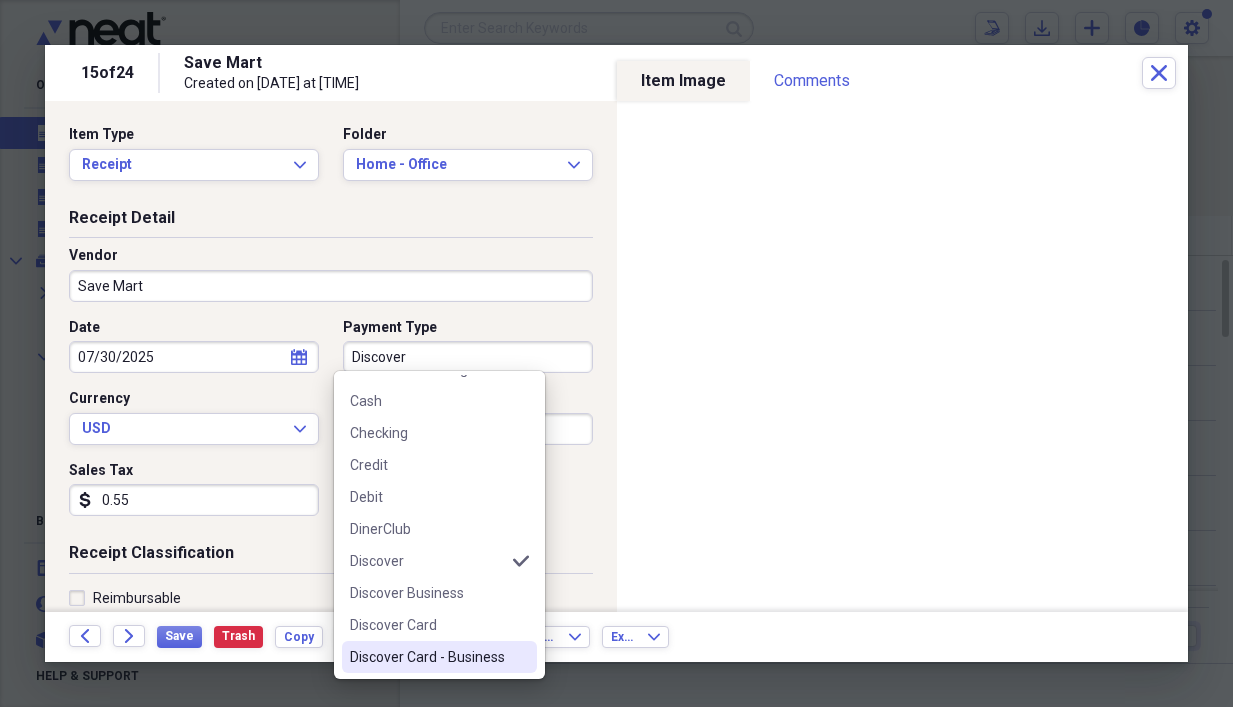 scroll, scrollTop: 200, scrollLeft: 0, axis: vertical 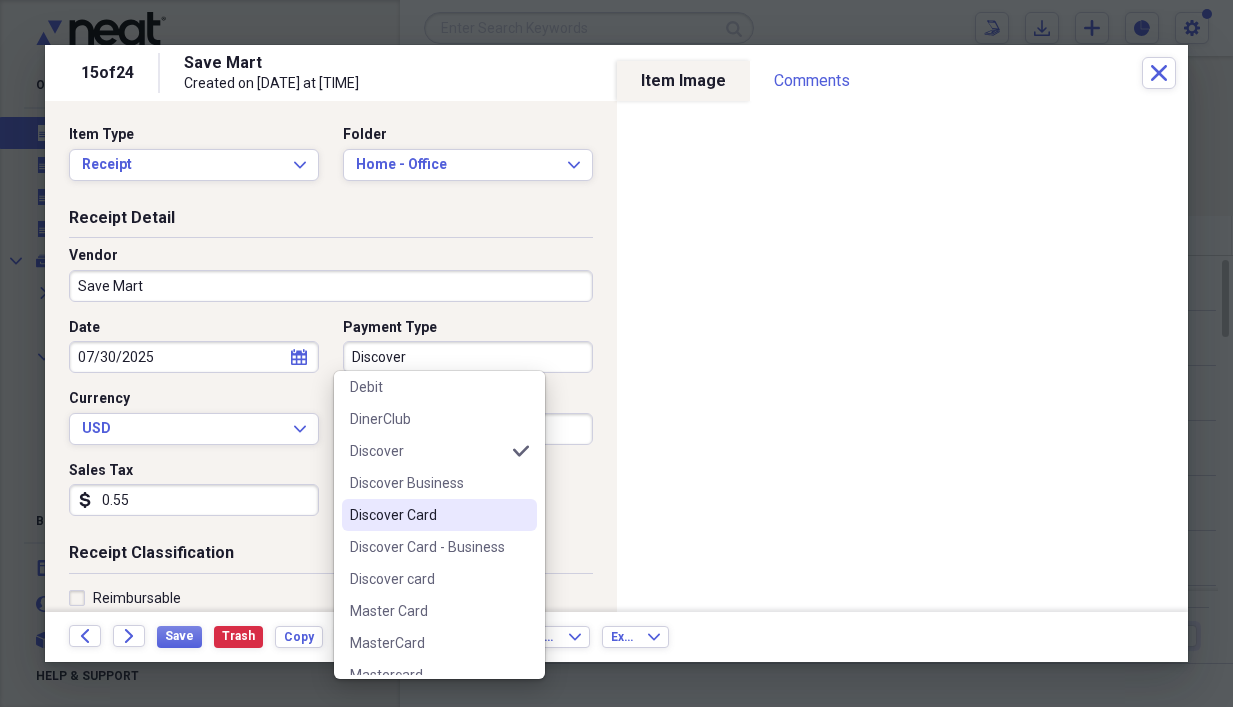 click on "Discover Card" at bounding box center [427, 515] 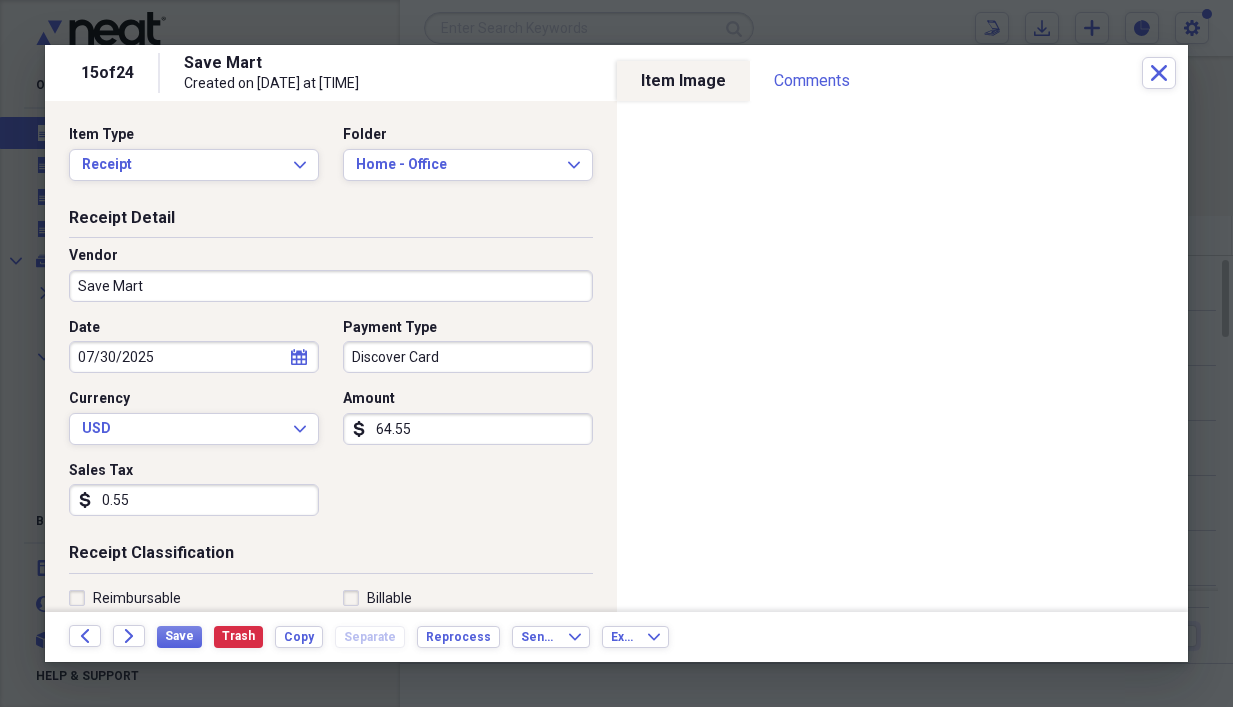 click on "64.55" at bounding box center [468, 429] 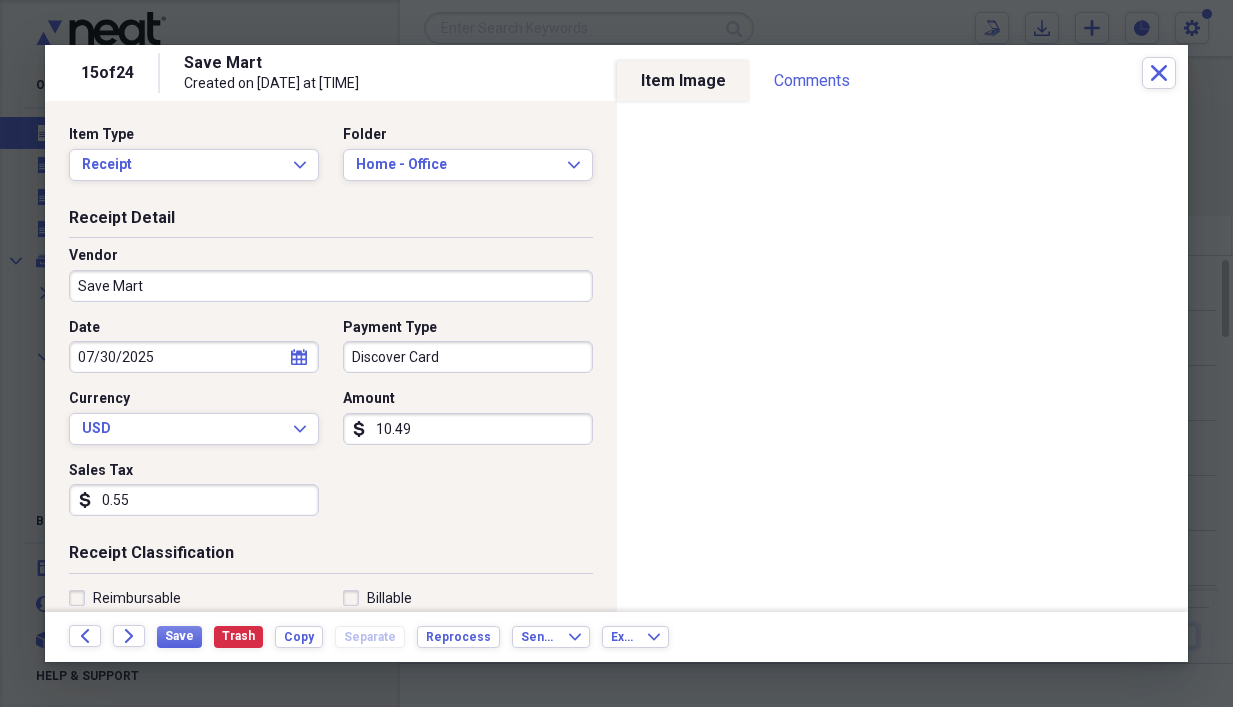 type on "10.49" 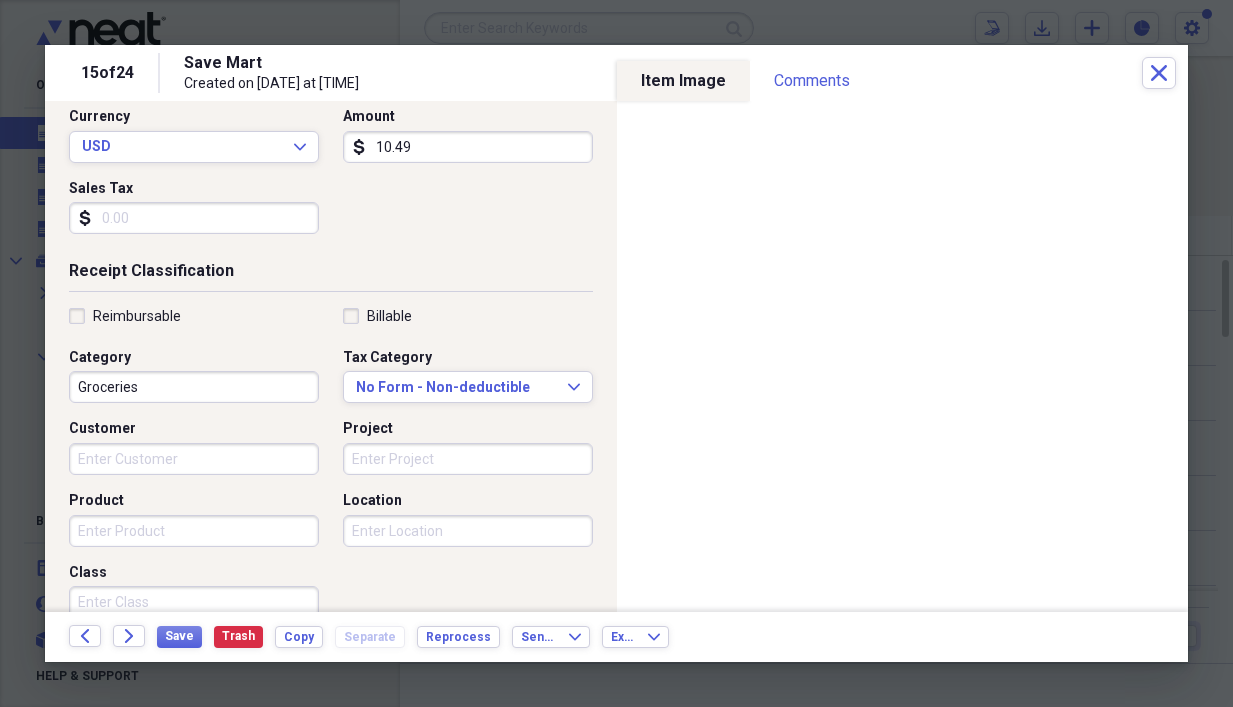 scroll, scrollTop: 300, scrollLeft: 0, axis: vertical 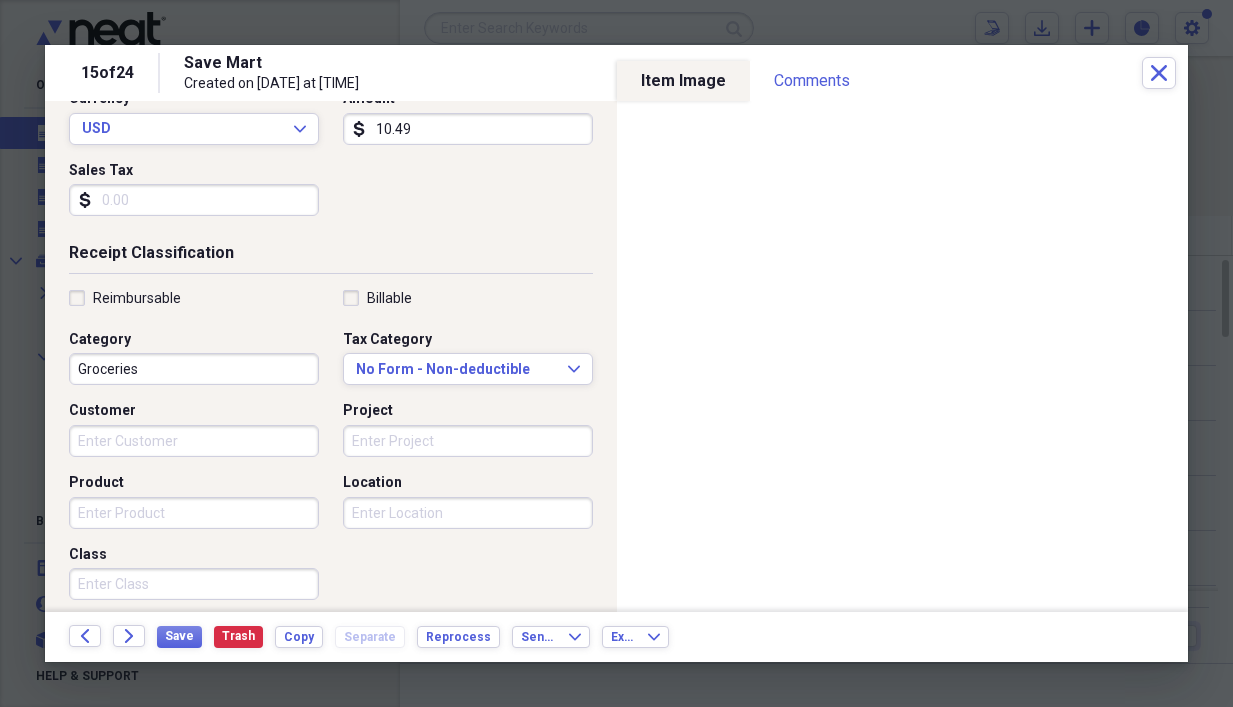 type 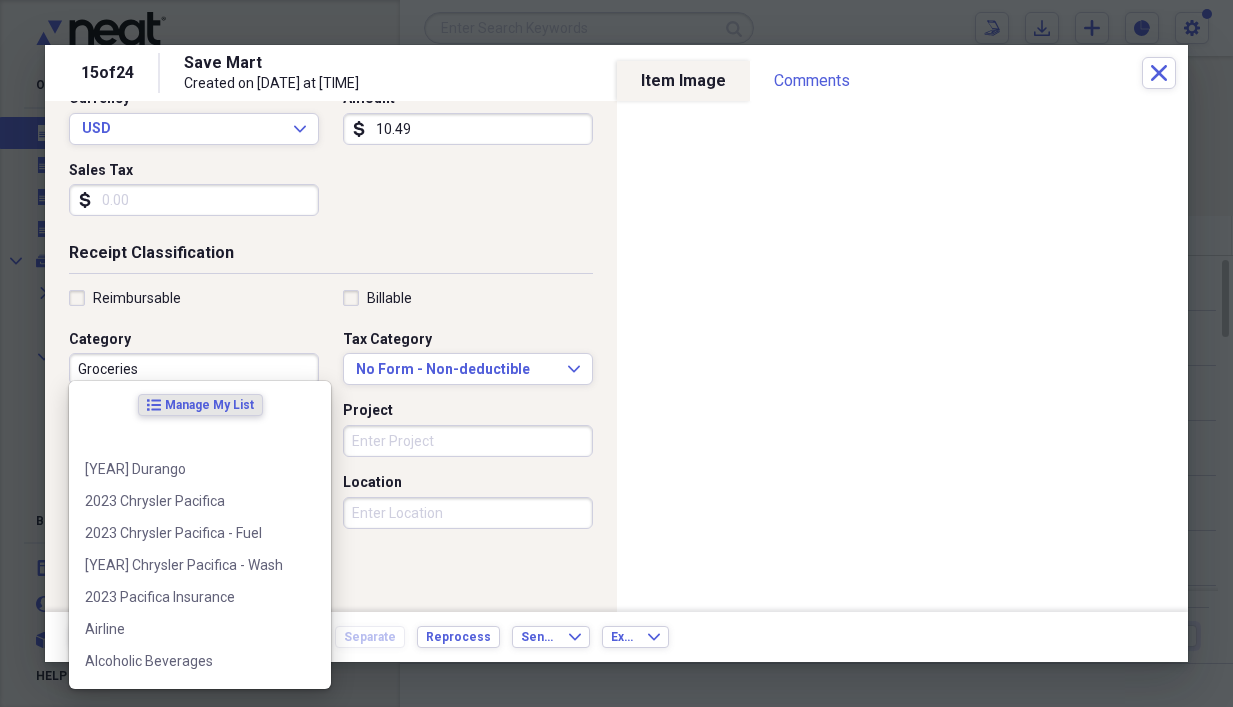 click on "Groceries" at bounding box center [194, 369] 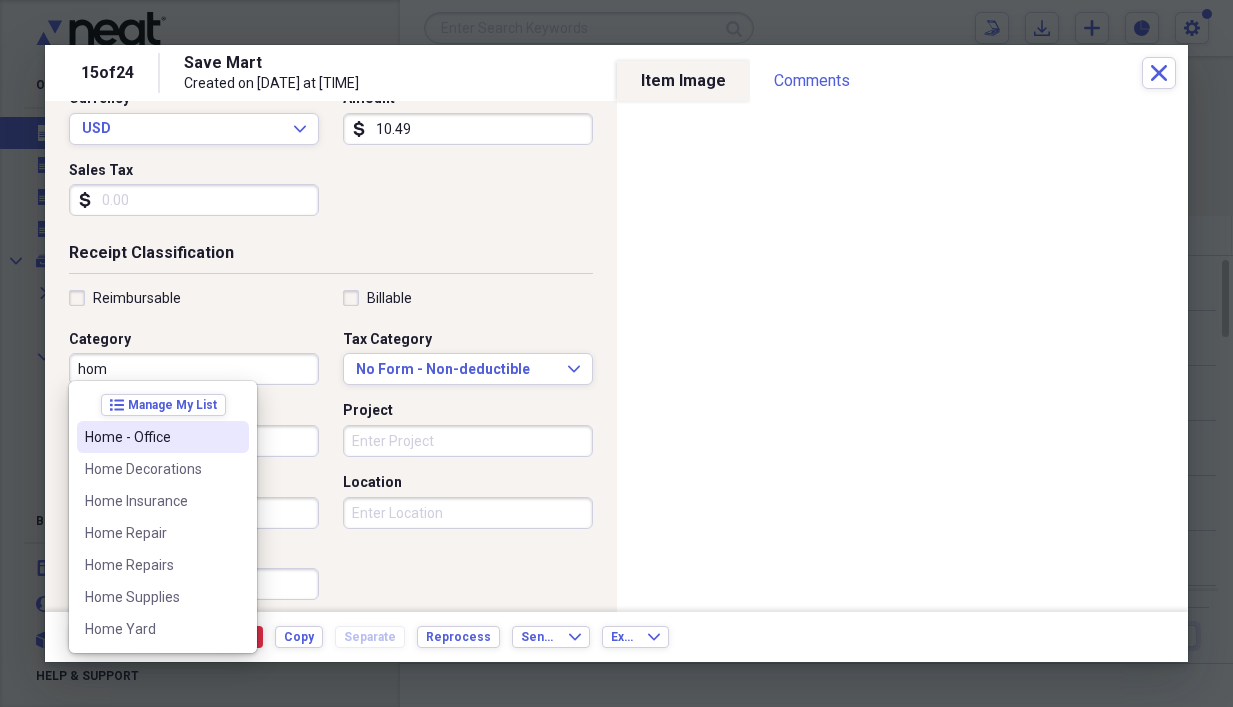 click on "Home - Office" at bounding box center (151, 437) 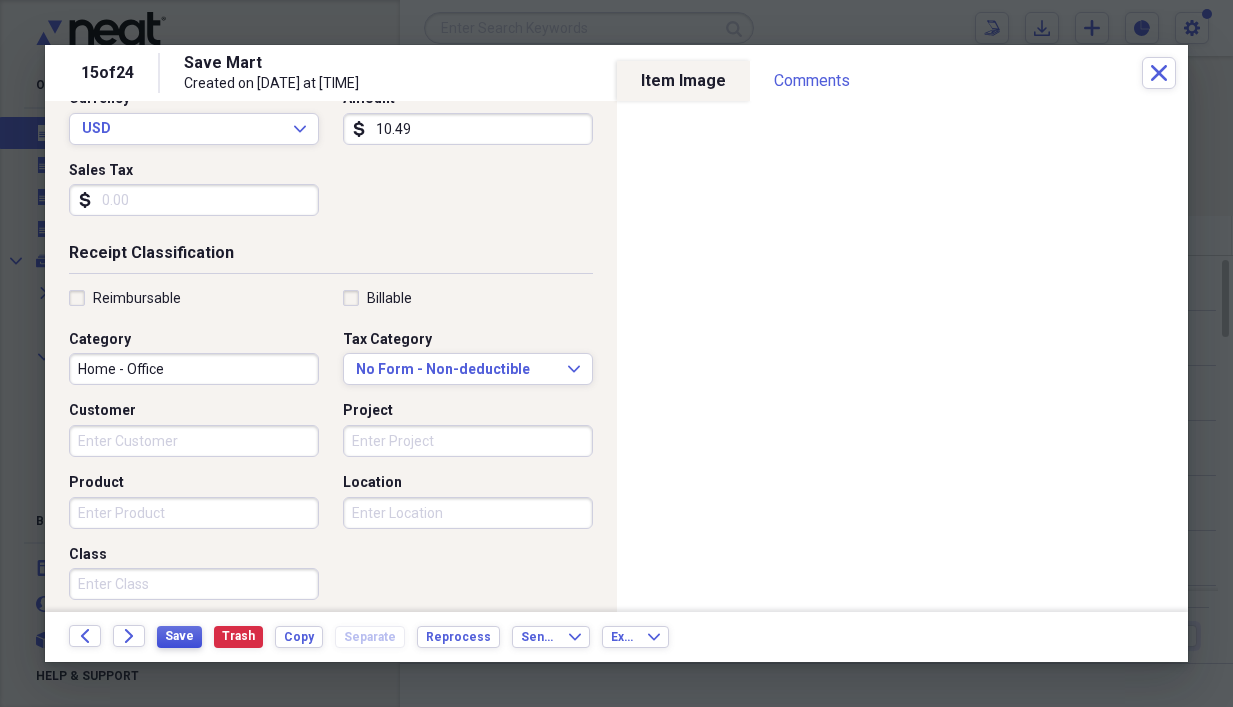 click on "Save" at bounding box center [179, 636] 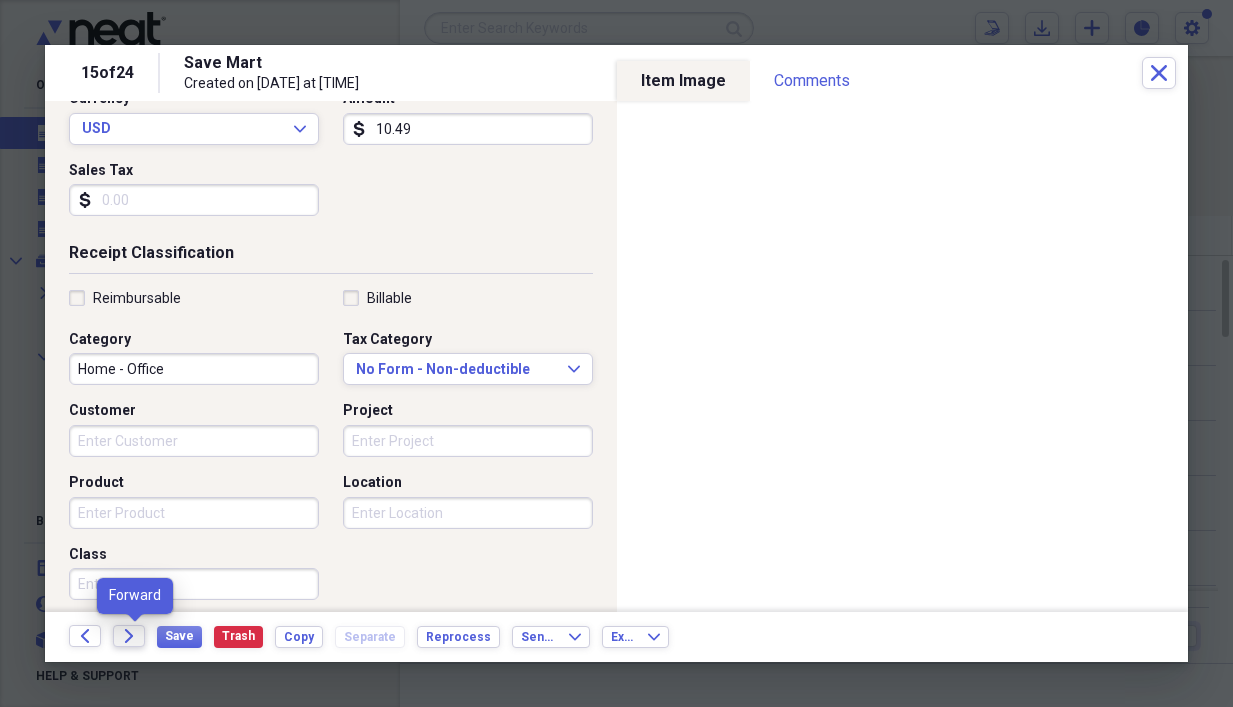 click on "Forward" 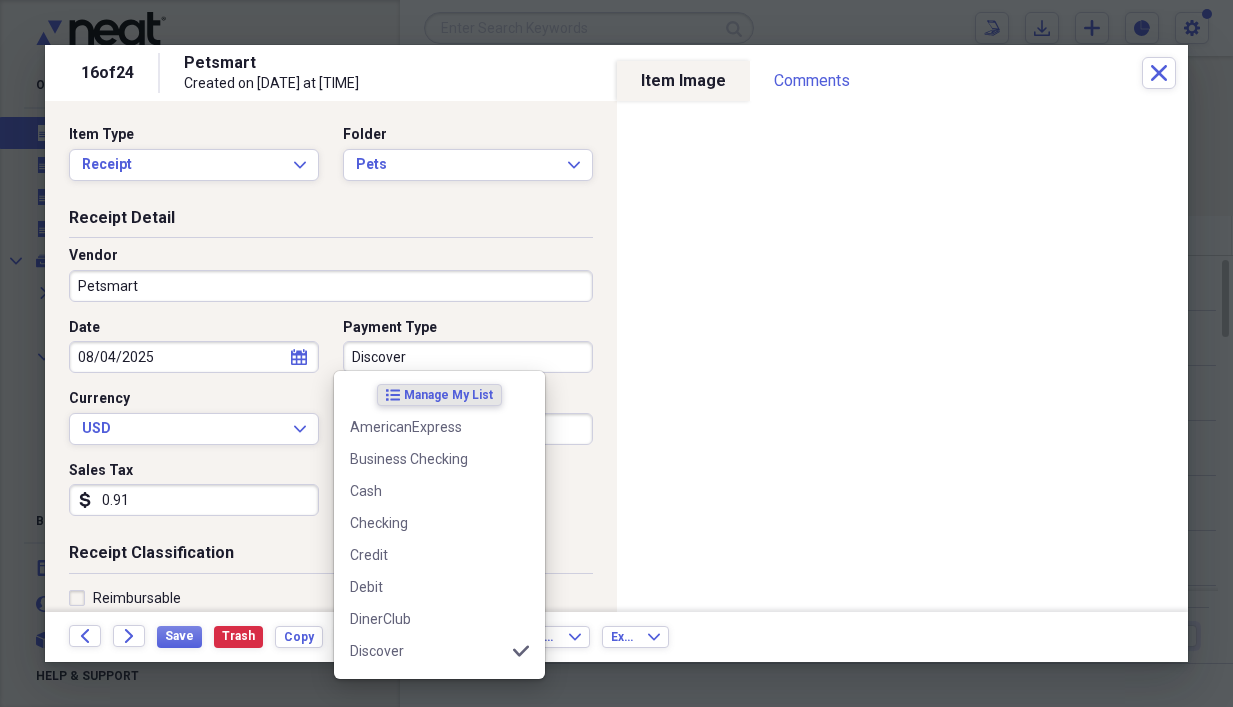 click on "Discover" at bounding box center [468, 357] 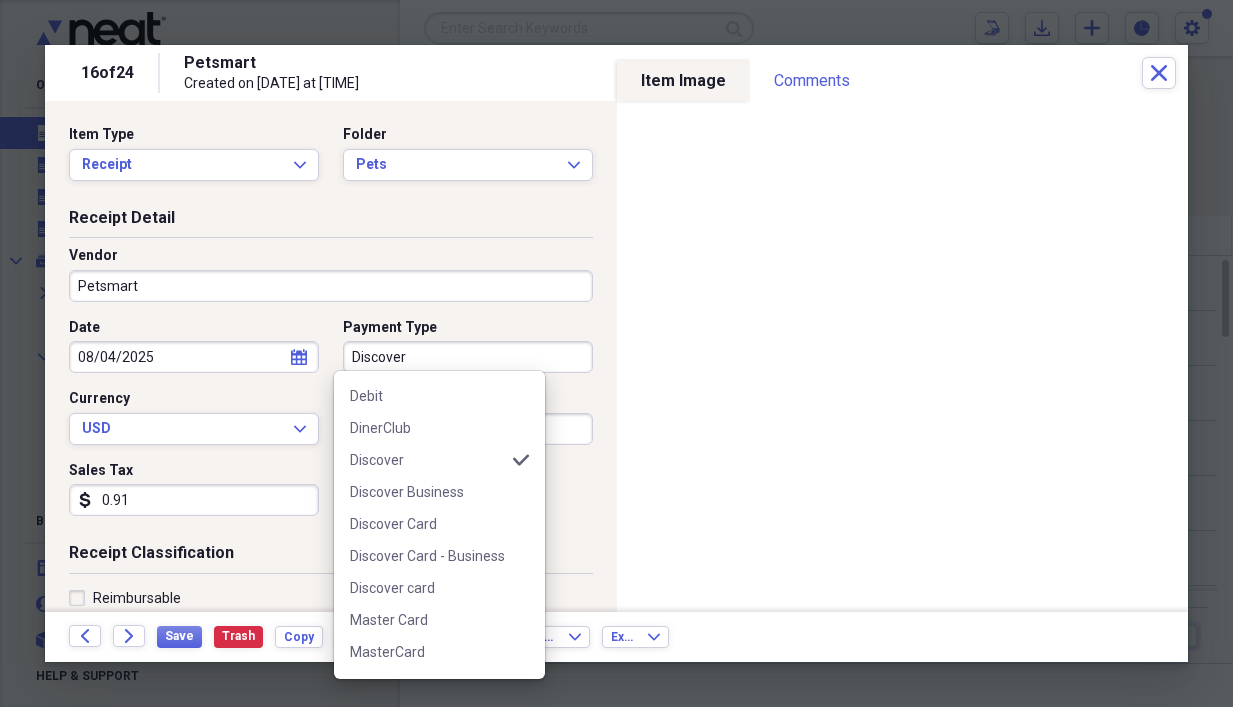 scroll, scrollTop: 200, scrollLeft: 0, axis: vertical 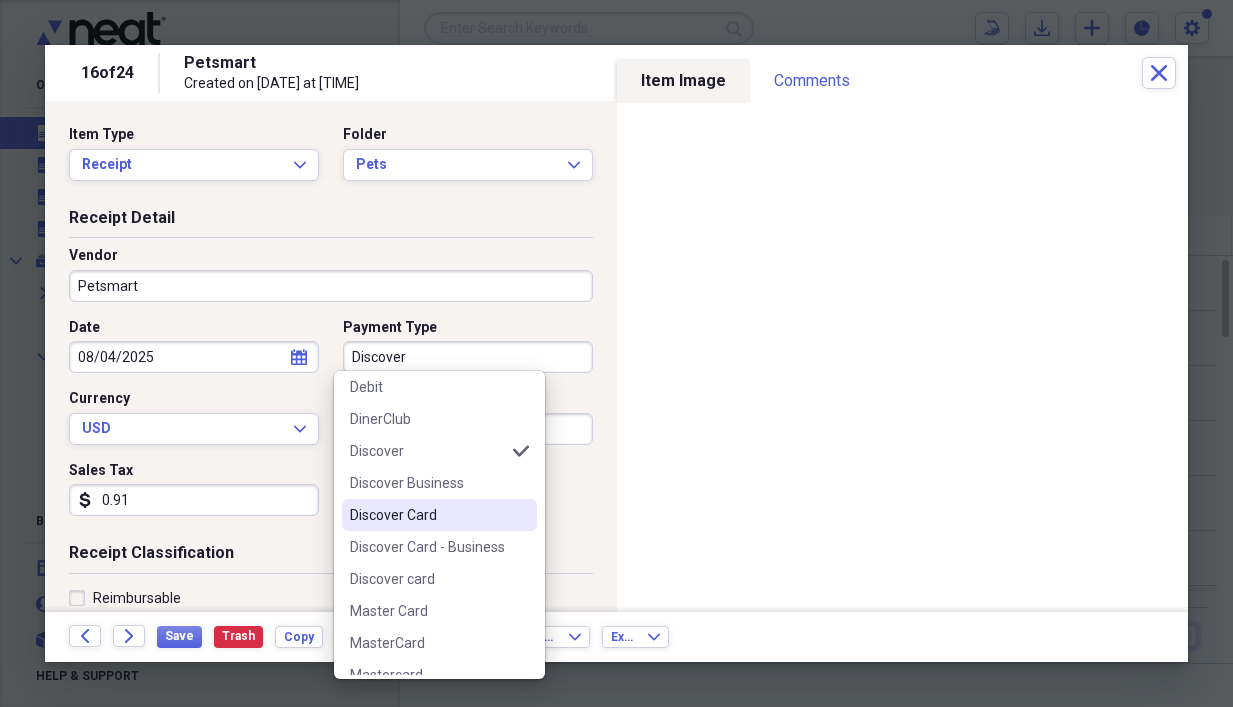 click on "Discover Card" at bounding box center (427, 515) 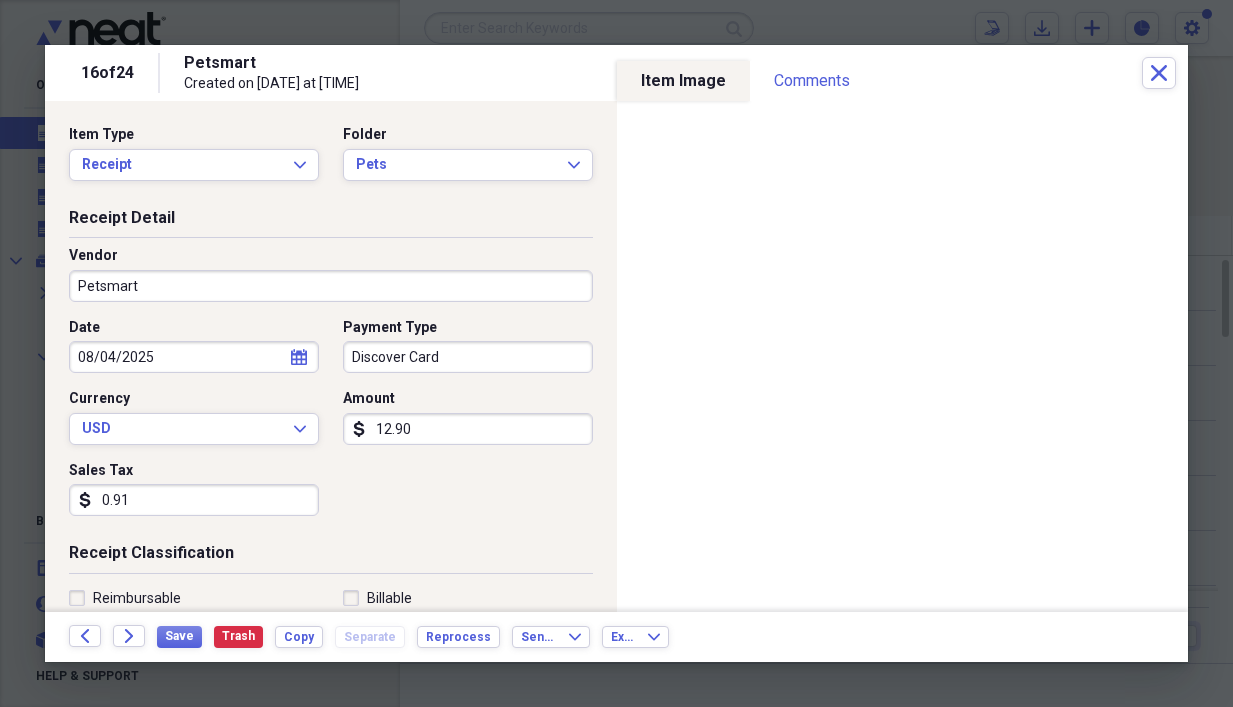 click on "12.90" at bounding box center (468, 429) 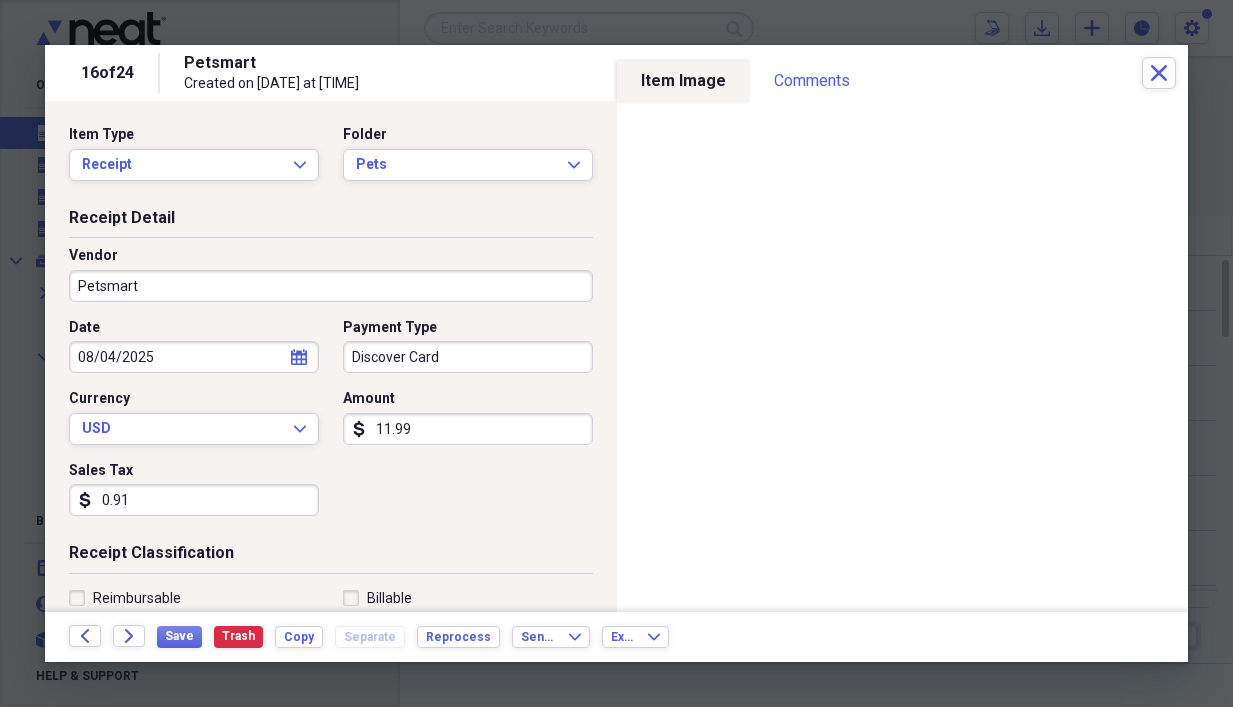 type on "11.99" 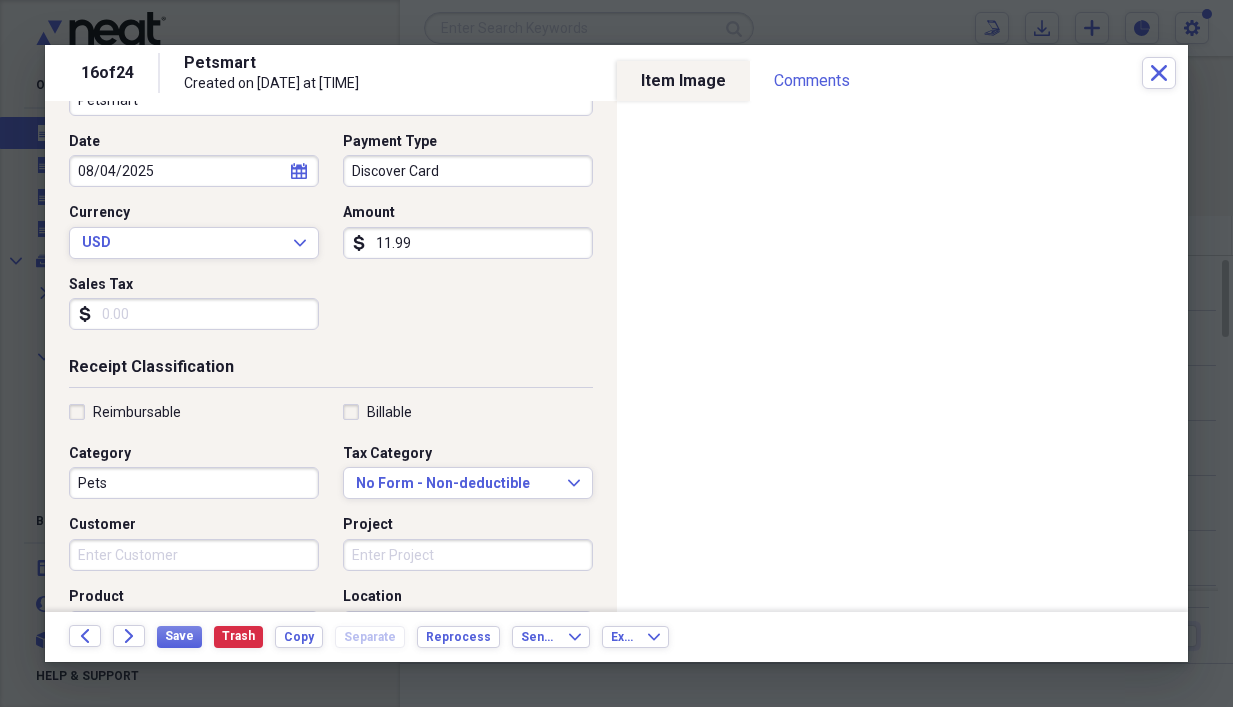 scroll, scrollTop: 200, scrollLeft: 0, axis: vertical 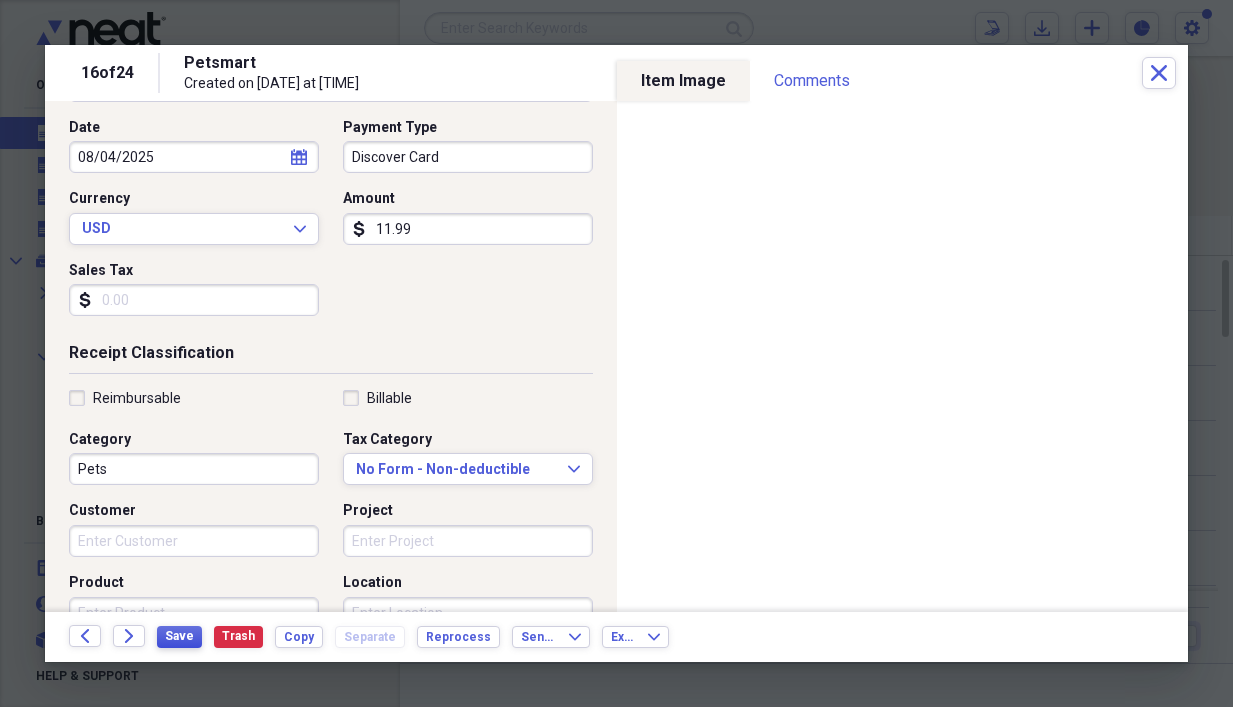 type 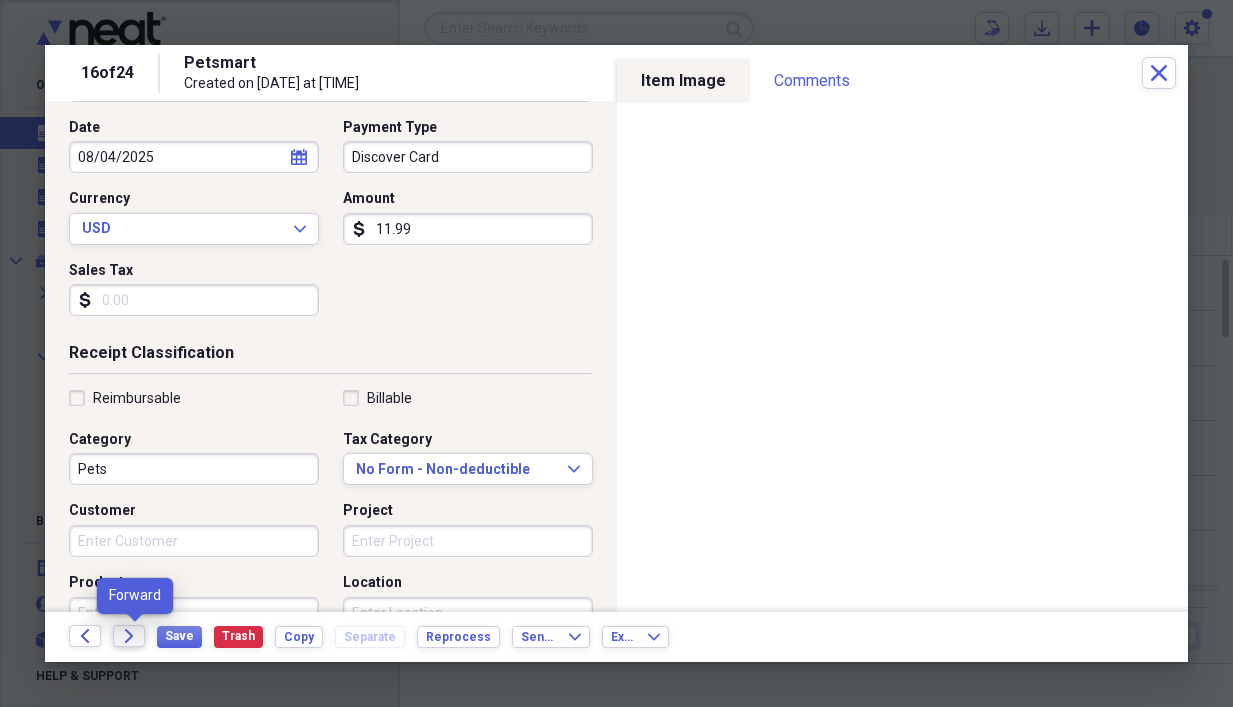 click on "Forward" 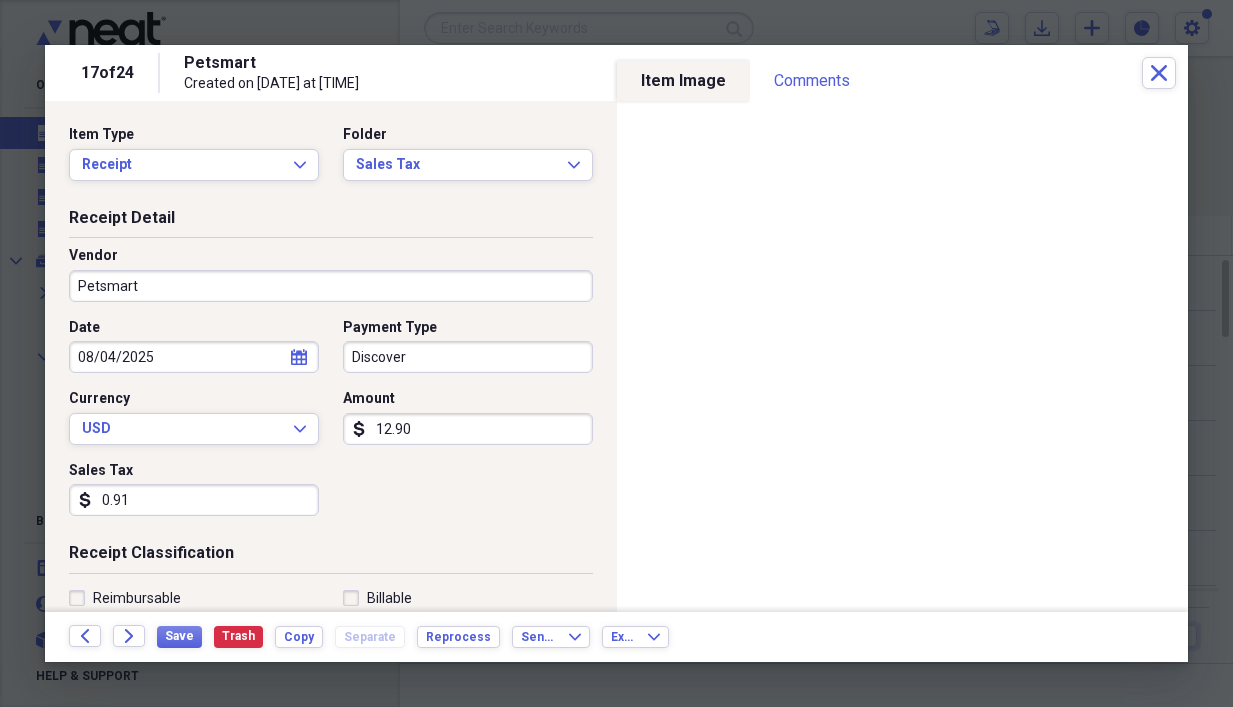 click on "Discover" at bounding box center [468, 357] 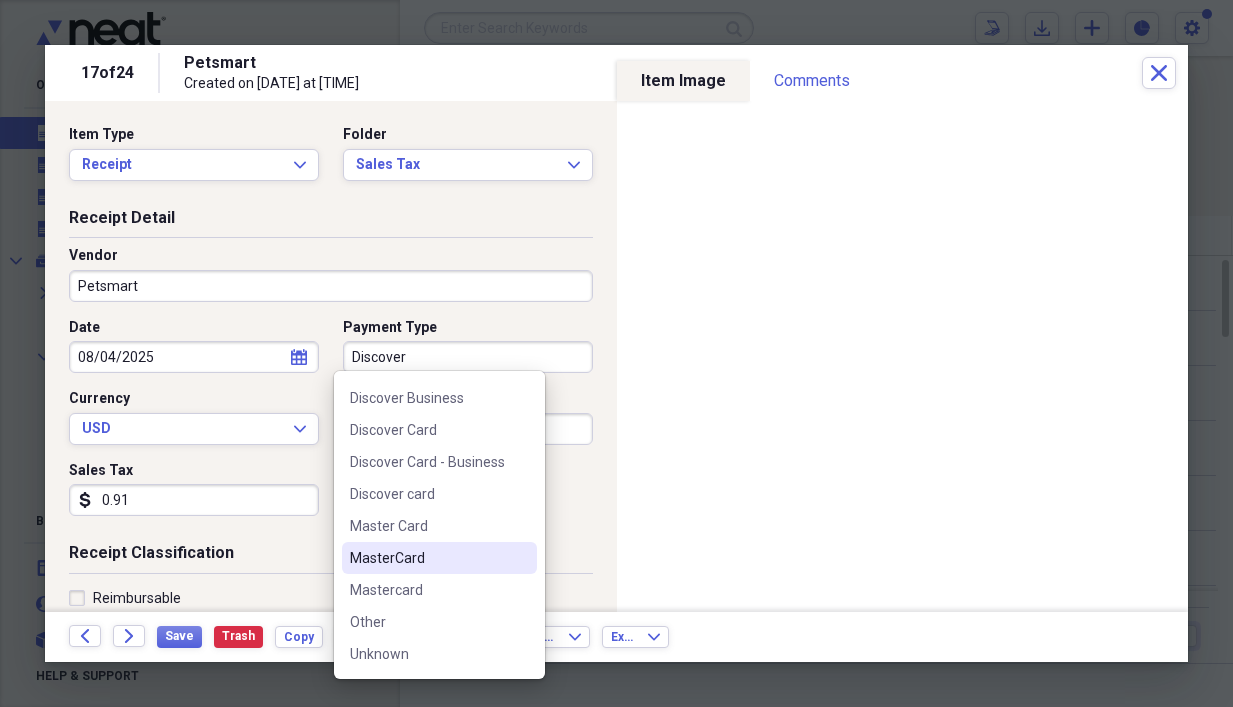 scroll, scrollTop: 300, scrollLeft: 0, axis: vertical 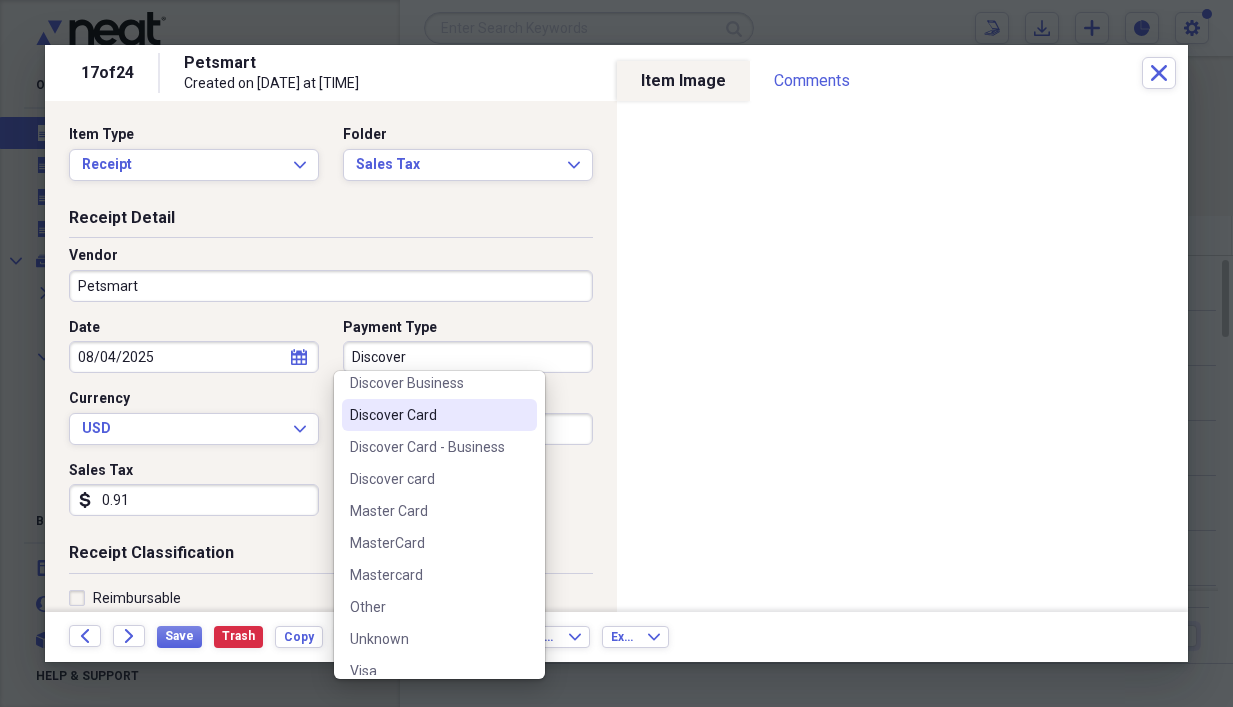 click on "Discover Card" at bounding box center (427, 415) 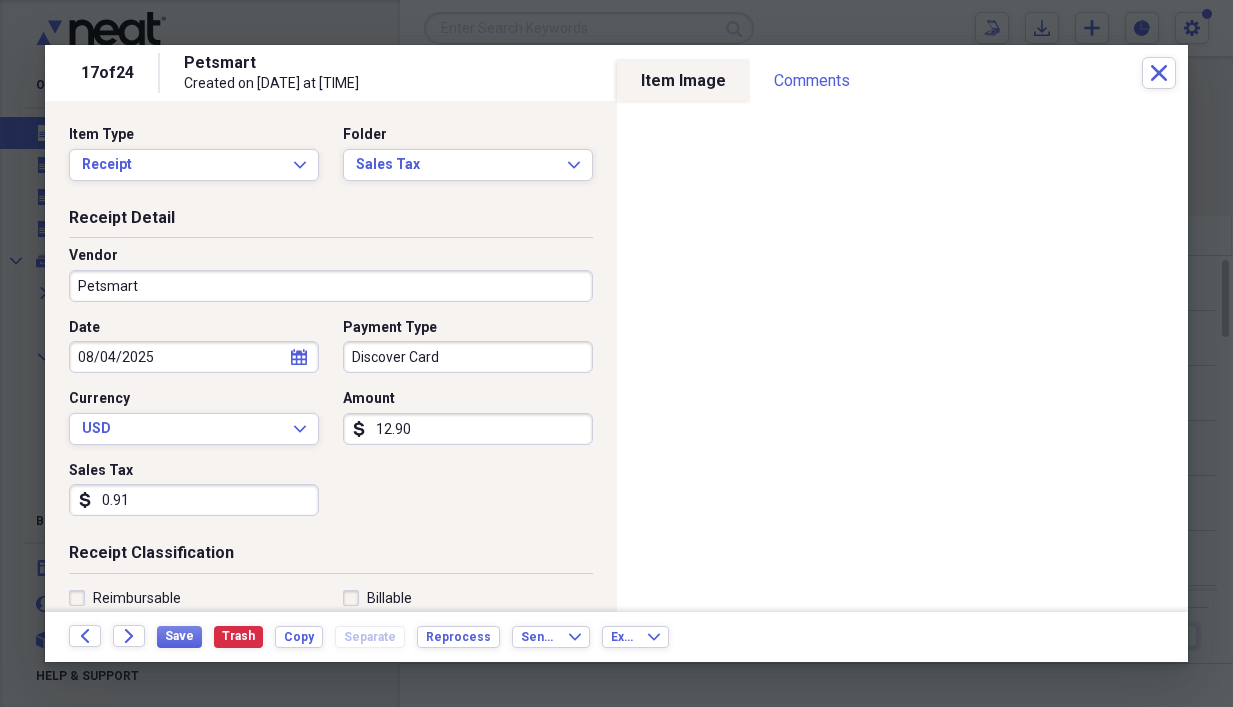 click on "12.90" at bounding box center (468, 429) 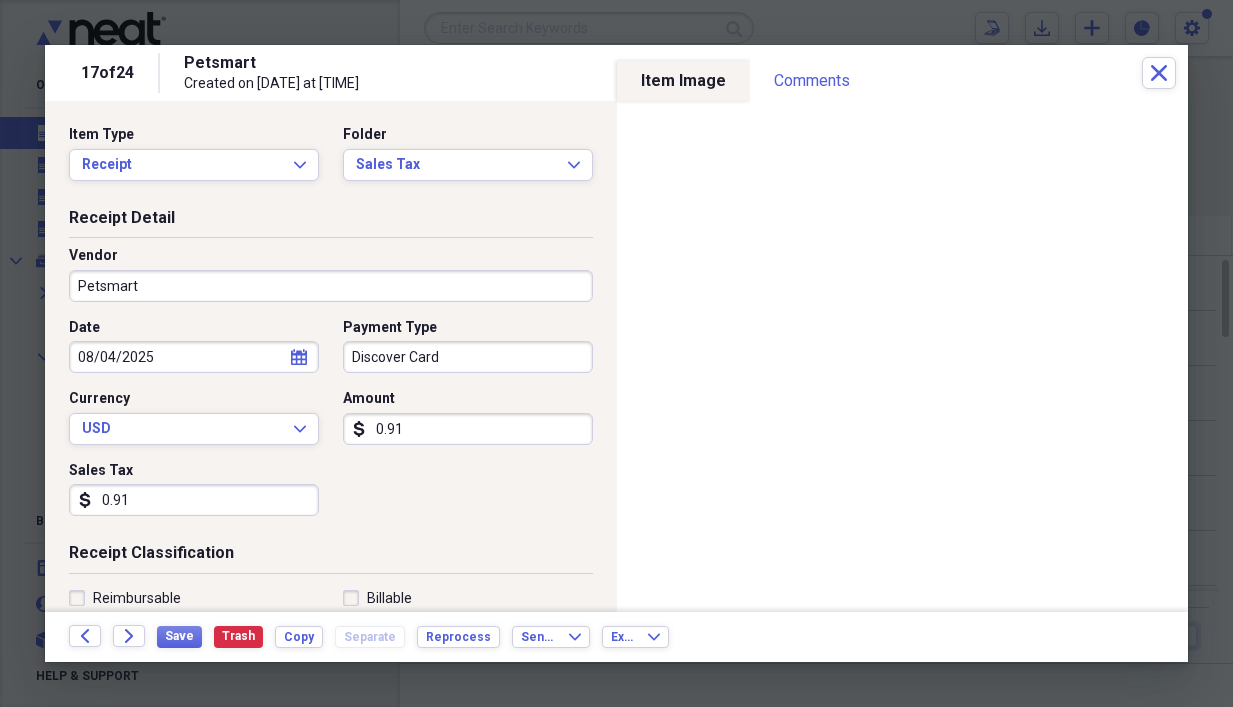 type on "0.91" 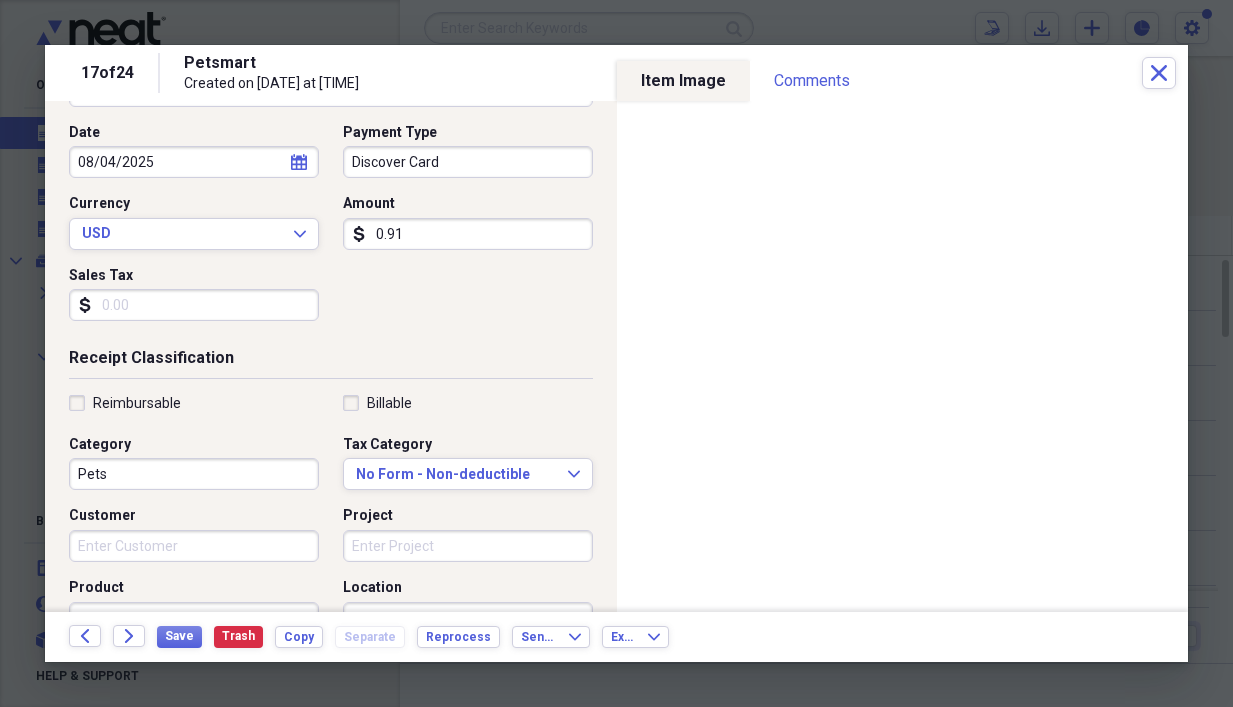 scroll, scrollTop: 200, scrollLeft: 0, axis: vertical 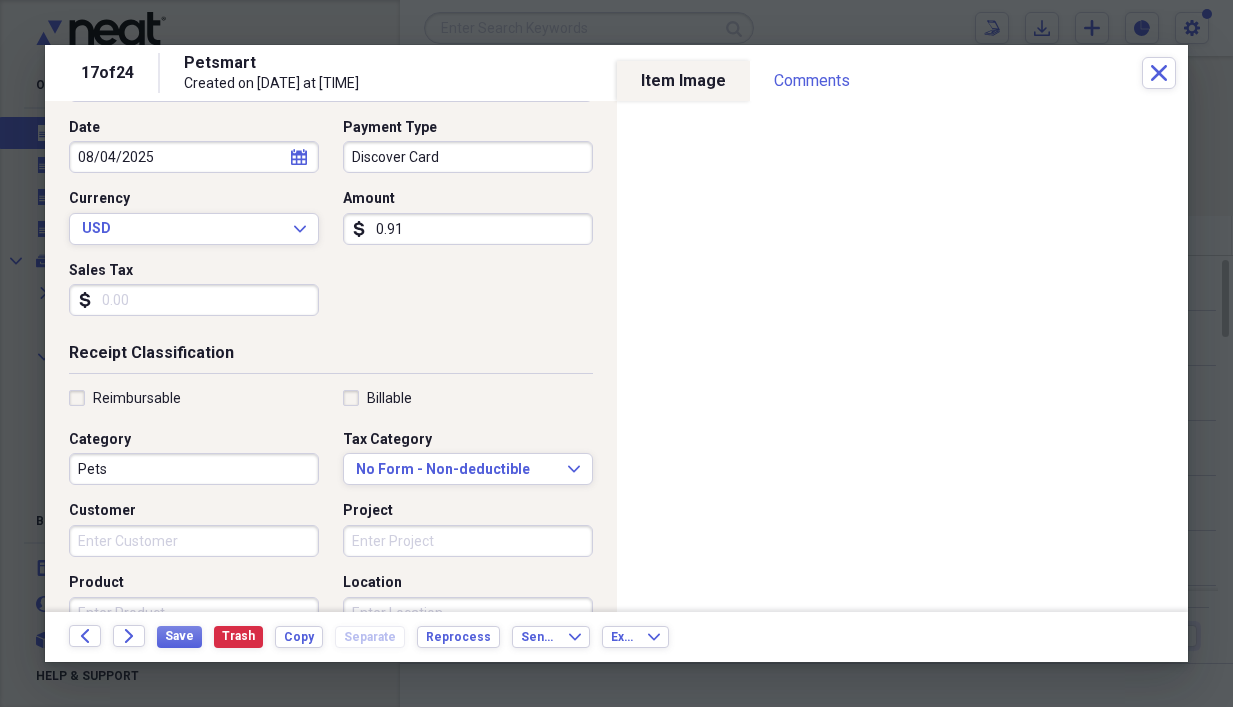 type 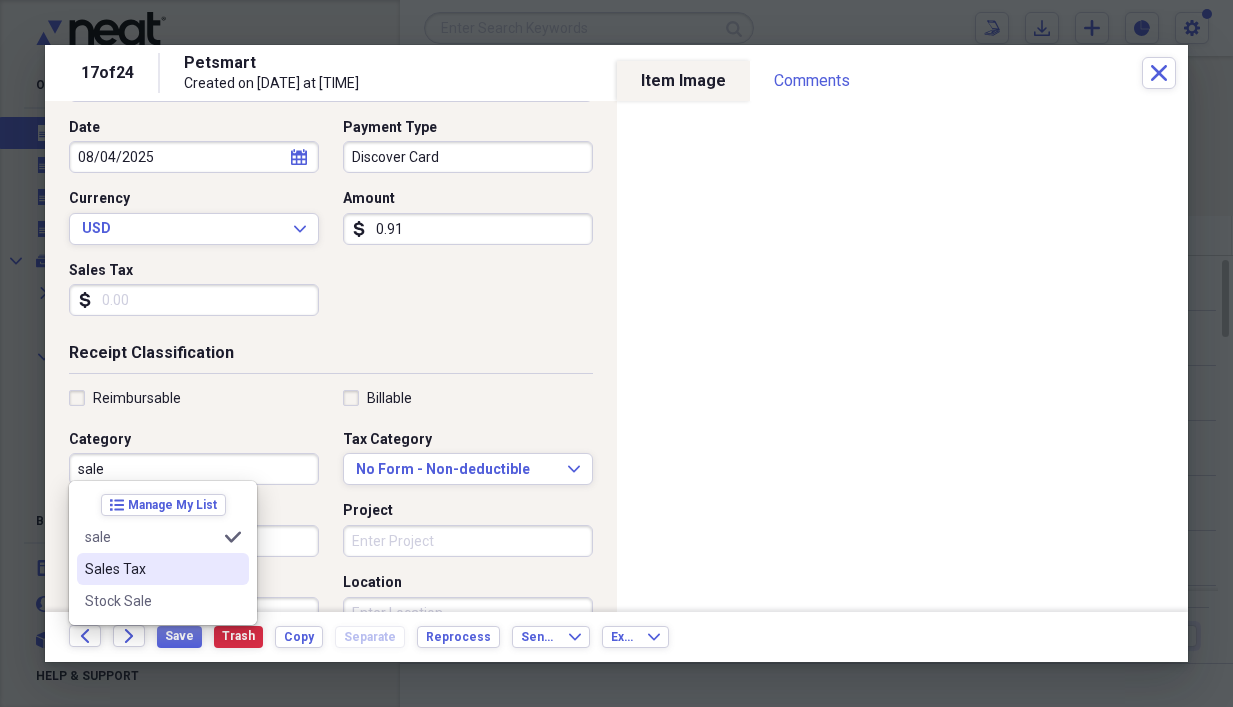 click on "Sales Tax" at bounding box center [151, 569] 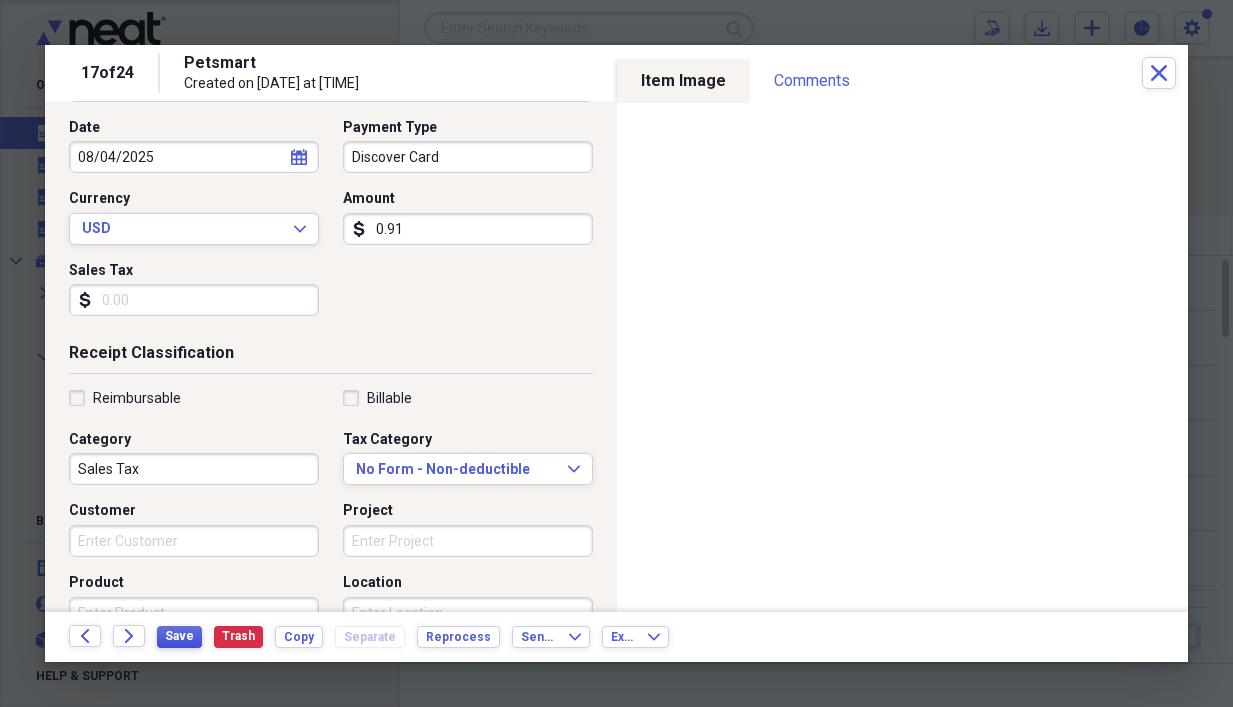 click on "Save" at bounding box center [179, 636] 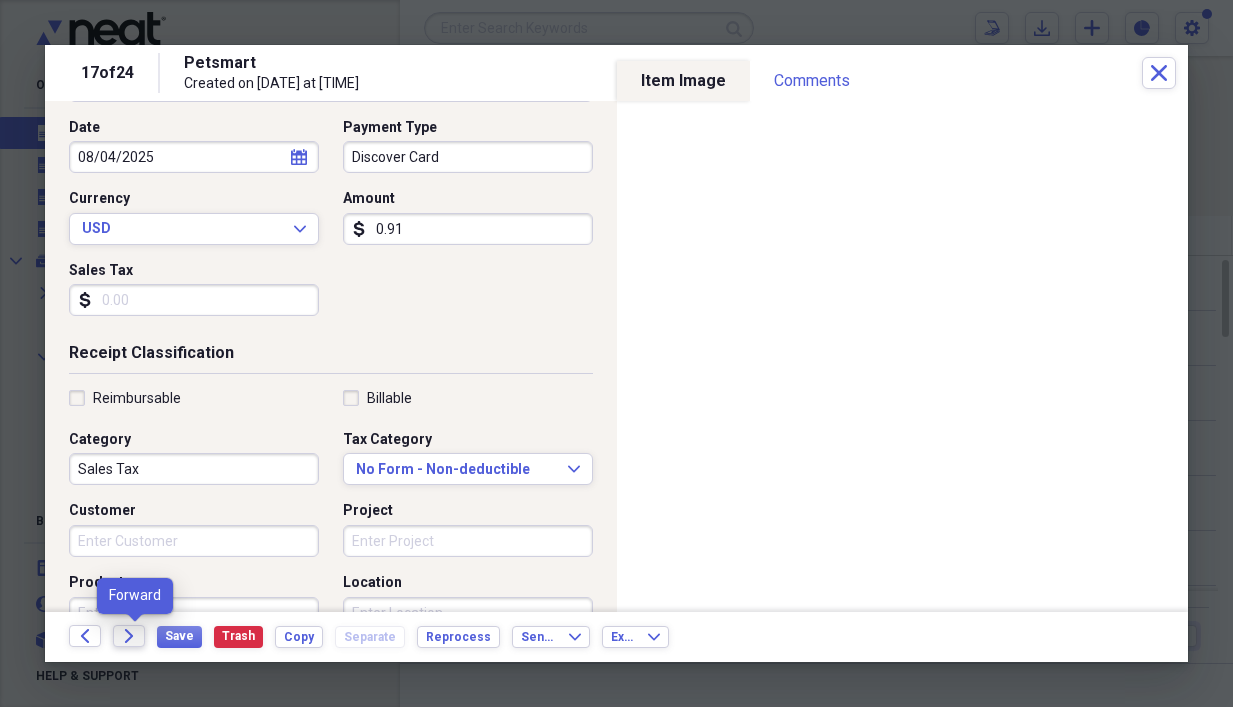 click on "Forward" 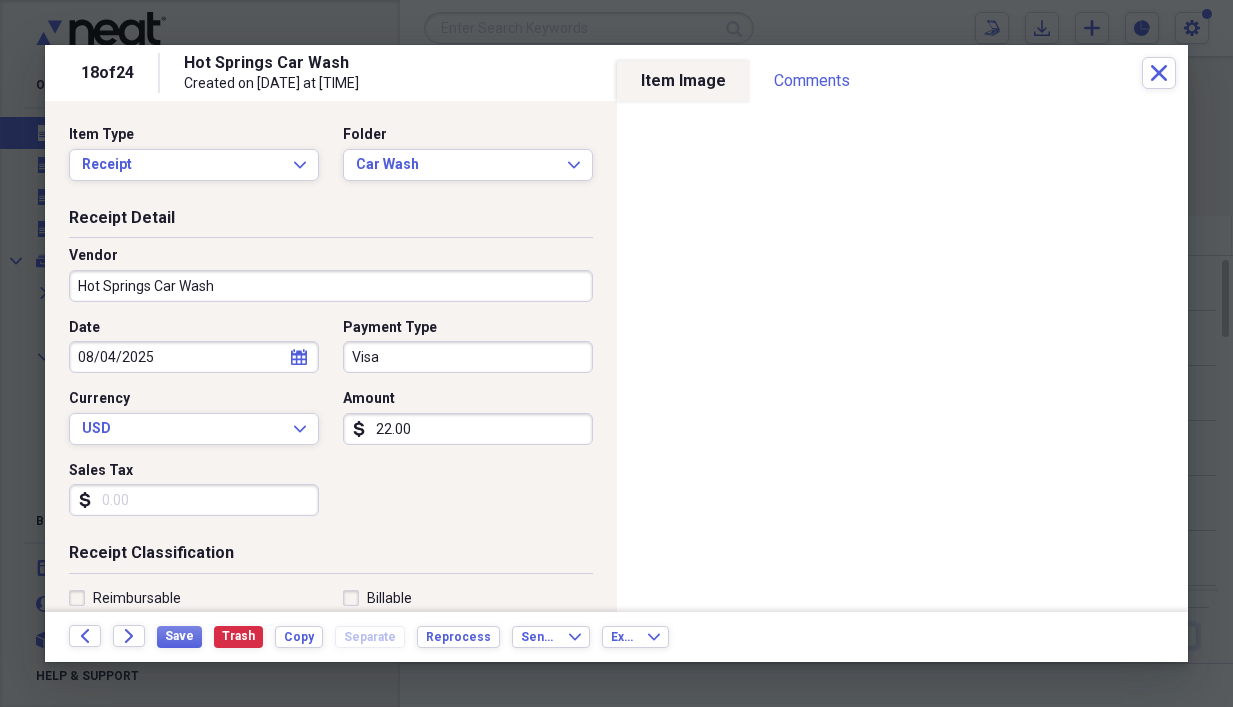 click on "22.00" at bounding box center [468, 429] 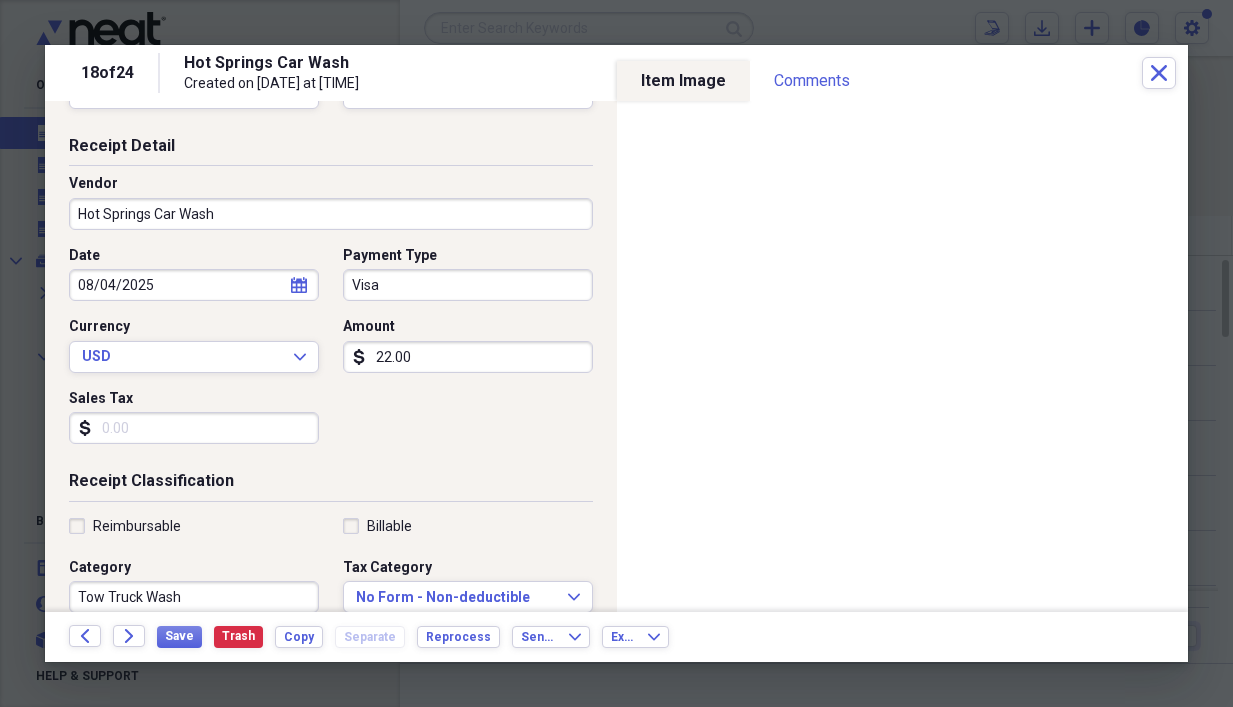 scroll, scrollTop: 100, scrollLeft: 0, axis: vertical 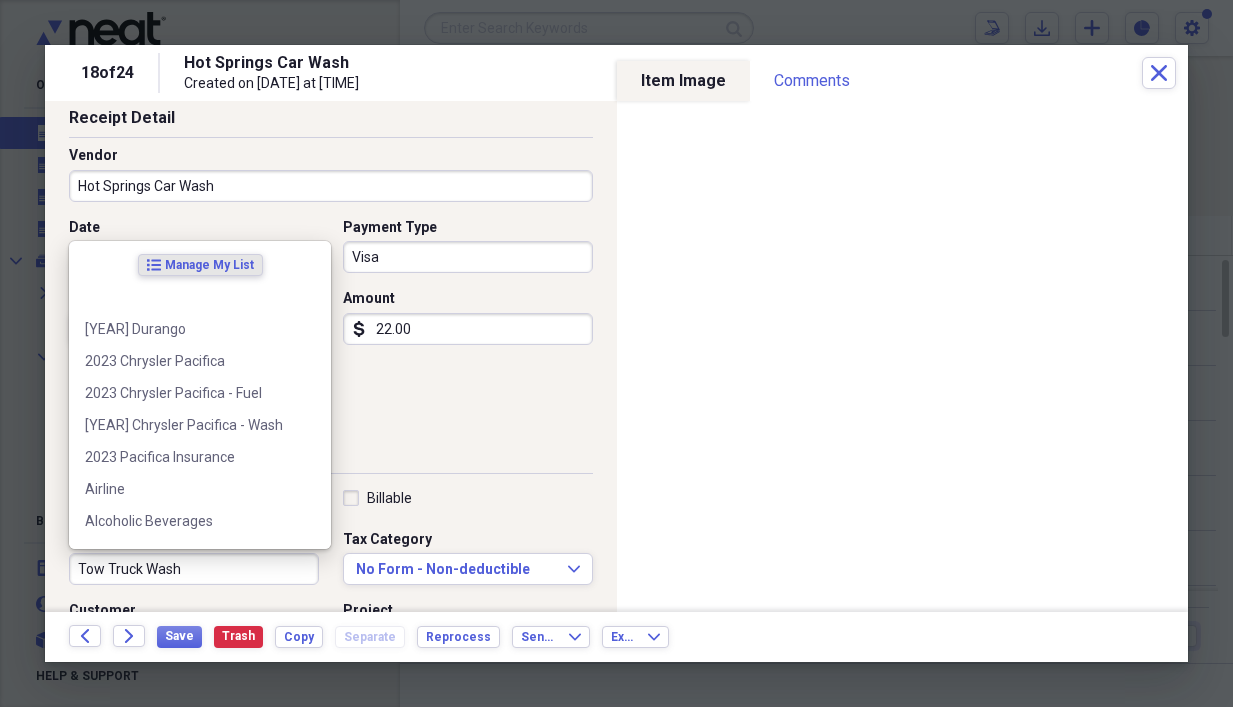 click on "Tow Truck Wash" at bounding box center (194, 569) 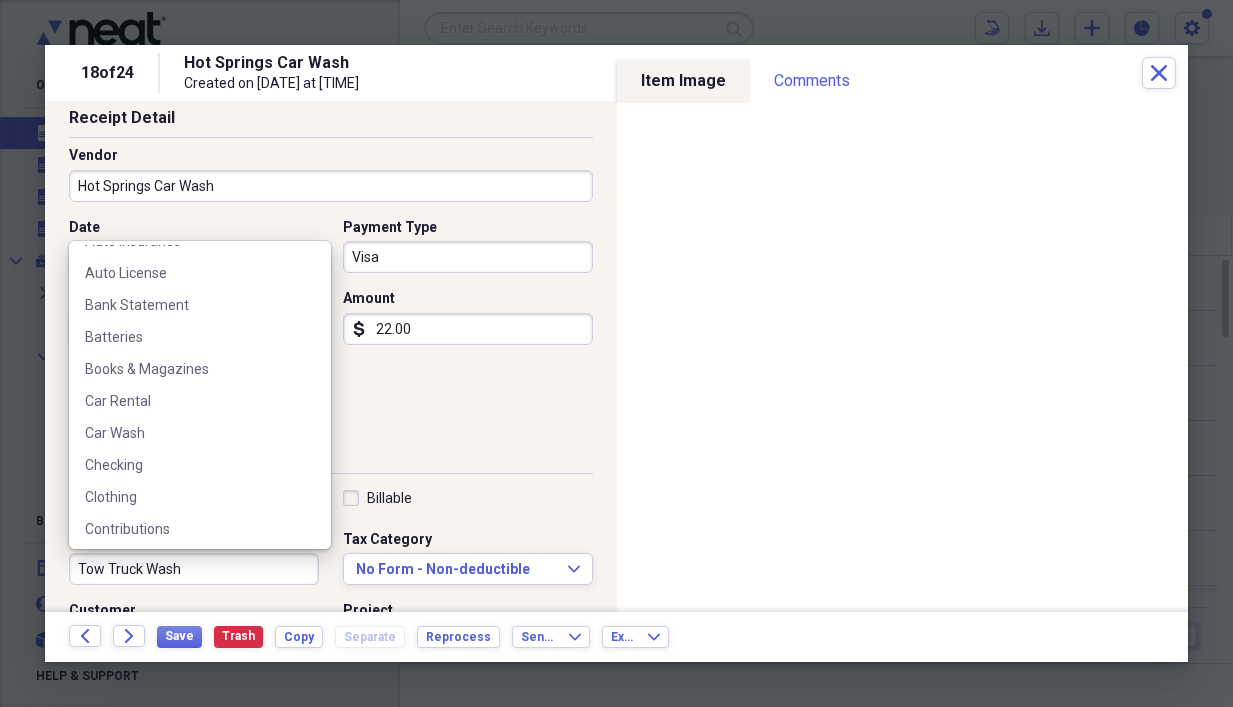 scroll, scrollTop: 400, scrollLeft: 0, axis: vertical 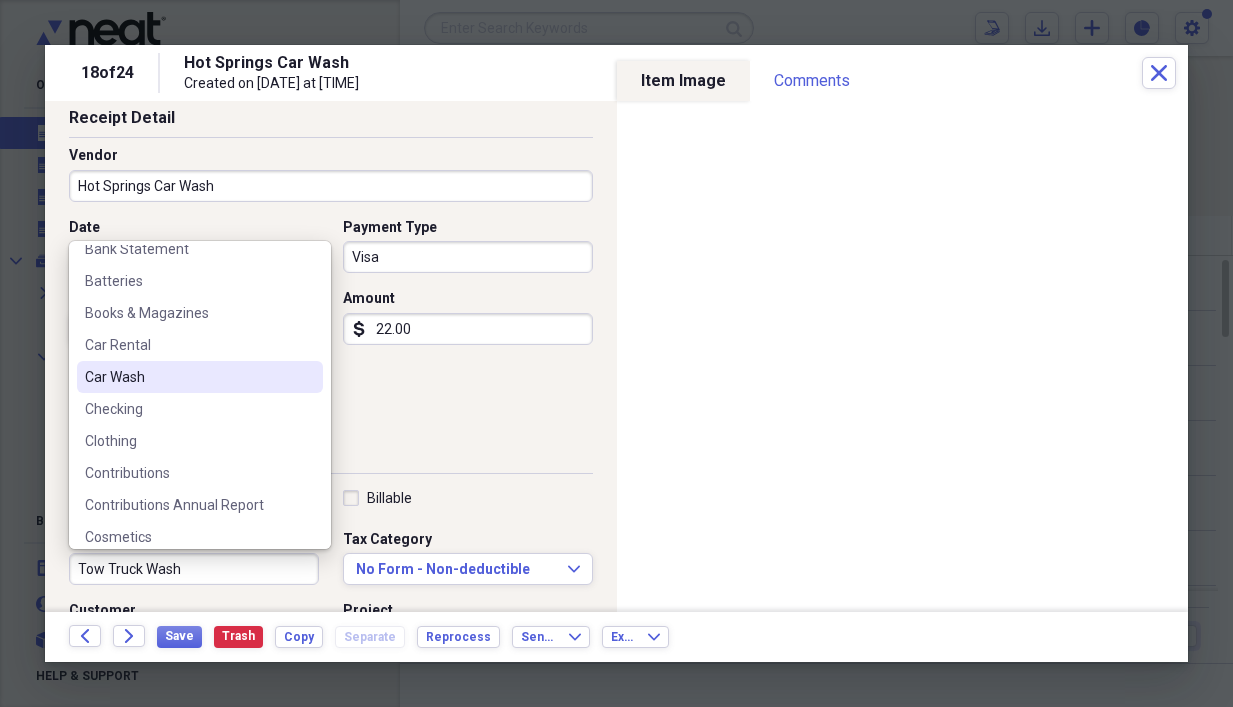 click on "Car Wash" at bounding box center [188, 377] 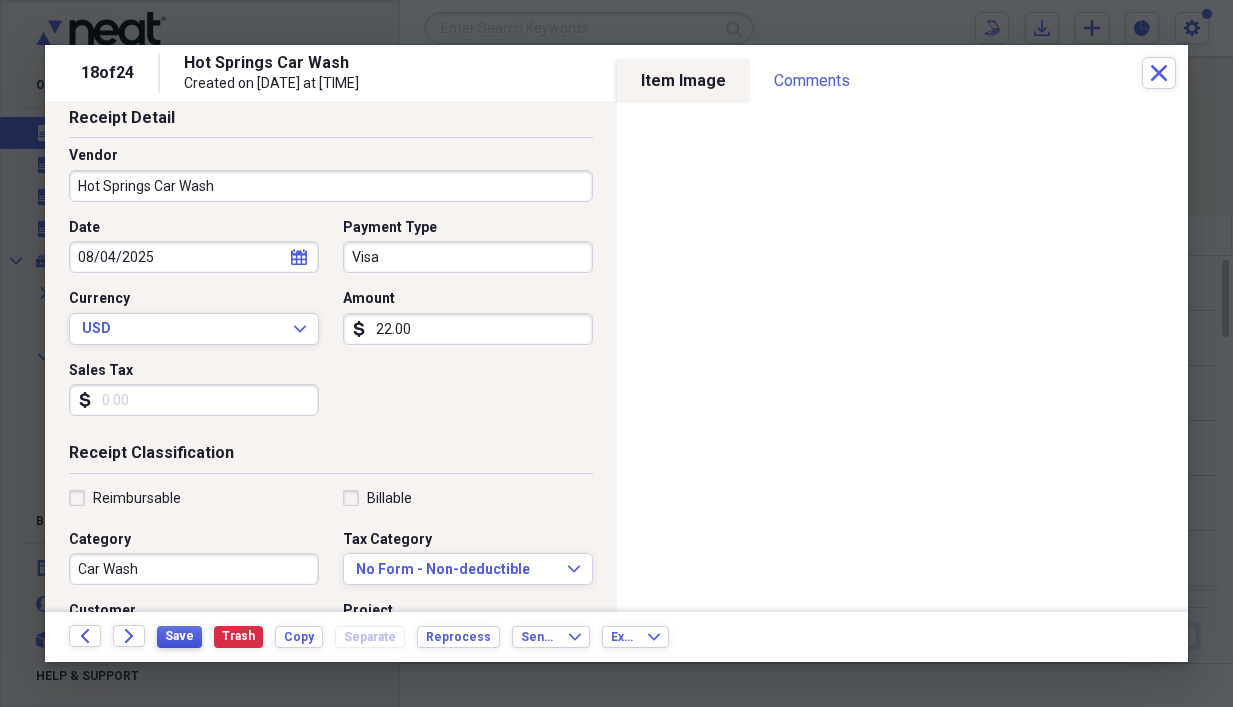 click on "Save" at bounding box center [179, 636] 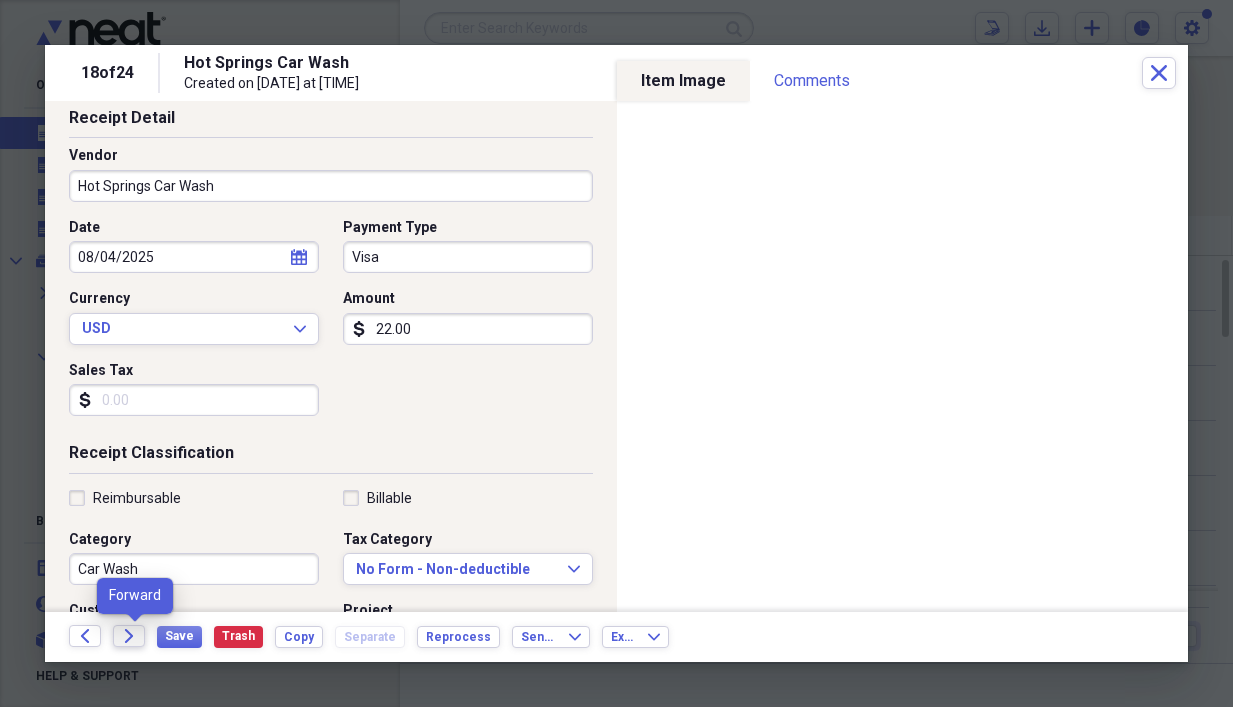 click on "Forward" at bounding box center [129, 636] 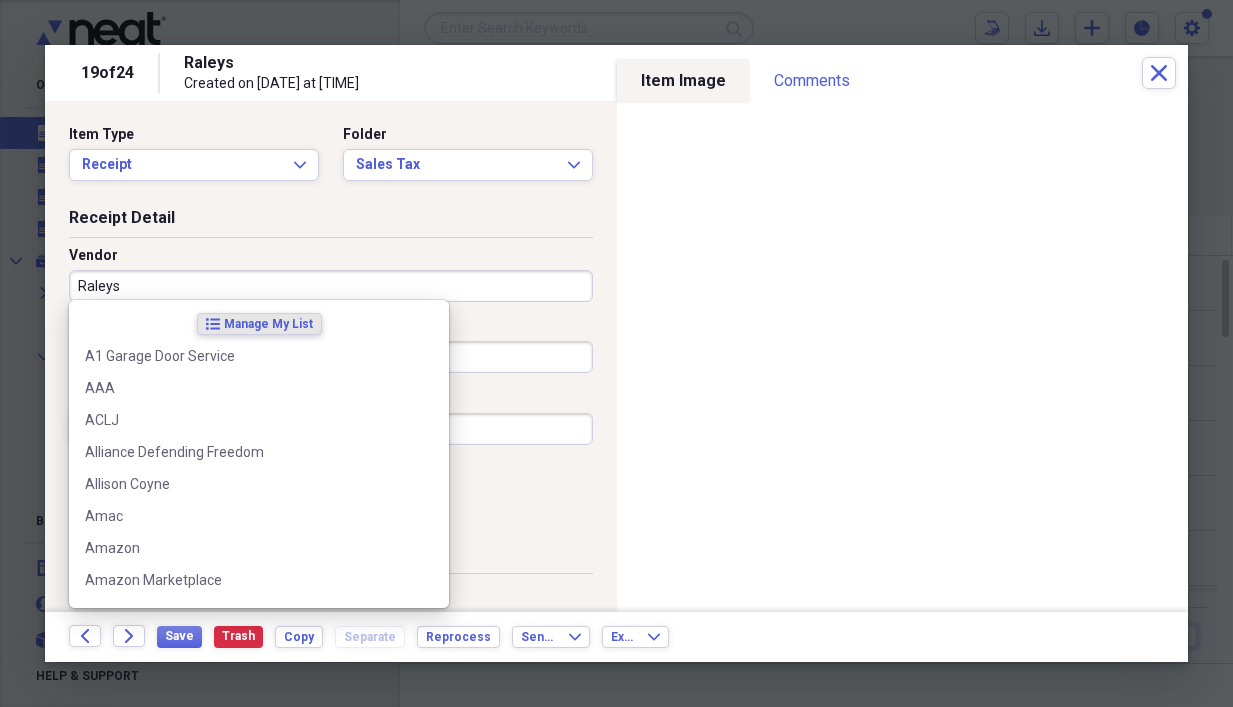 click on "Raleys" at bounding box center [331, 286] 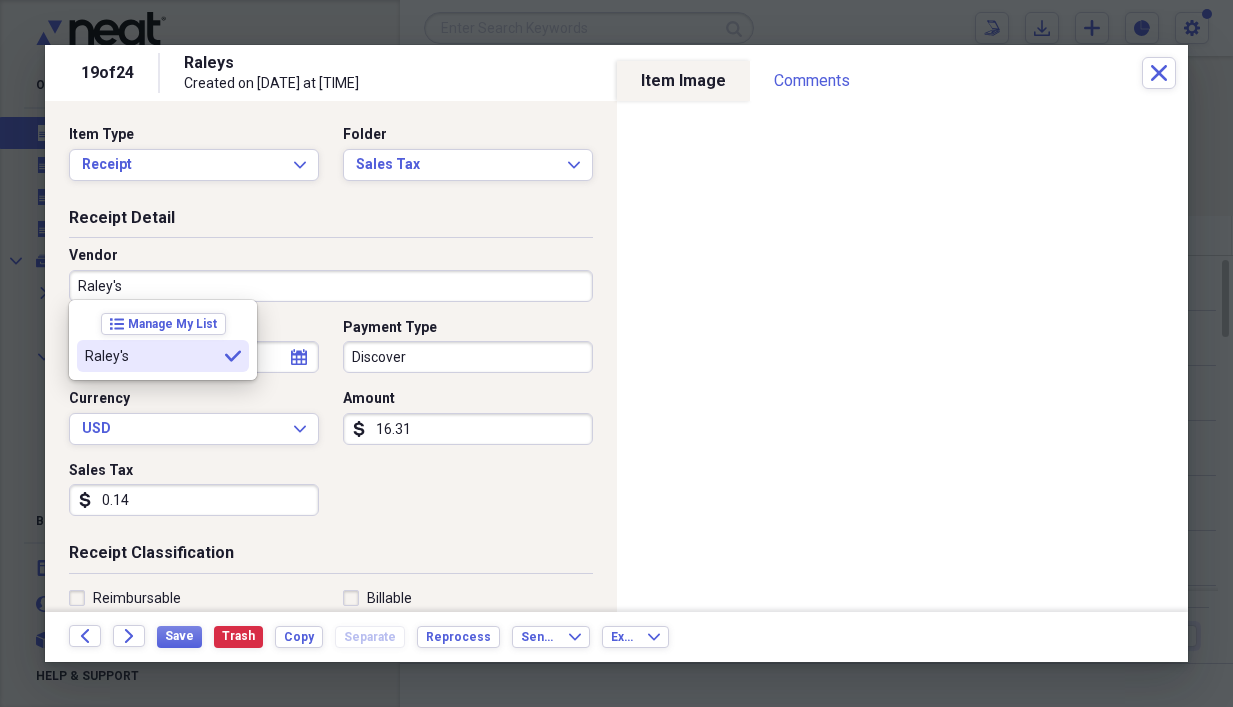 type on "Raley's" 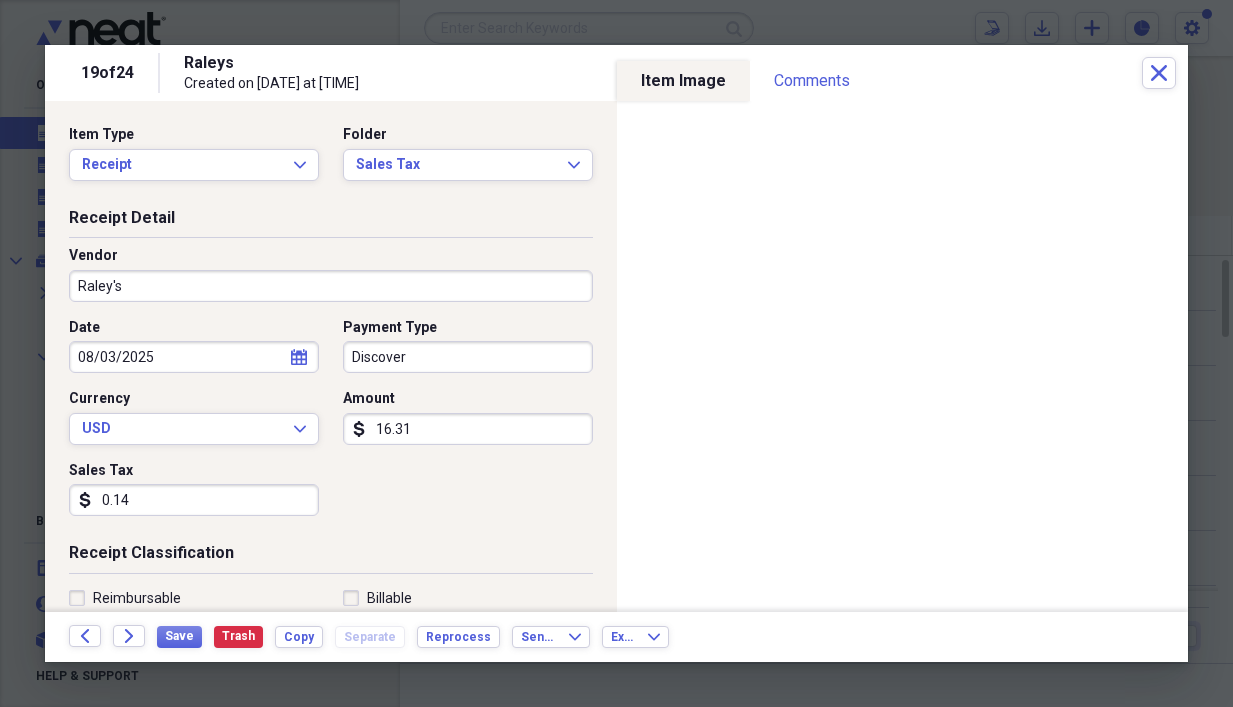 click on "Currency" at bounding box center [194, 399] 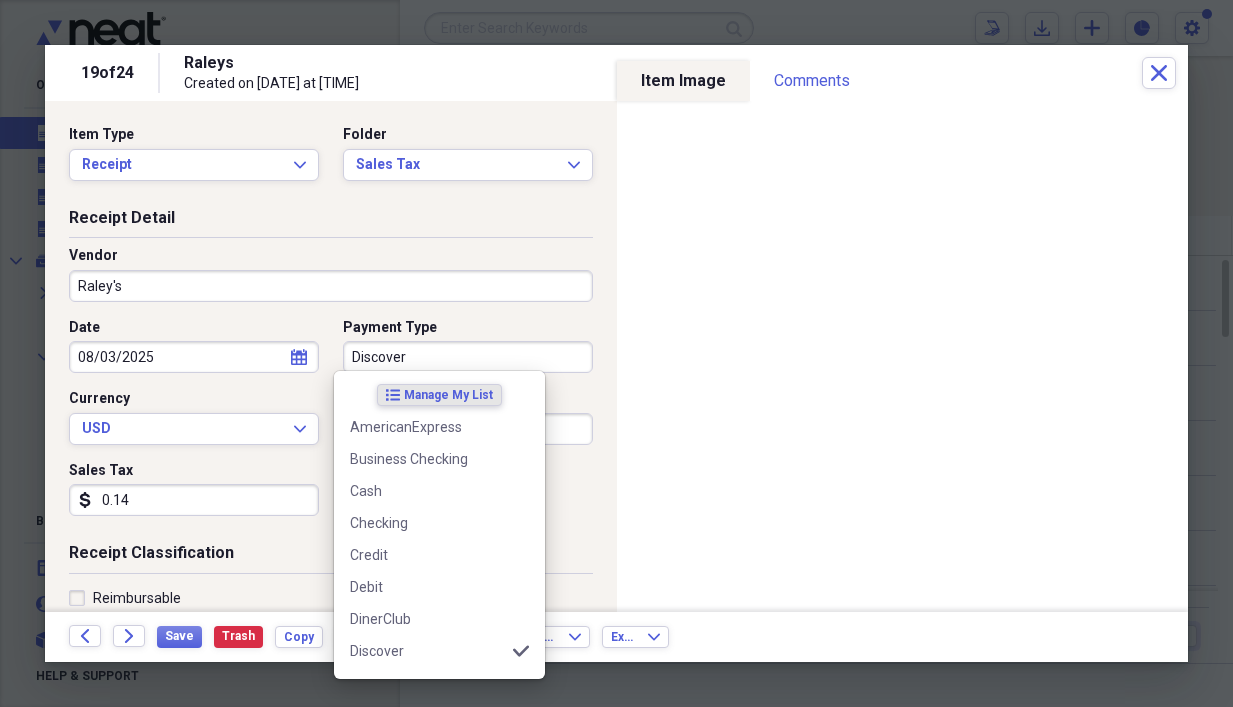 click on "Discover" at bounding box center (468, 357) 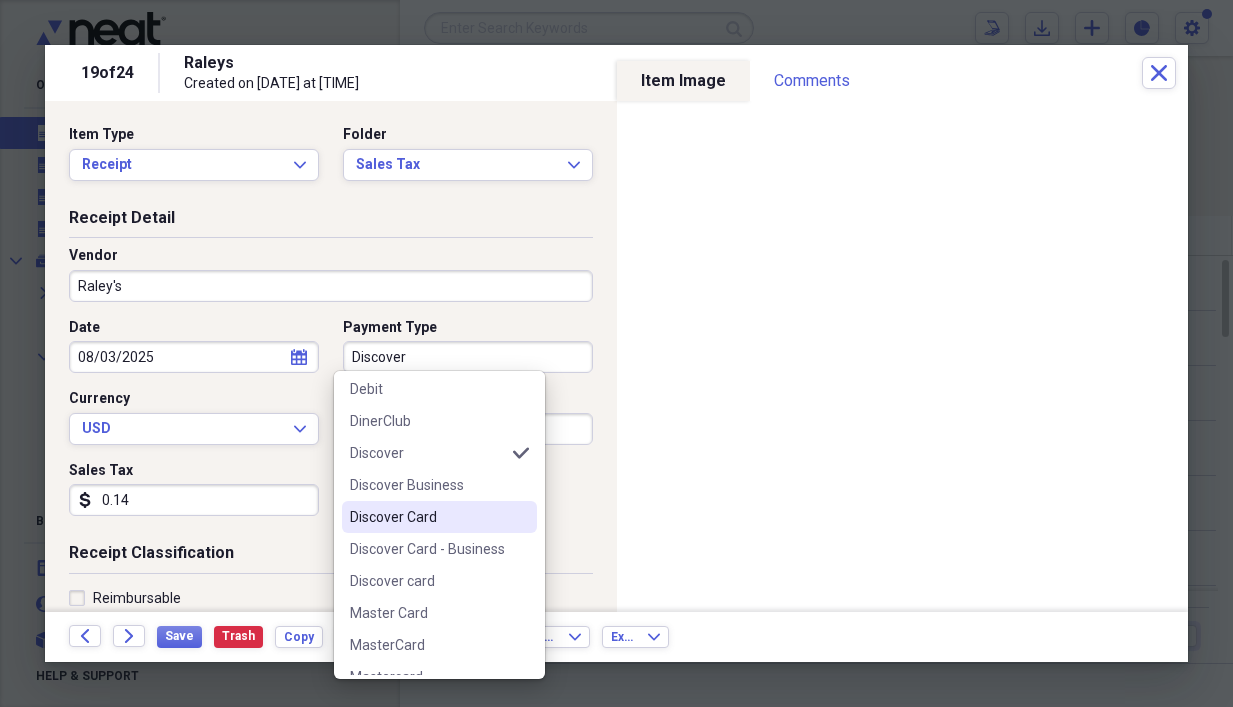 scroll, scrollTop: 200, scrollLeft: 0, axis: vertical 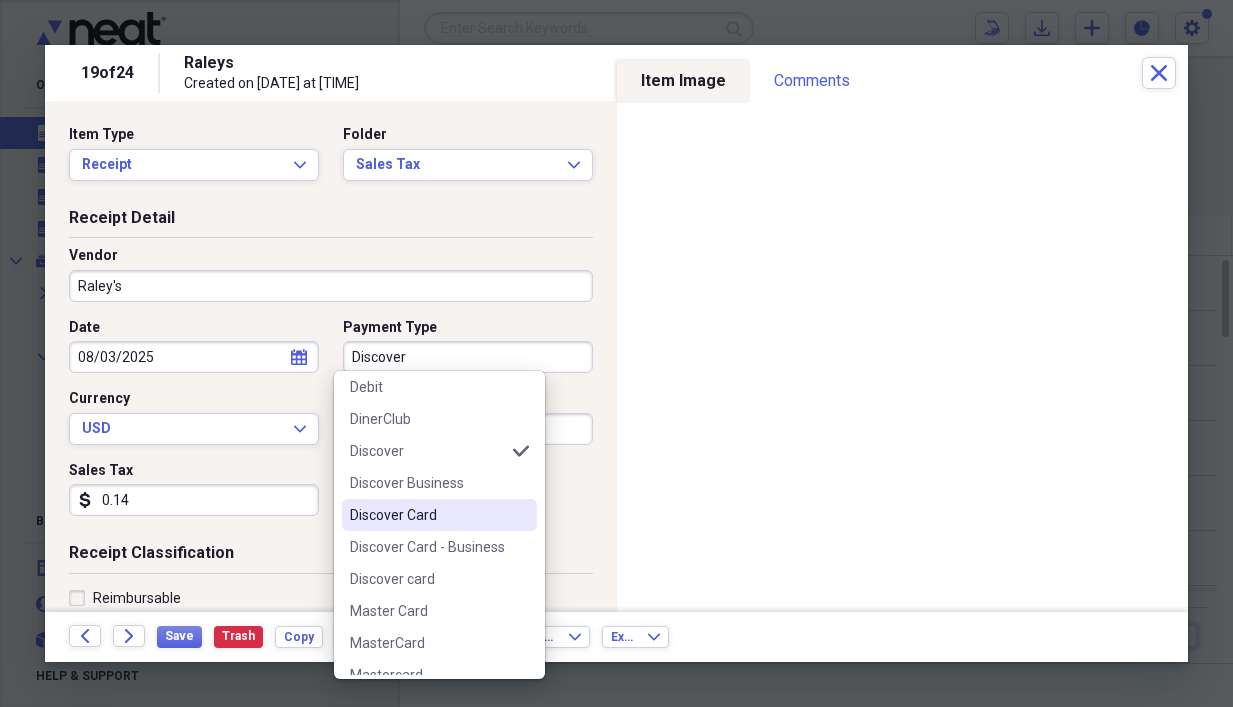 click on "Discover Card" at bounding box center (427, 515) 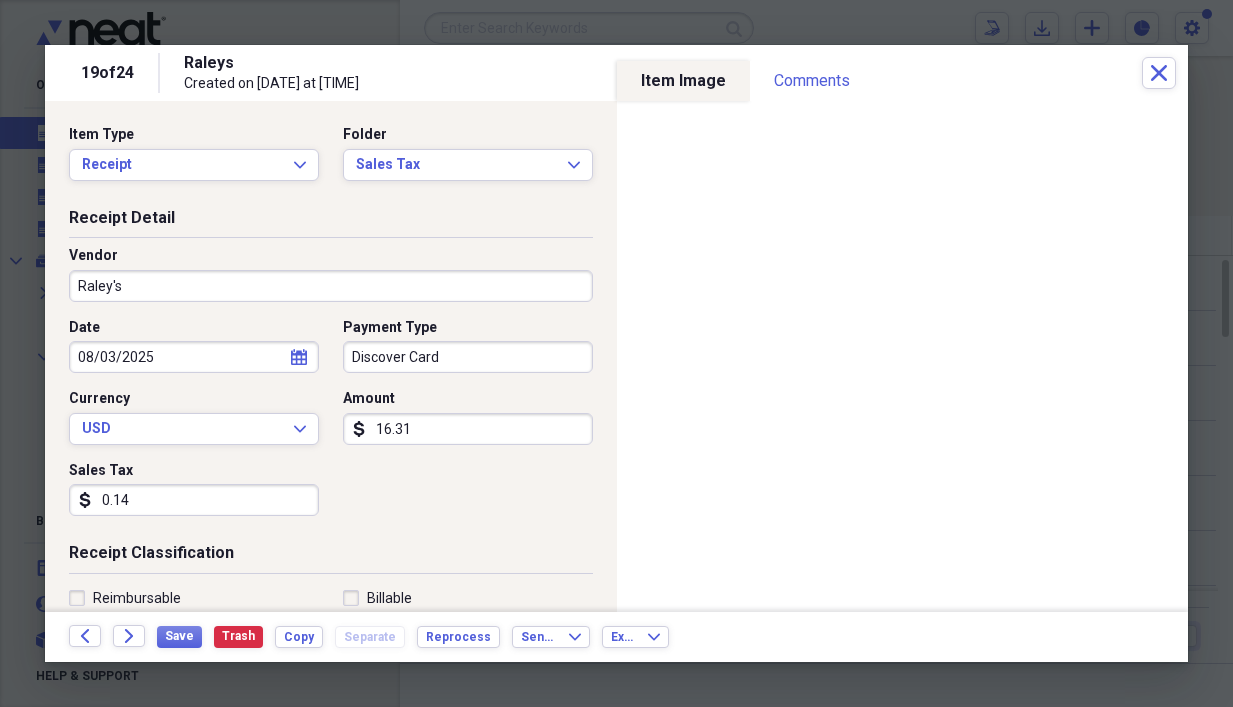 click on "16.31" at bounding box center [468, 429] 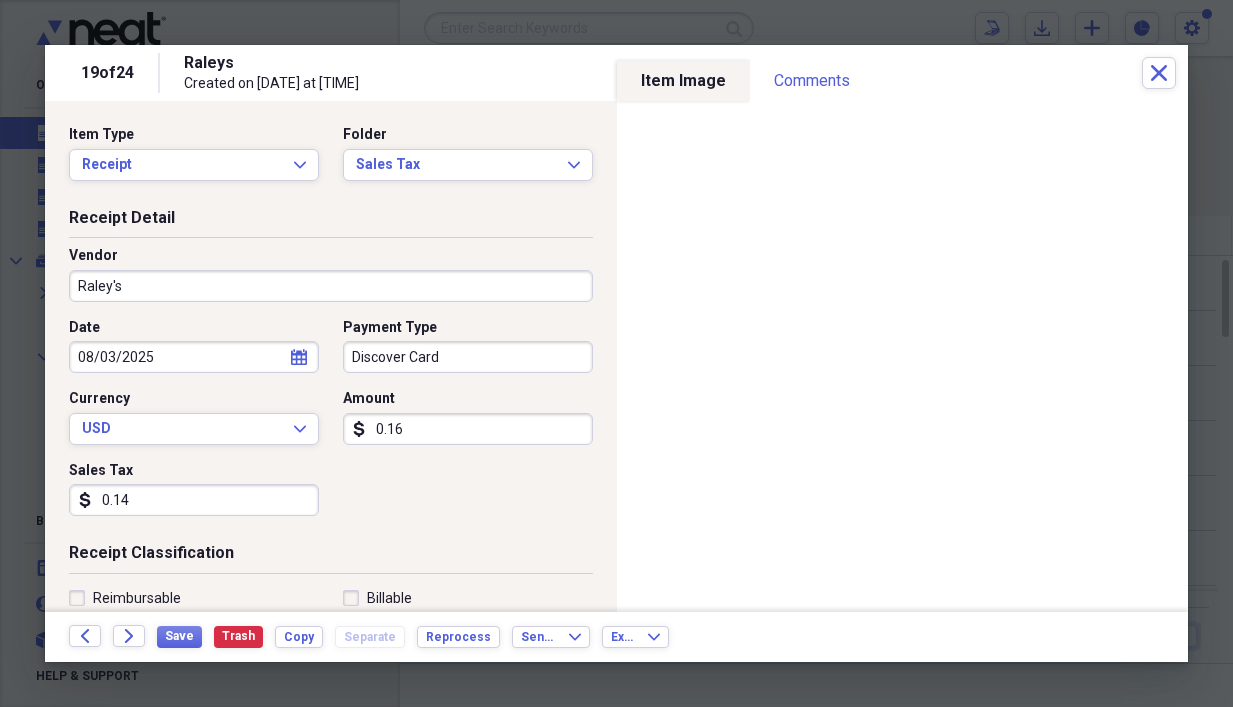 type on "0.01" 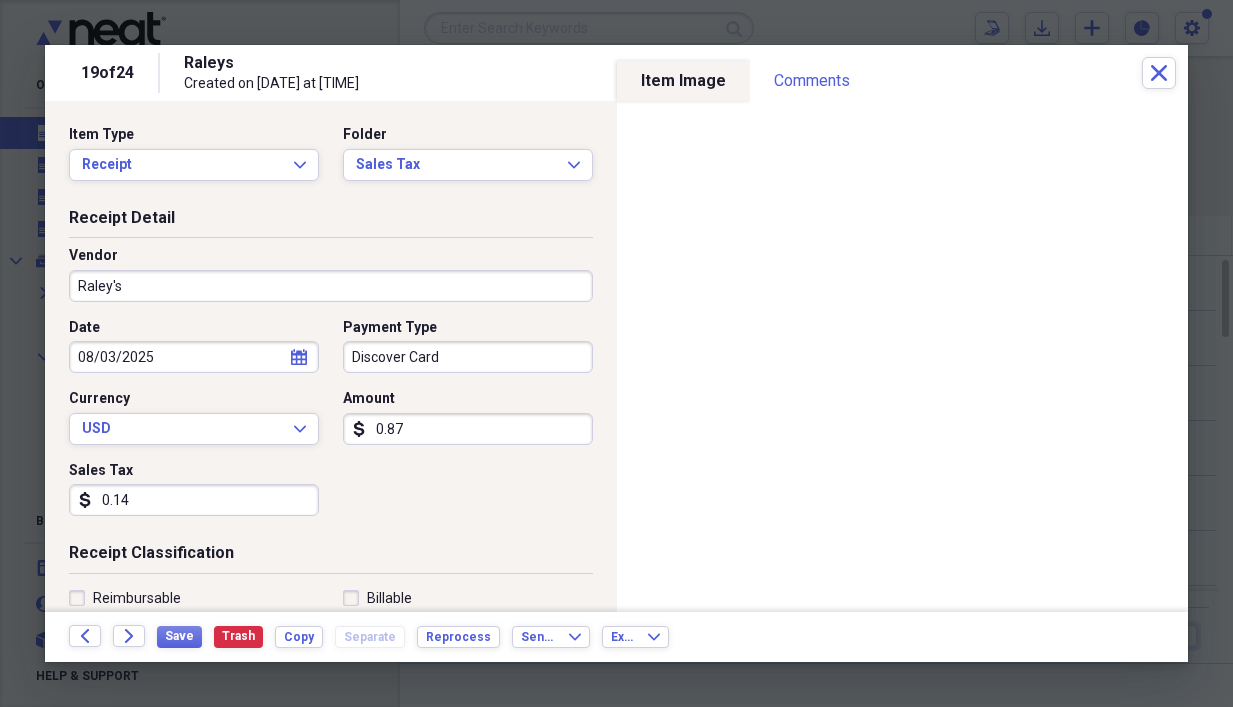type on "0.87" 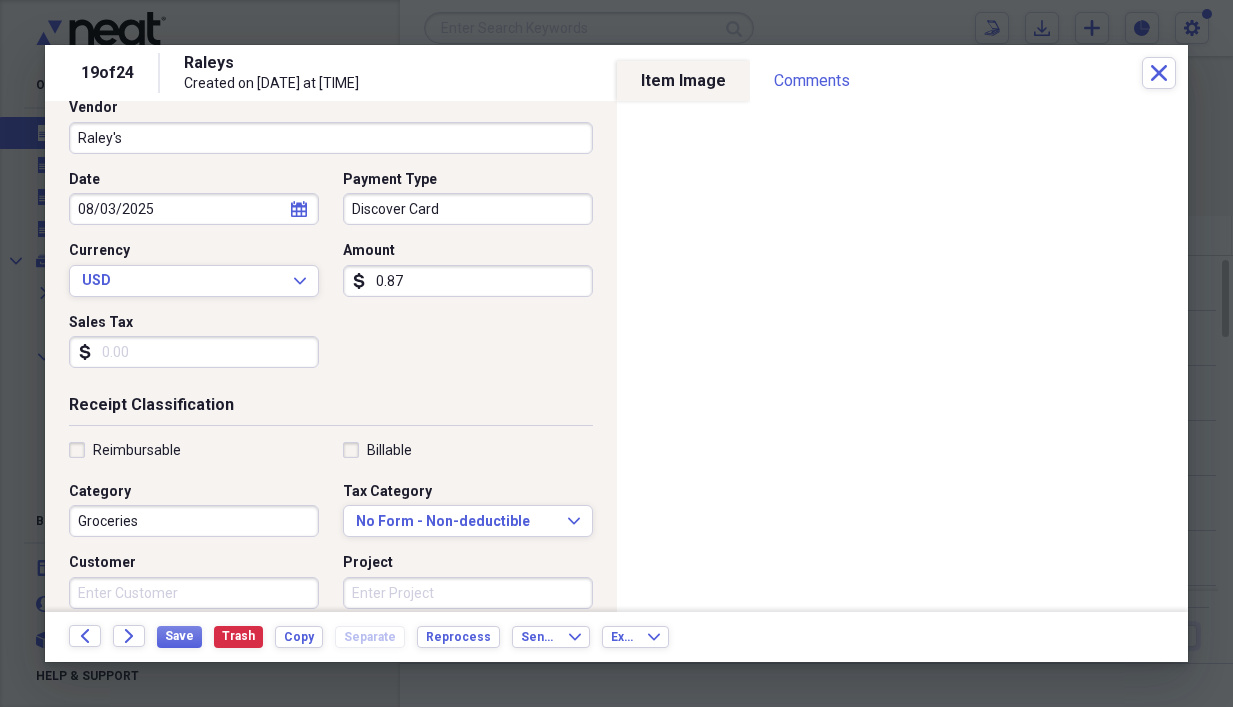 scroll, scrollTop: 200, scrollLeft: 0, axis: vertical 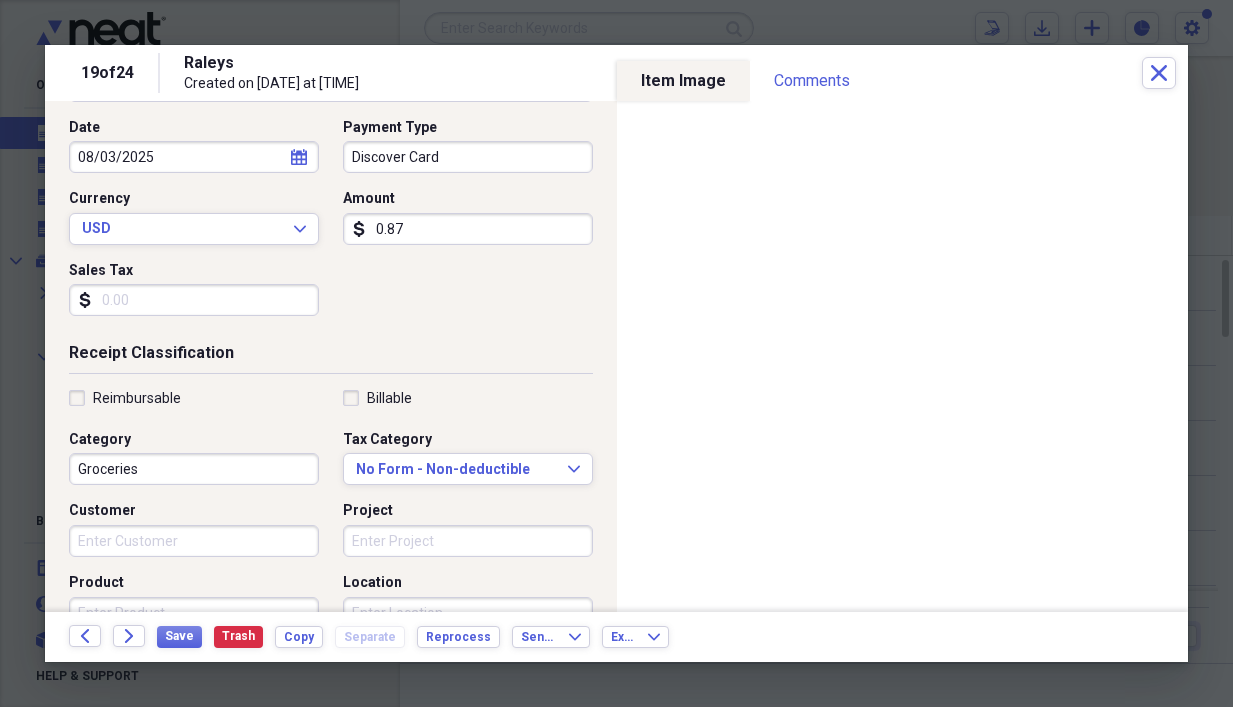 type 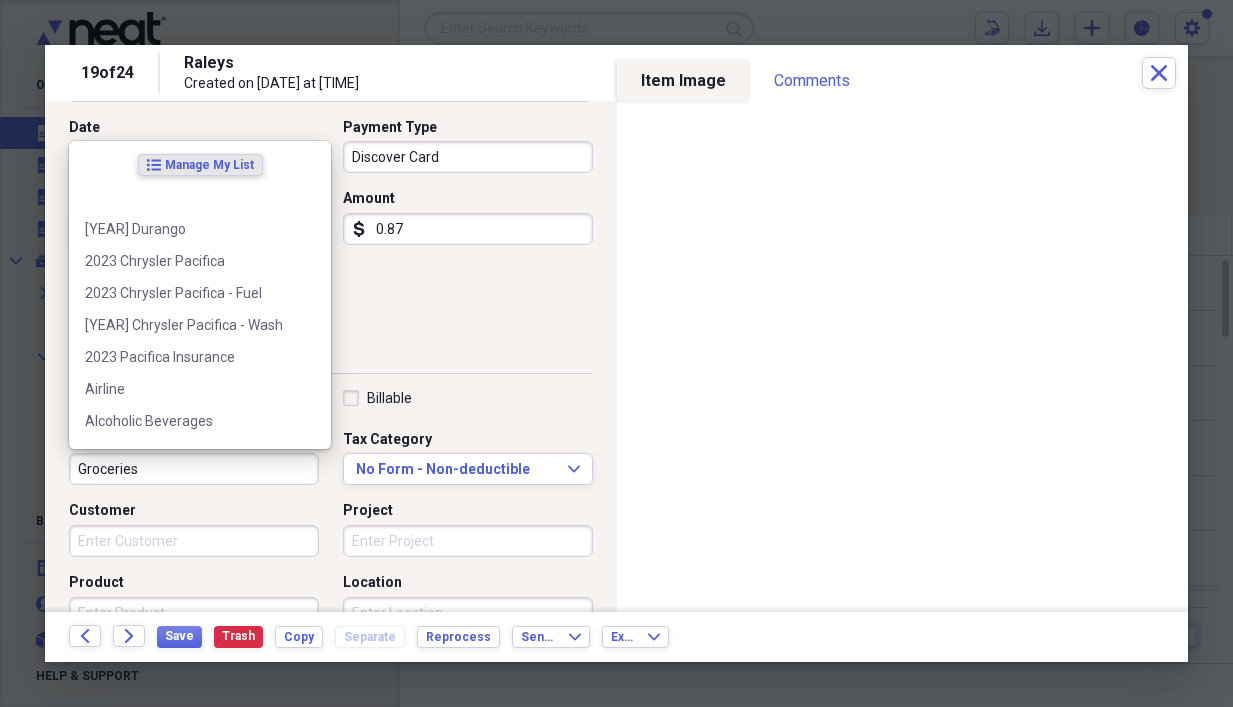 drag, startPoint x: 80, startPoint y: 474, endPoint x: 53, endPoint y: 475, distance: 27.018513 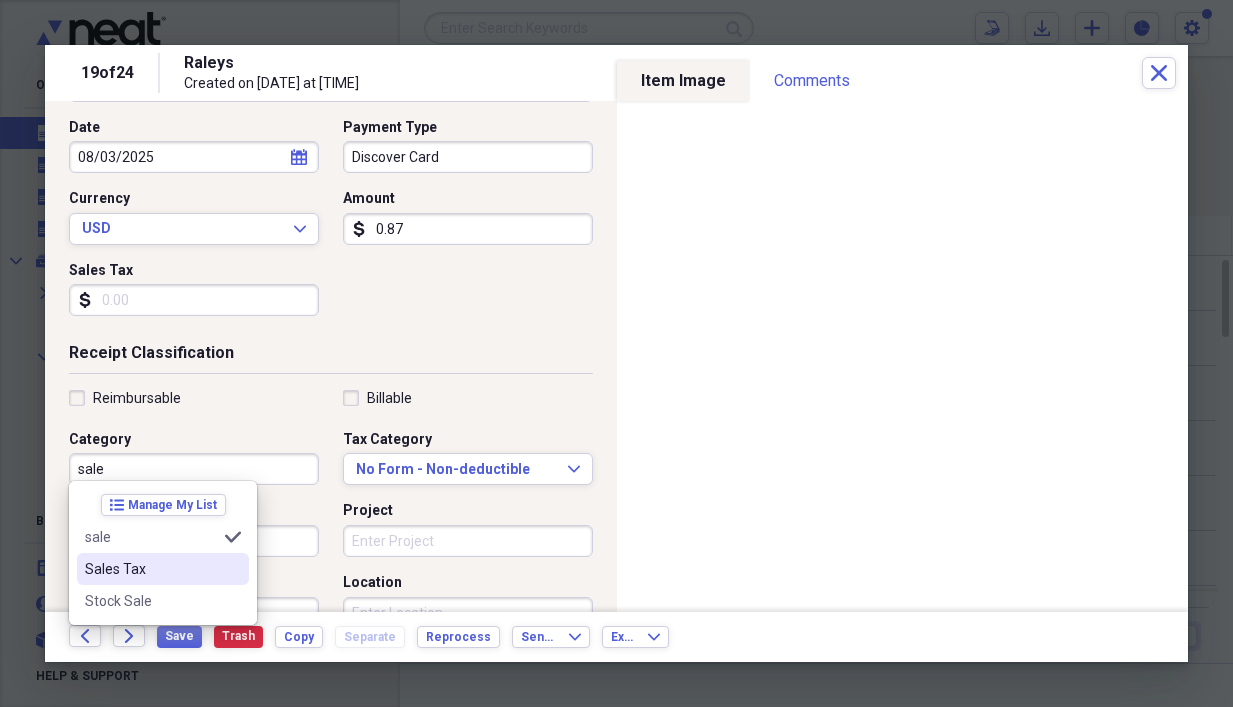click on "Sales Tax" at bounding box center (151, 569) 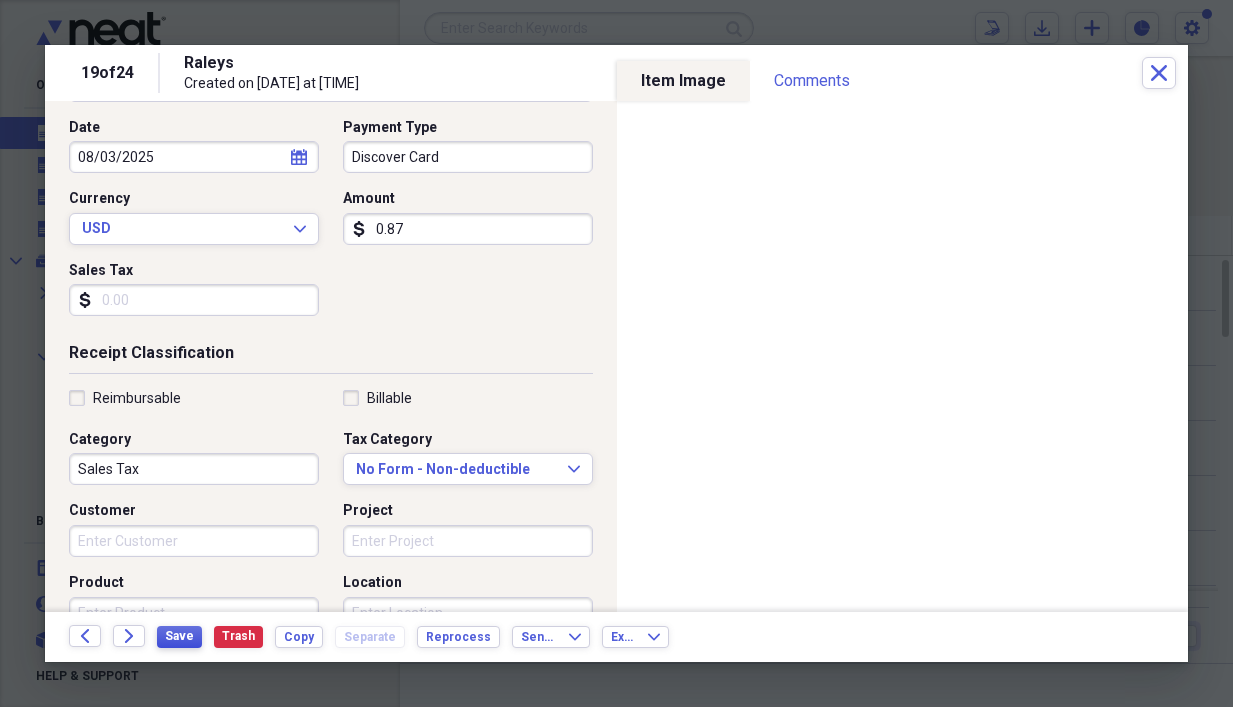 click on "Save" at bounding box center (179, 636) 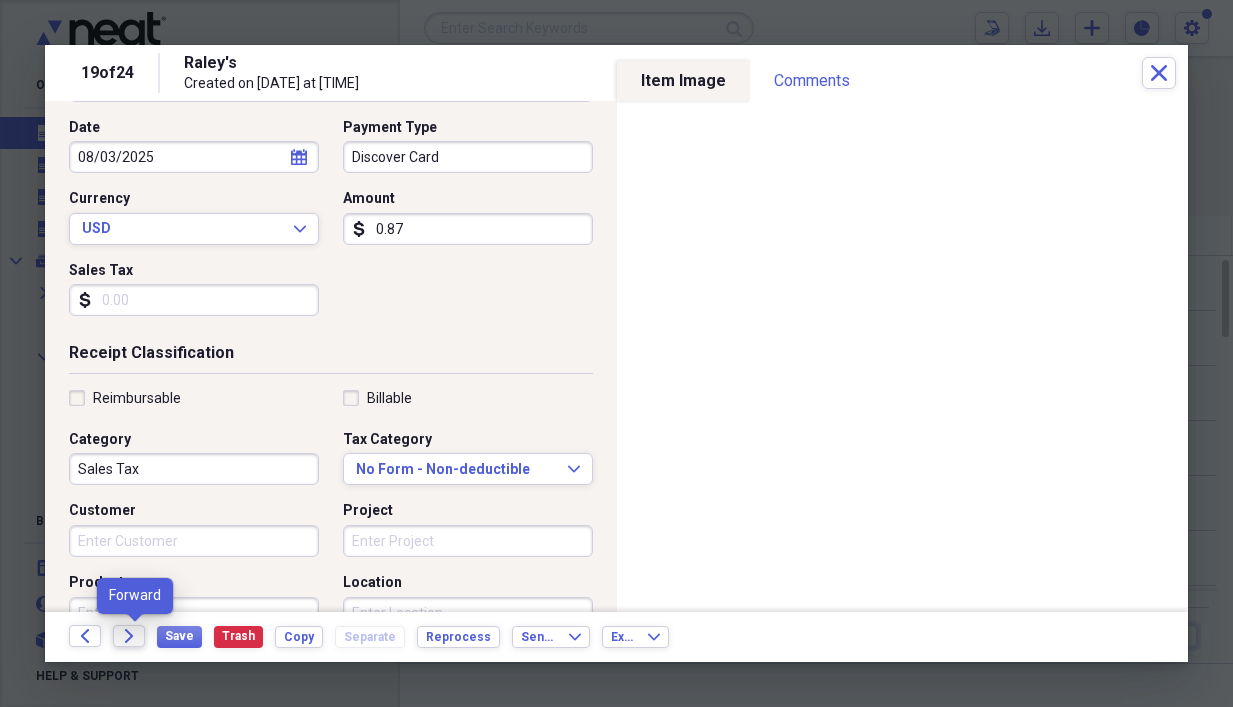 click 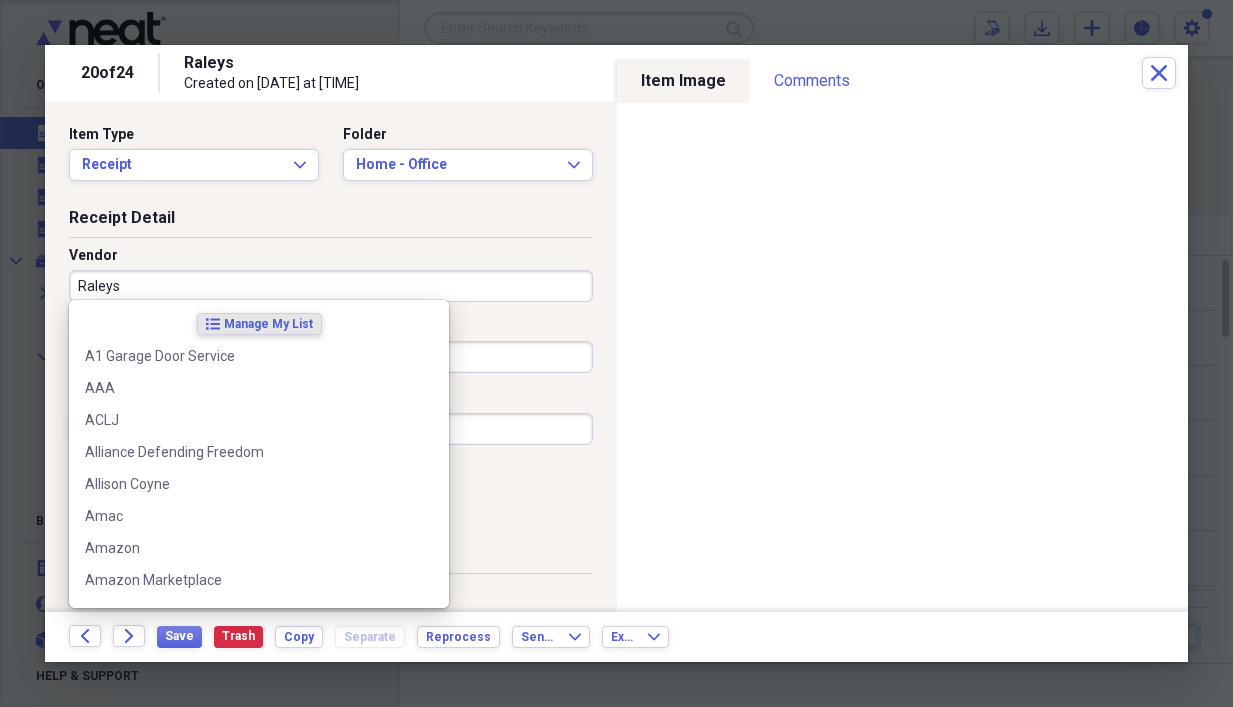 click on "Raleys" at bounding box center (331, 286) 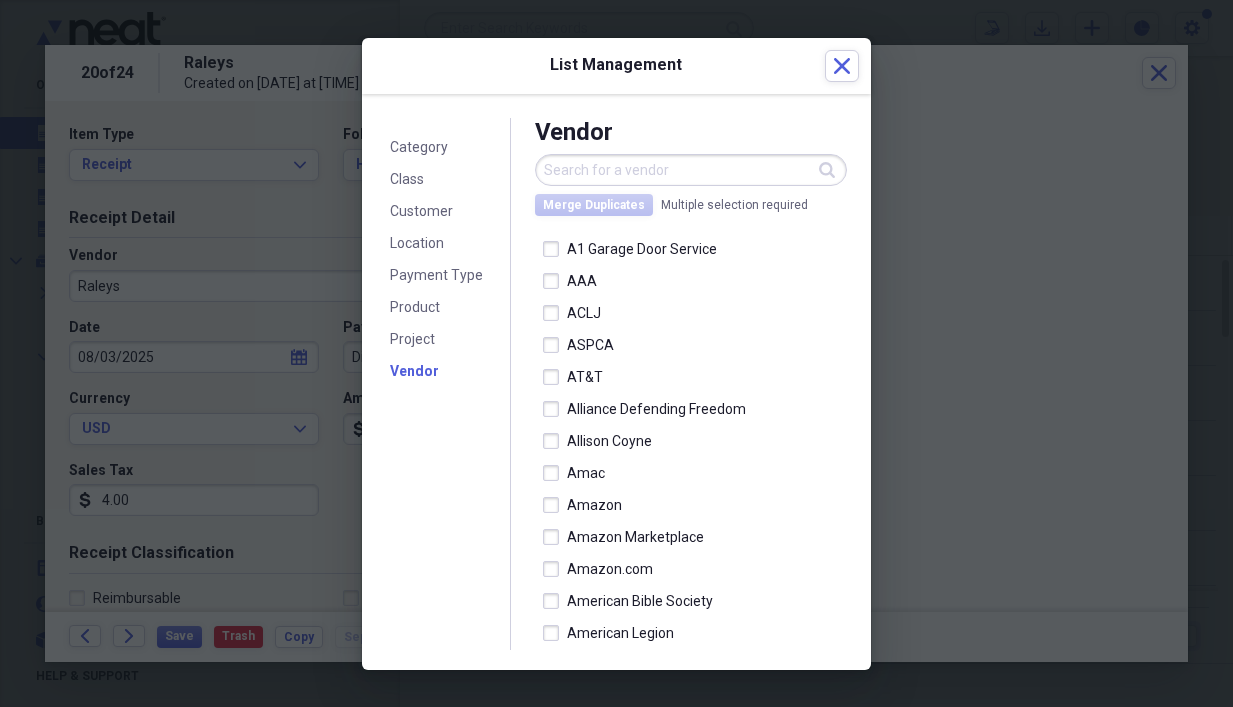 click at bounding box center [616, 353] 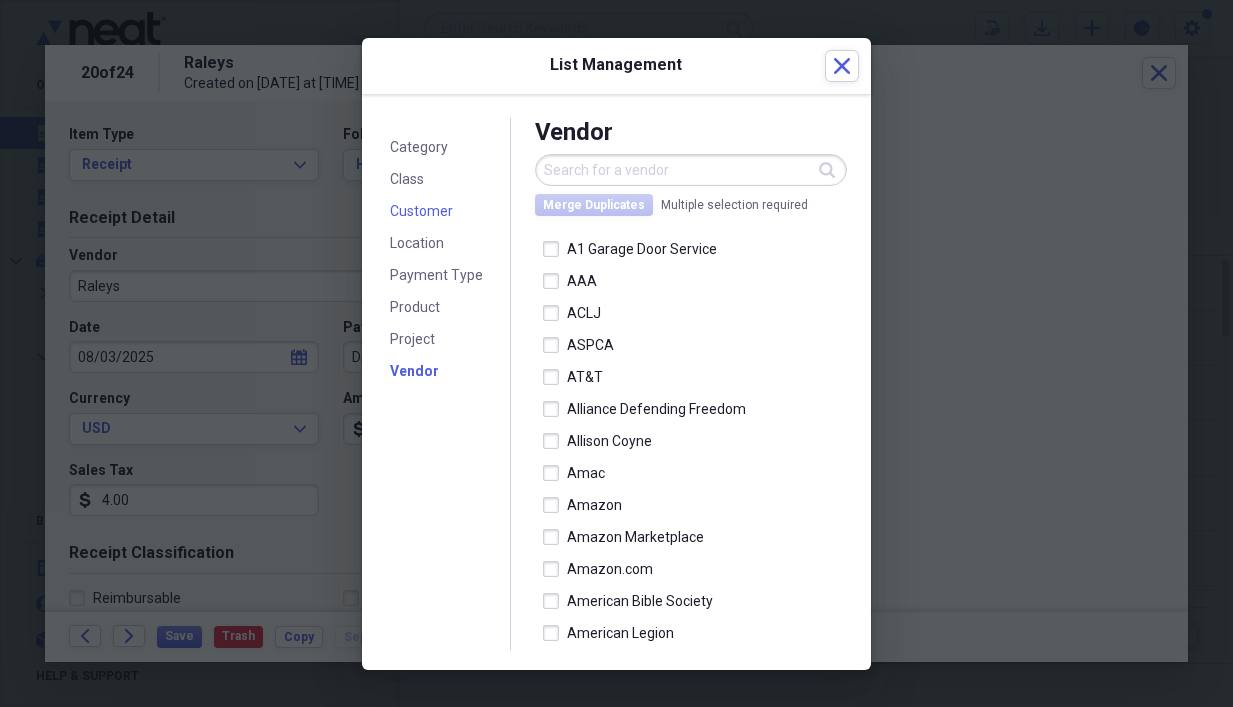 drag, startPoint x: 313, startPoint y: 282, endPoint x: 391, endPoint y: 224, distance: 97.20082 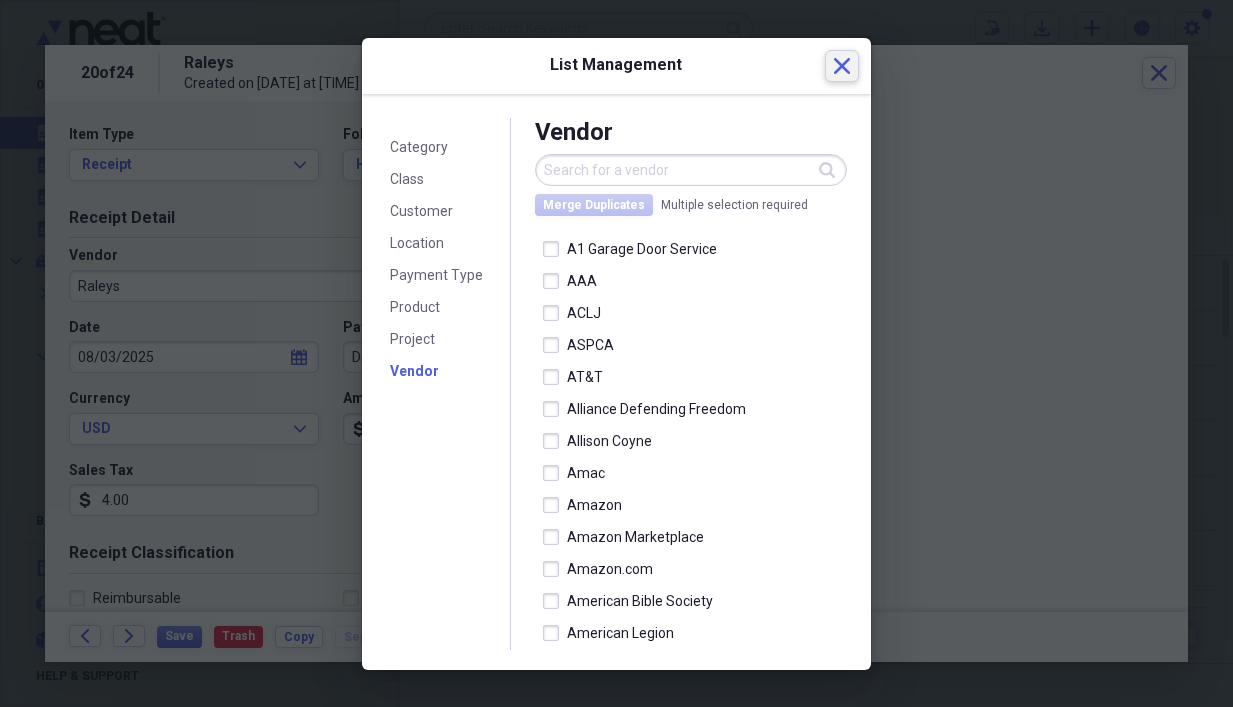 click on "Close" at bounding box center [842, 66] 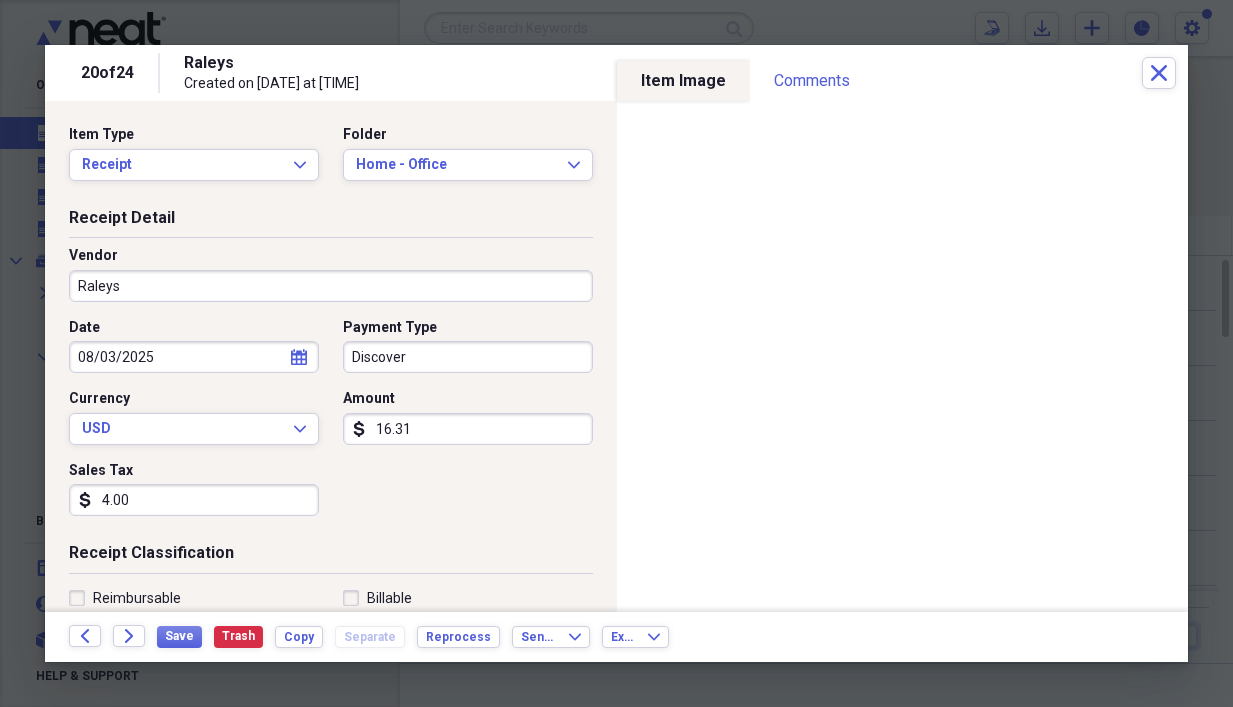 click on "Raleys" at bounding box center (331, 286) 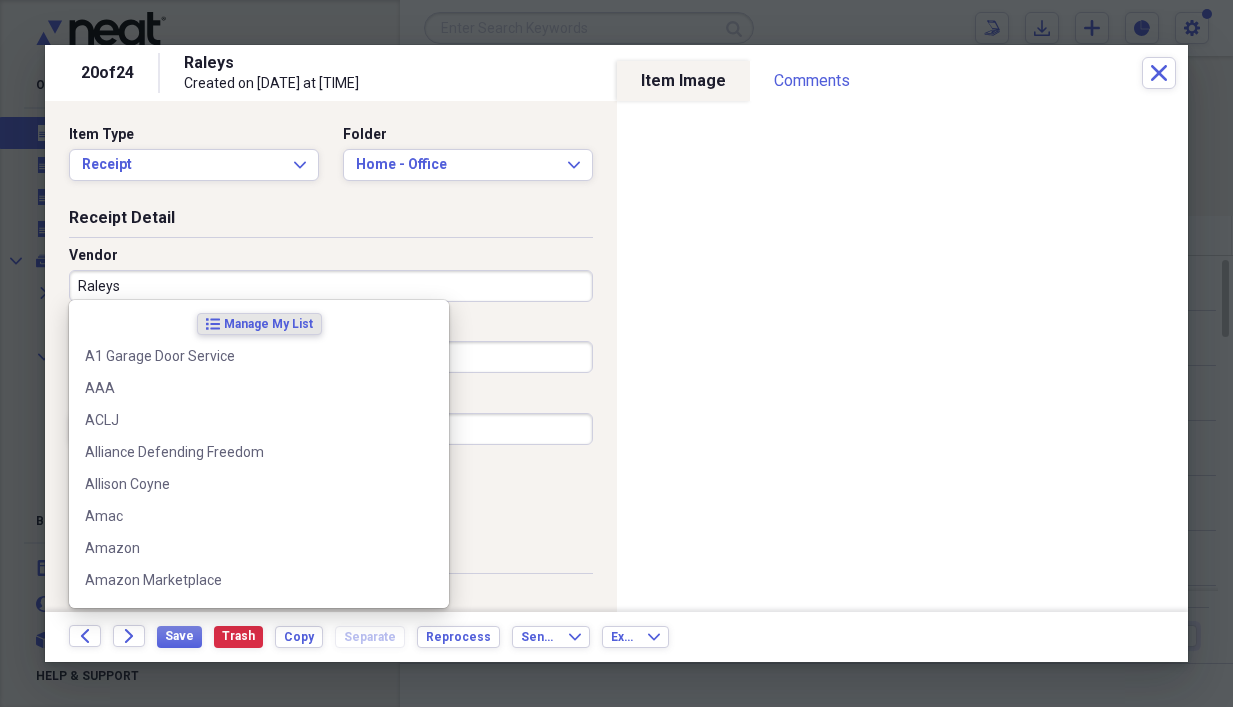 click on "Raleys" at bounding box center (331, 286) 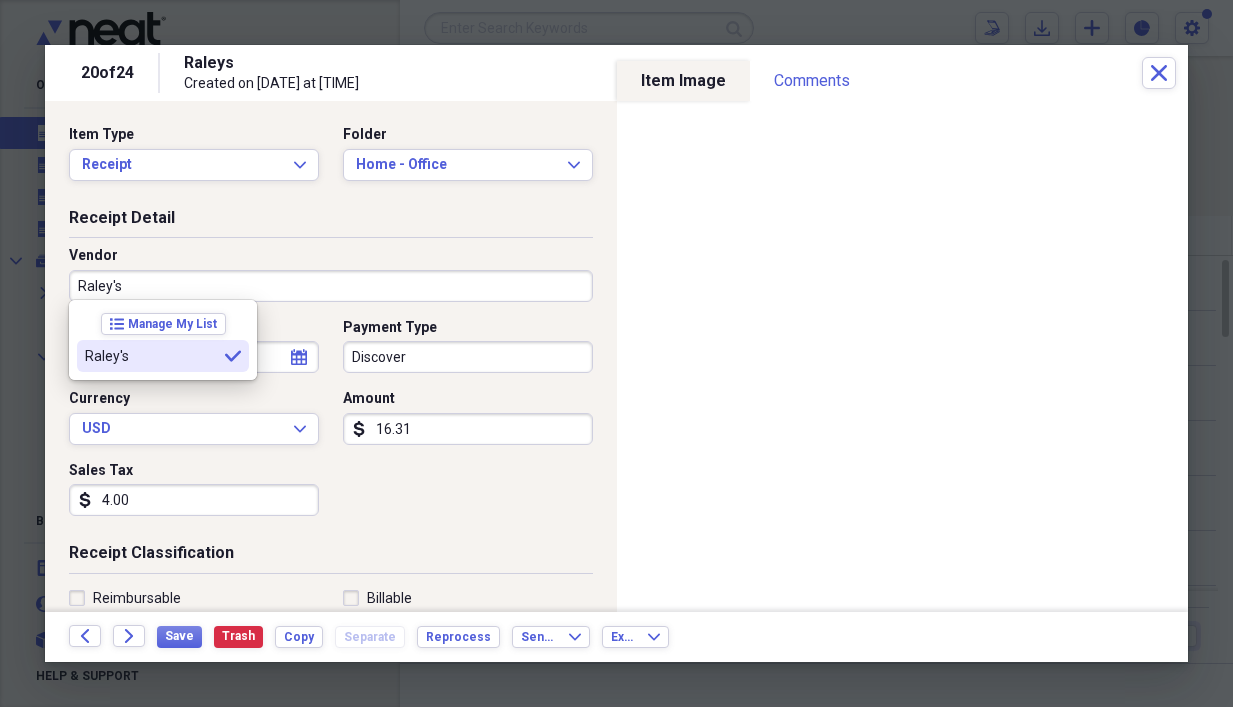 type on "Raley's" 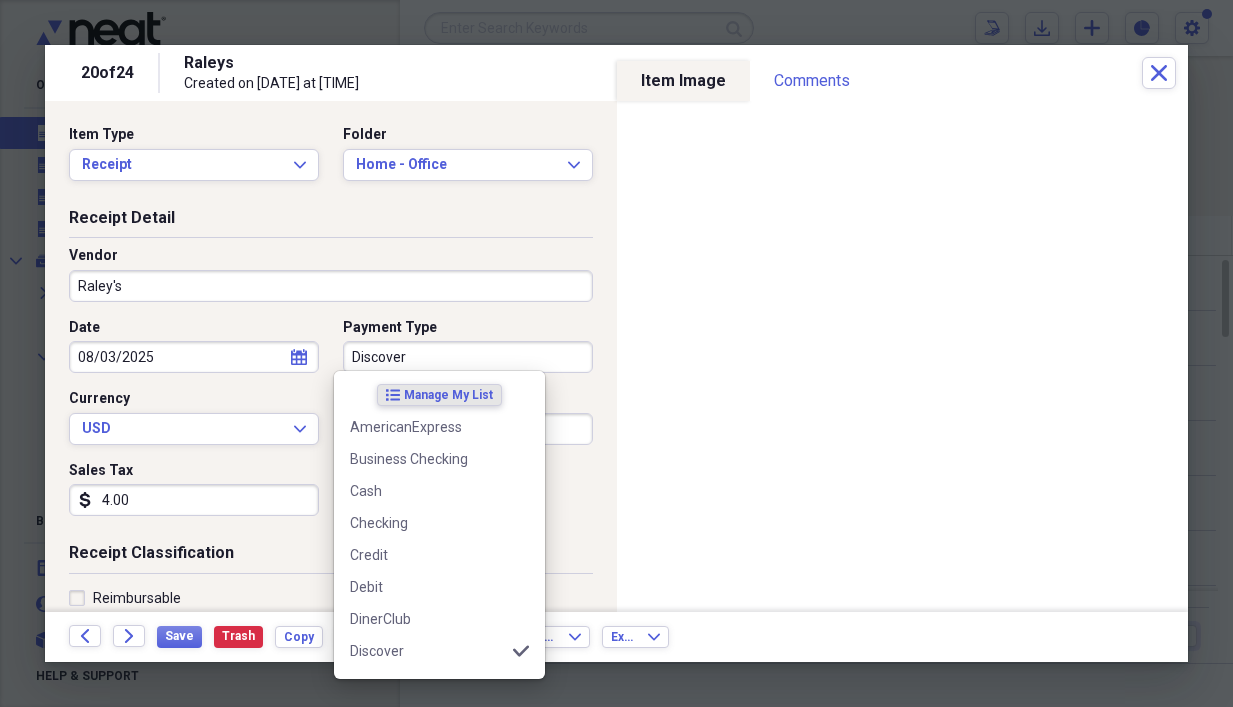 click on "Discover" at bounding box center (468, 357) 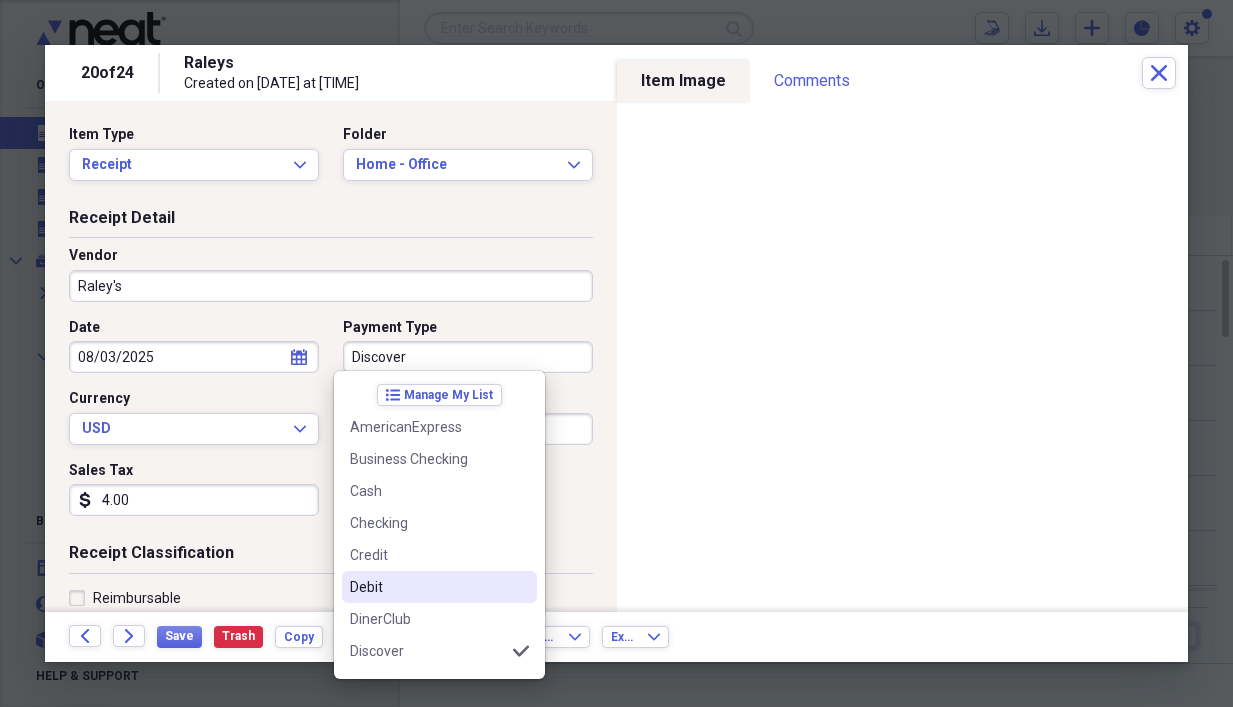 scroll, scrollTop: 100, scrollLeft: 0, axis: vertical 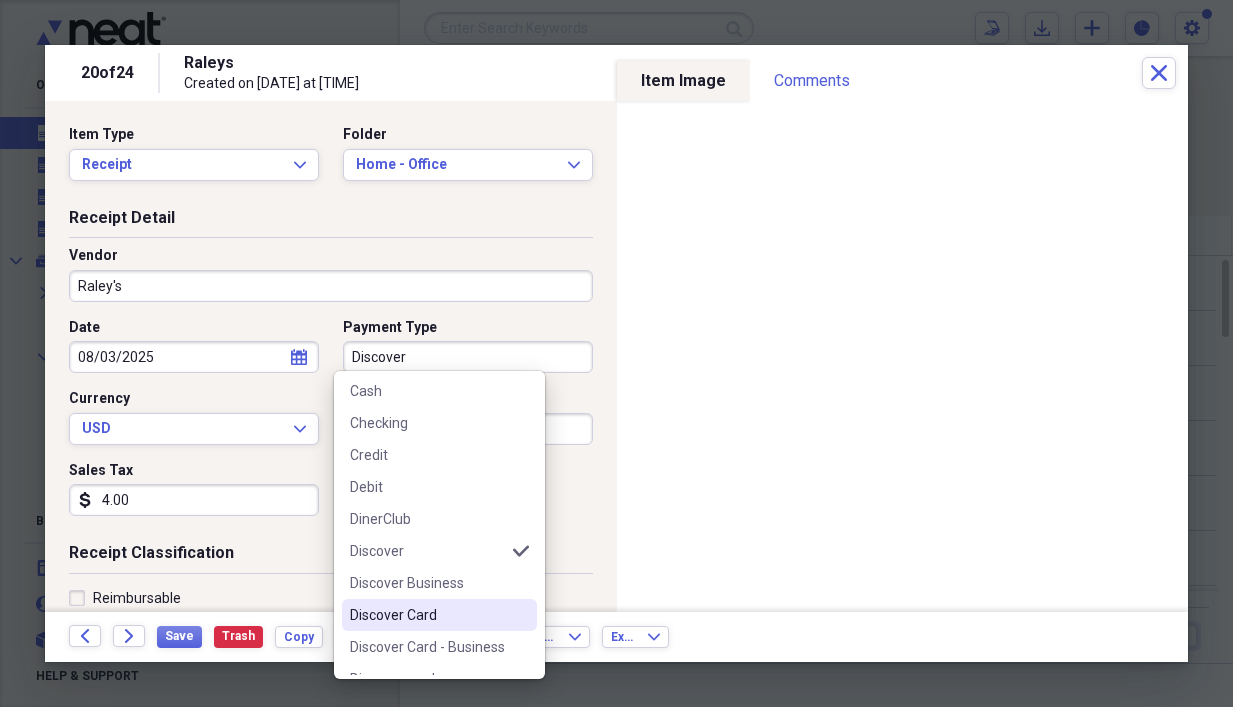 click on "Discover Card" at bounding box center [427, 615] 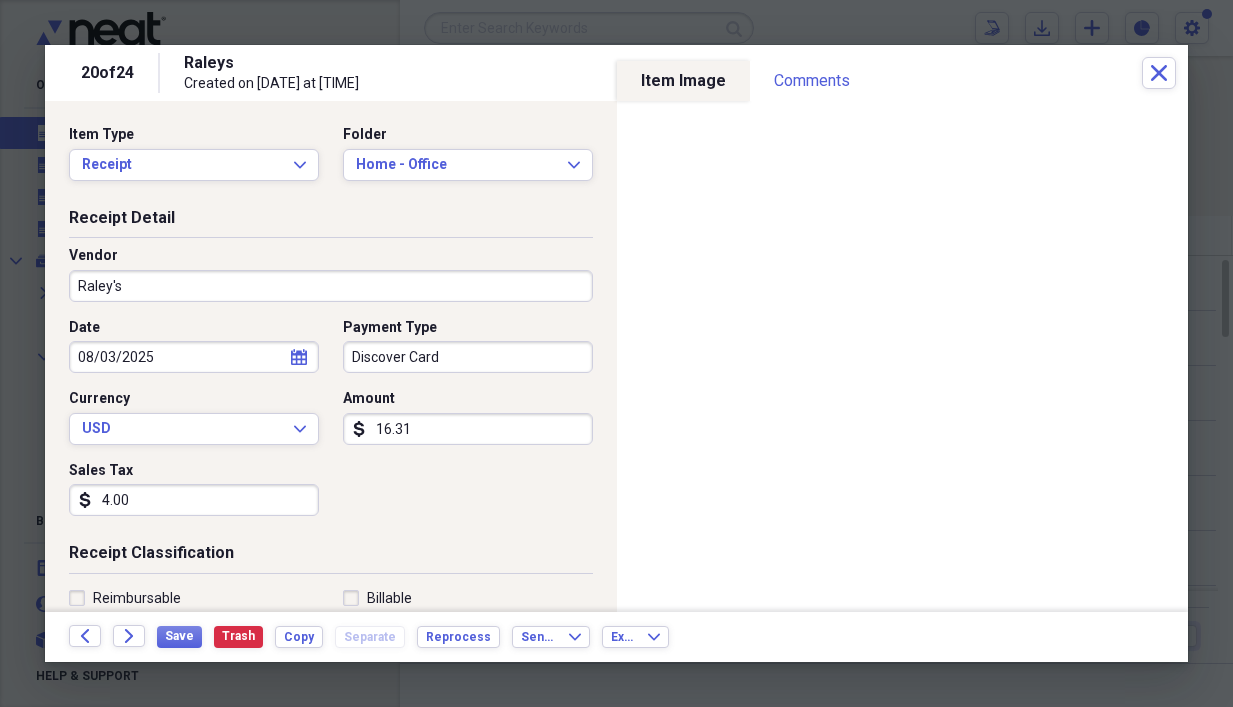 click on "16.31" at bounding box center [468, 429] 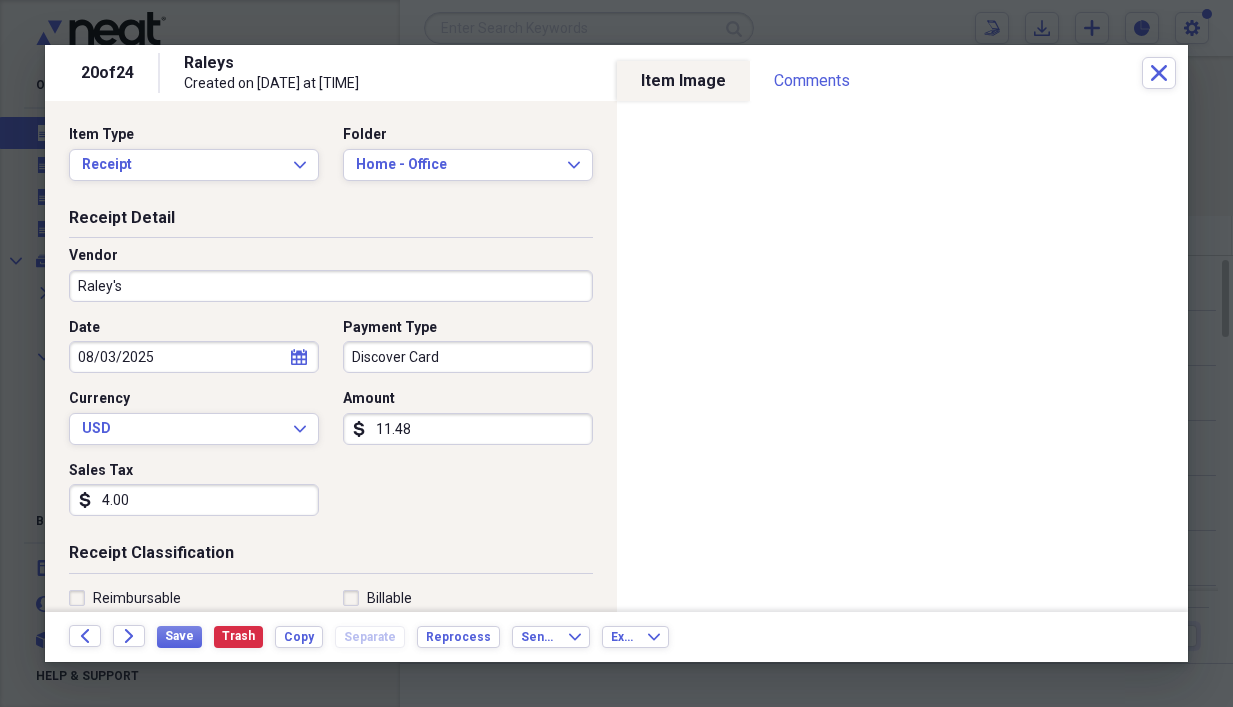 type on "11.48" 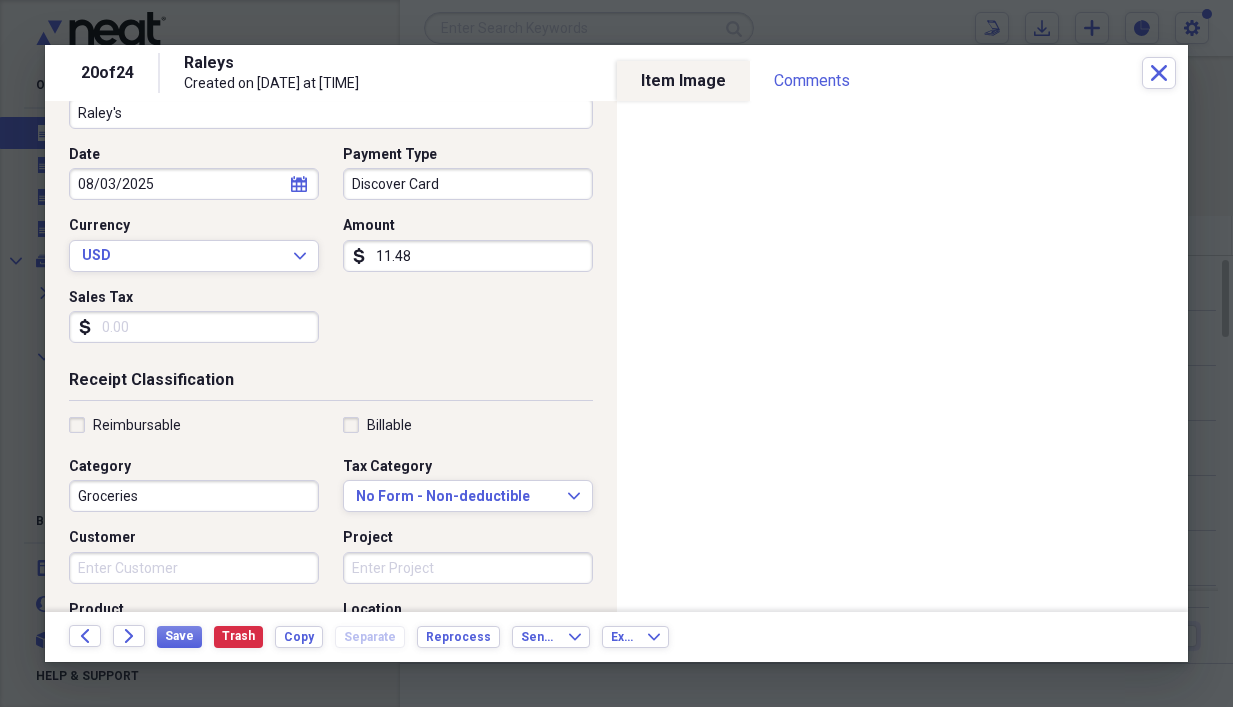 scroll, scrollTop: 200, scrollLeft: 0, axis: vertical 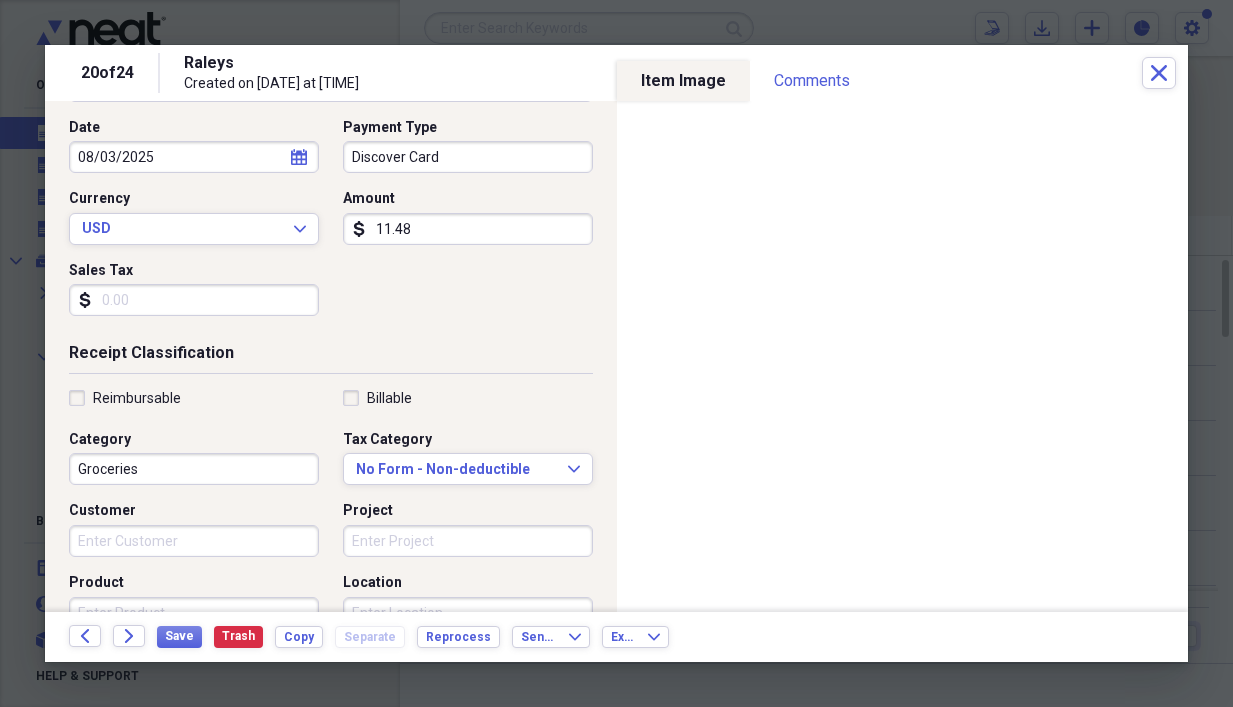 type 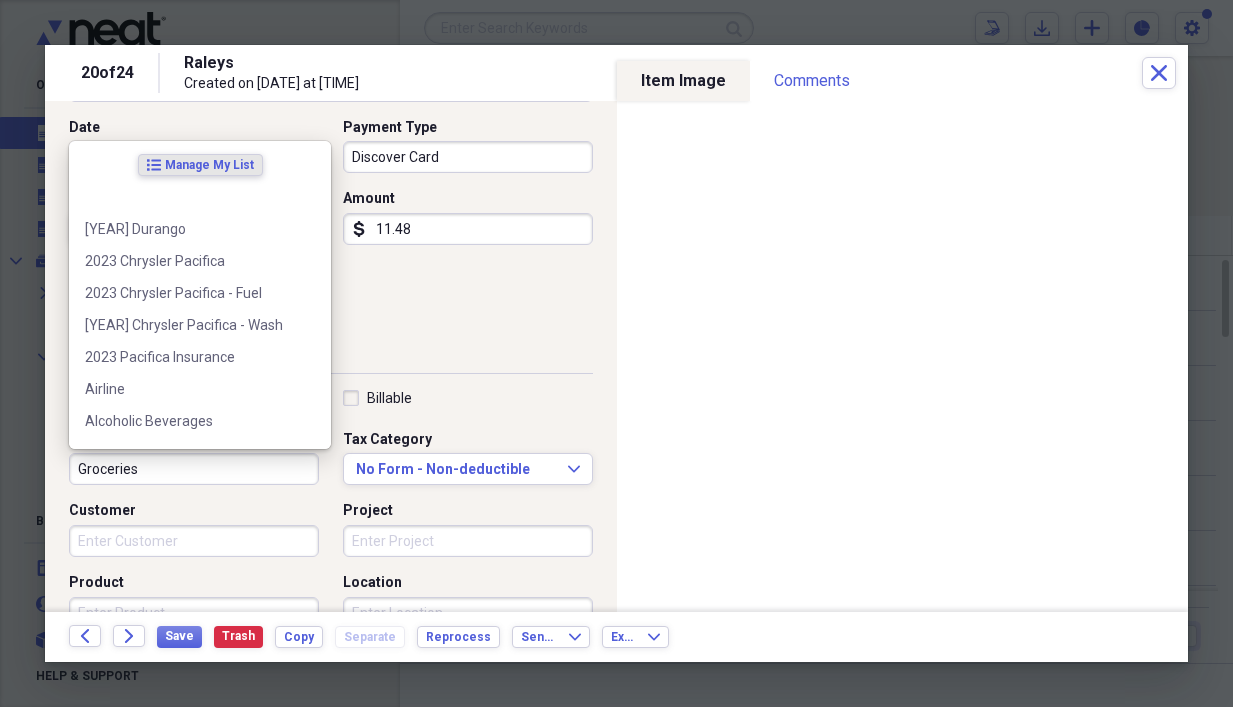 click on "Groceries" at bounding box center (194, 469) 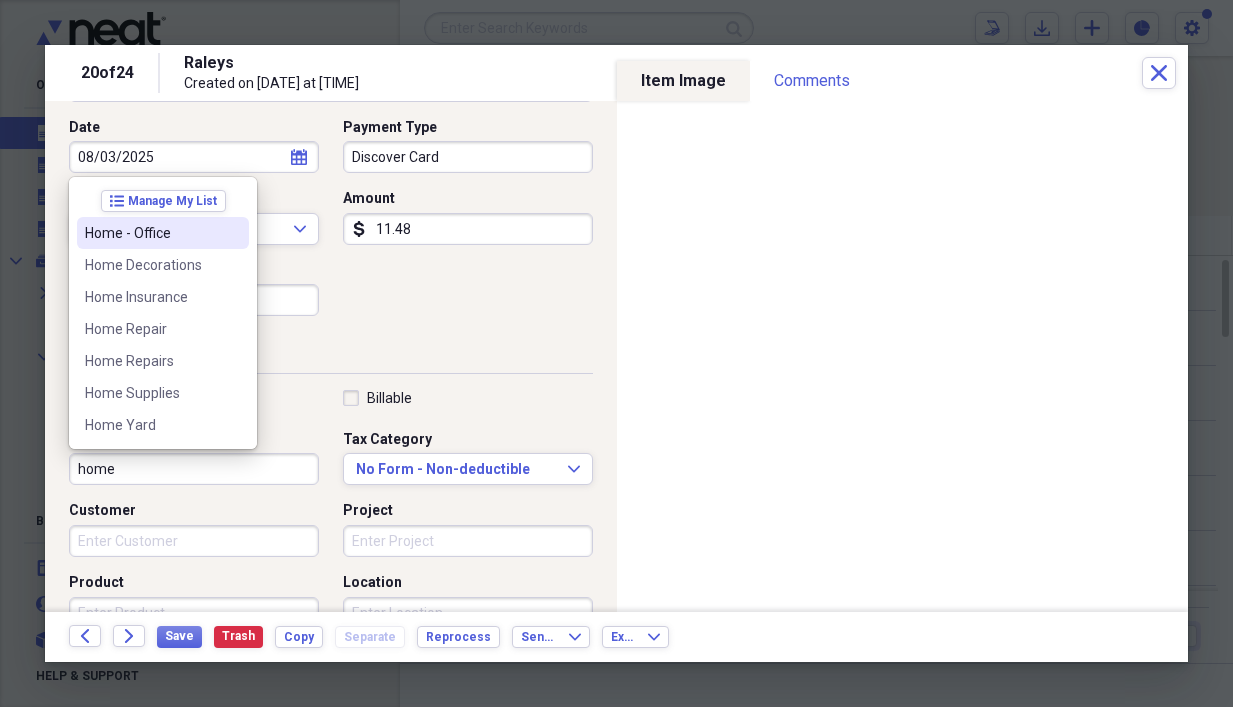 click on "Home - Office" at bounding box center [151, 233] 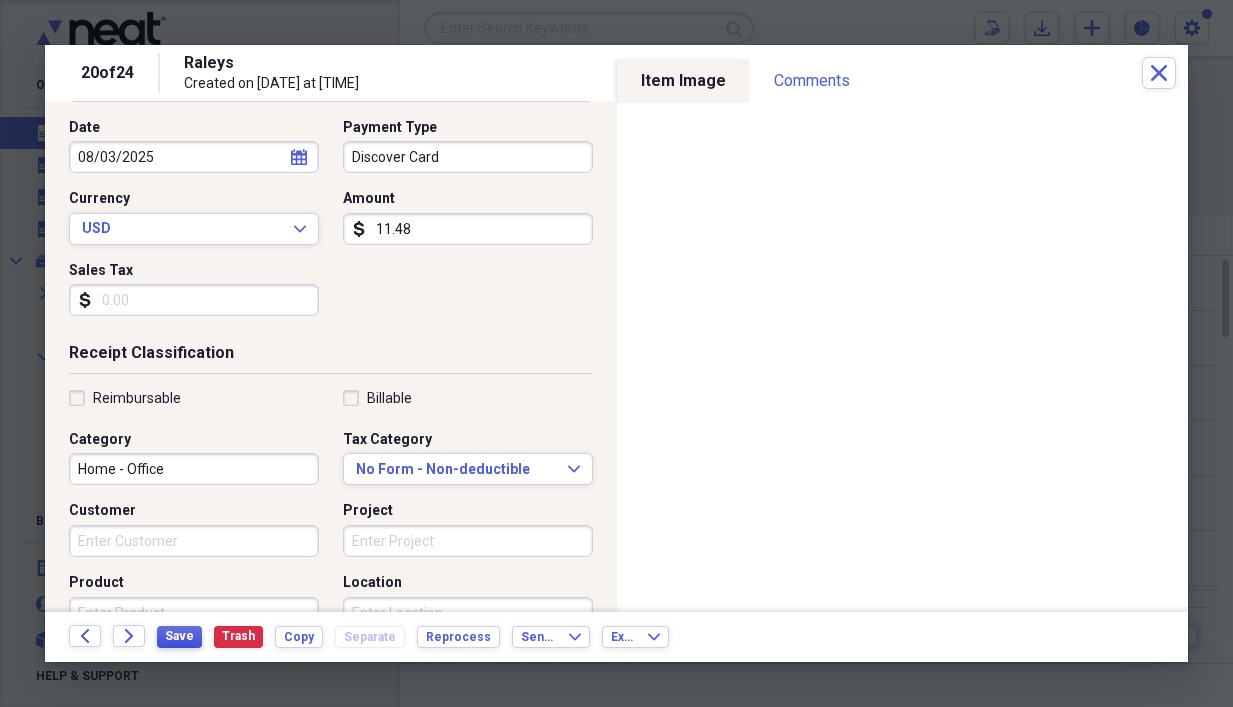 click on "Save" at bounding box center (179, 636) 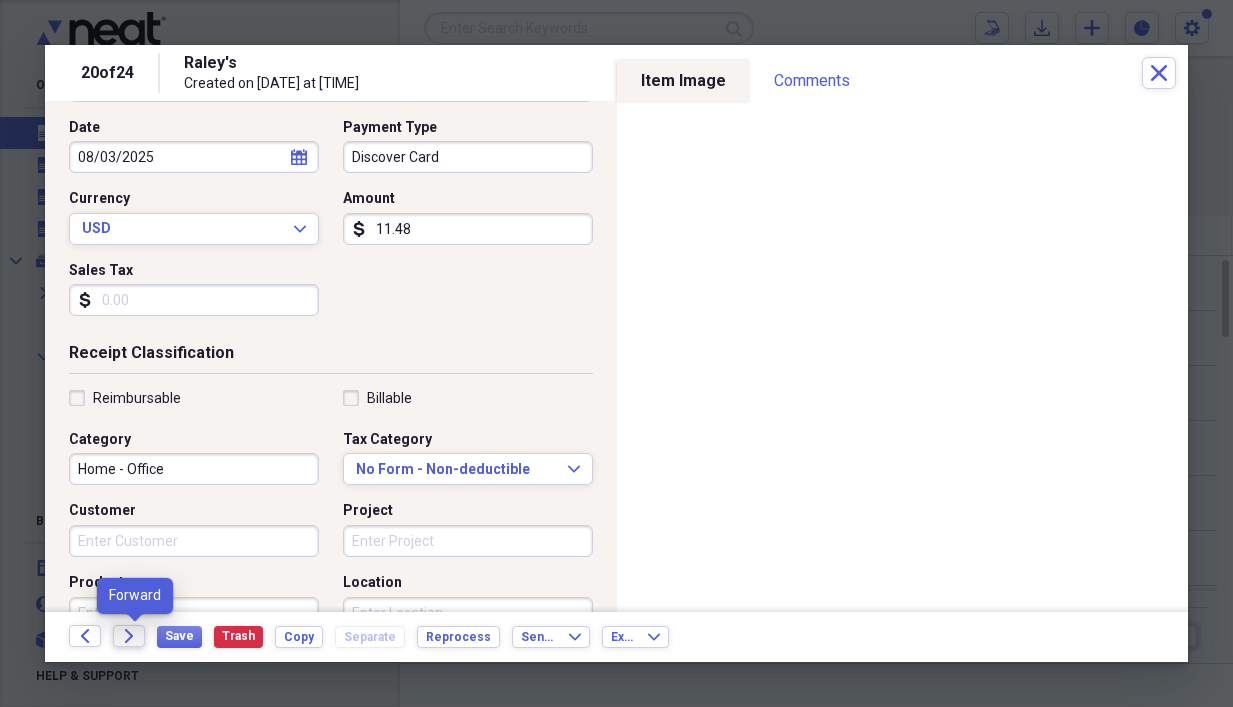 click 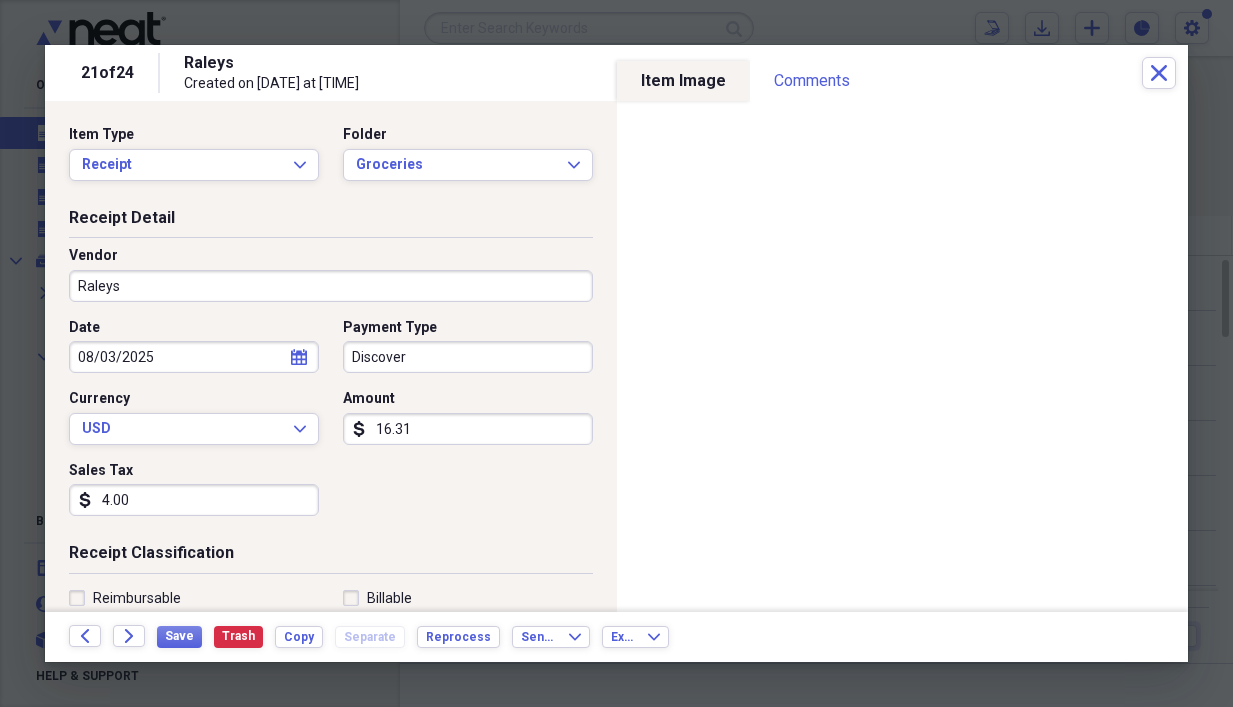 click on "Raleys" at bounding box center (331, 286) 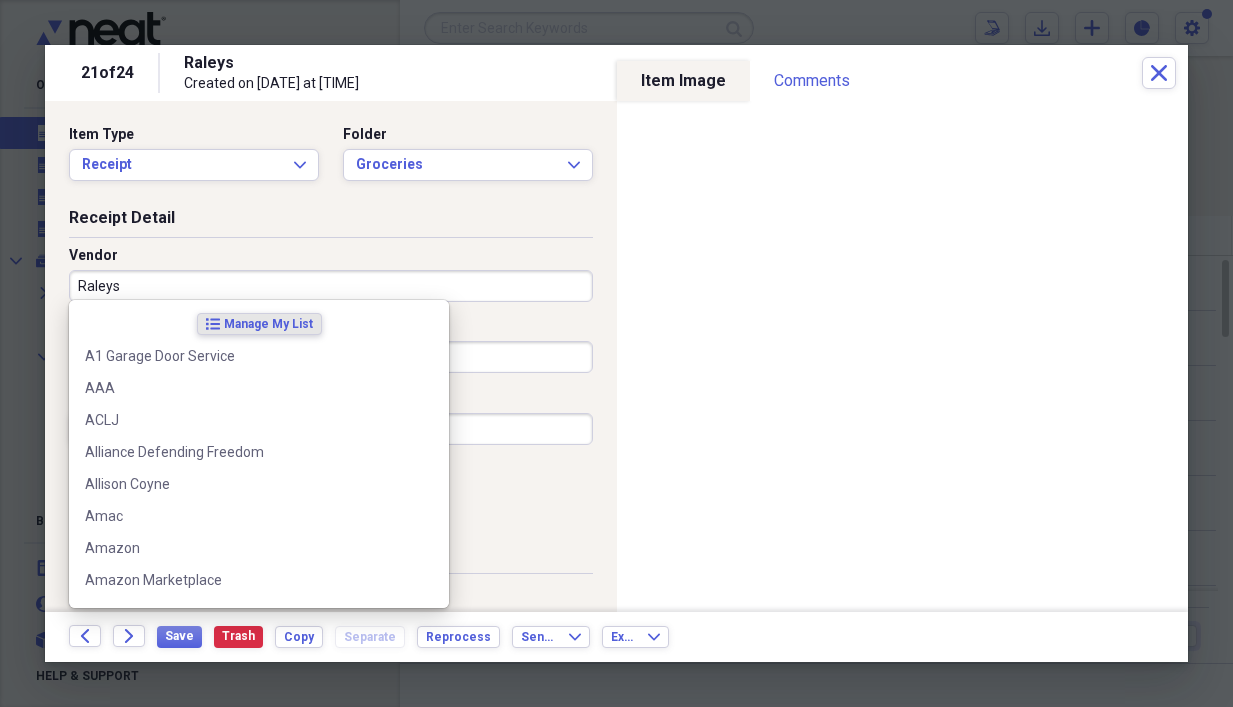 click on "Raleys" at bounding box center (331, 286) 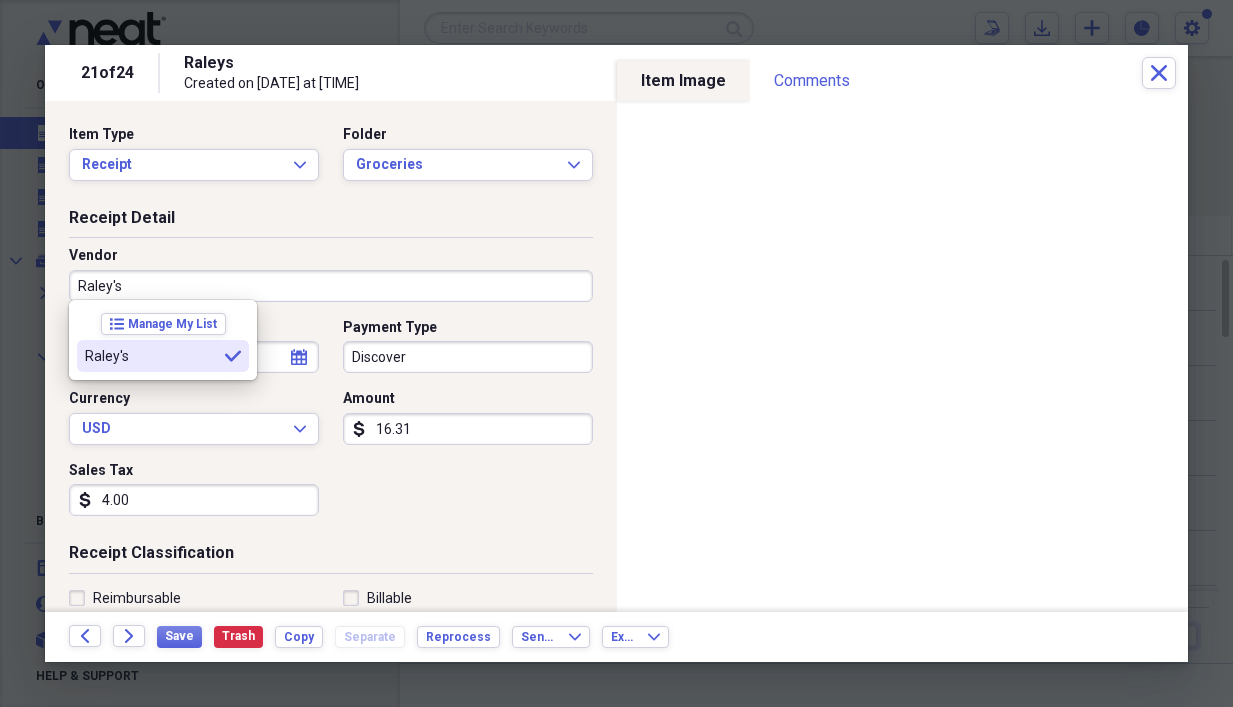 type on "Raley's" 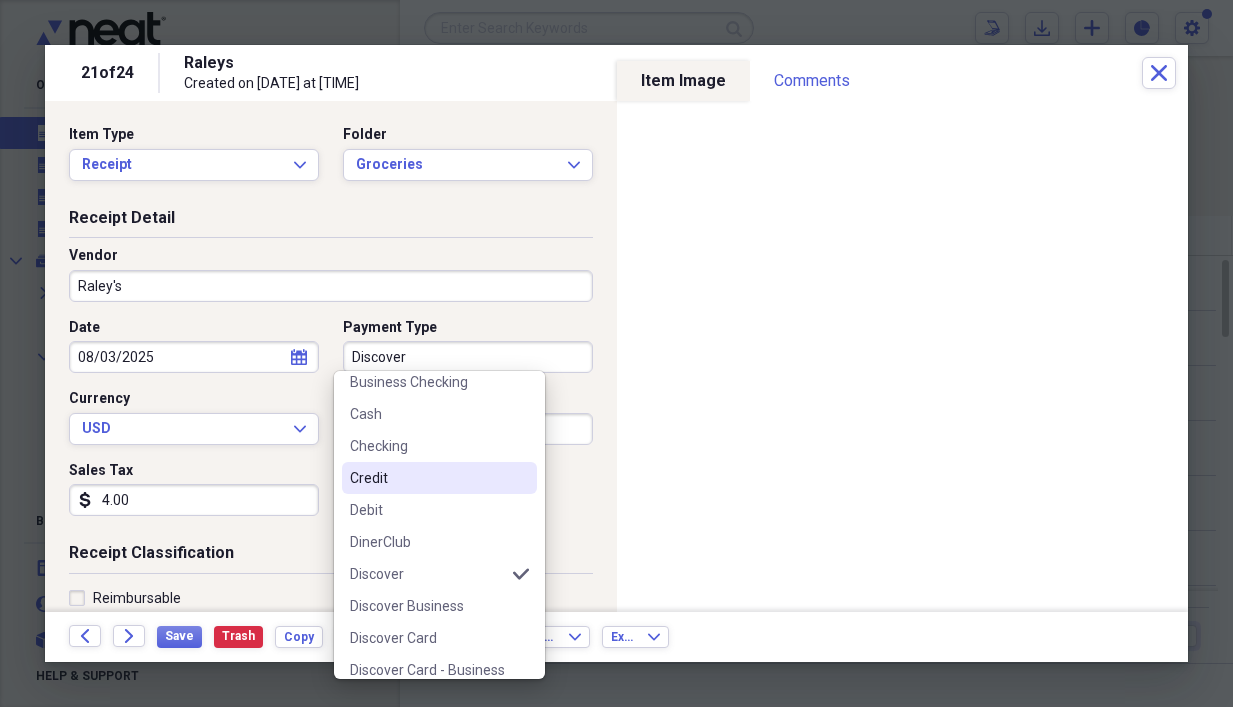 scroll, scrollTop: 200, scrollLeft: 0, axis: vertical 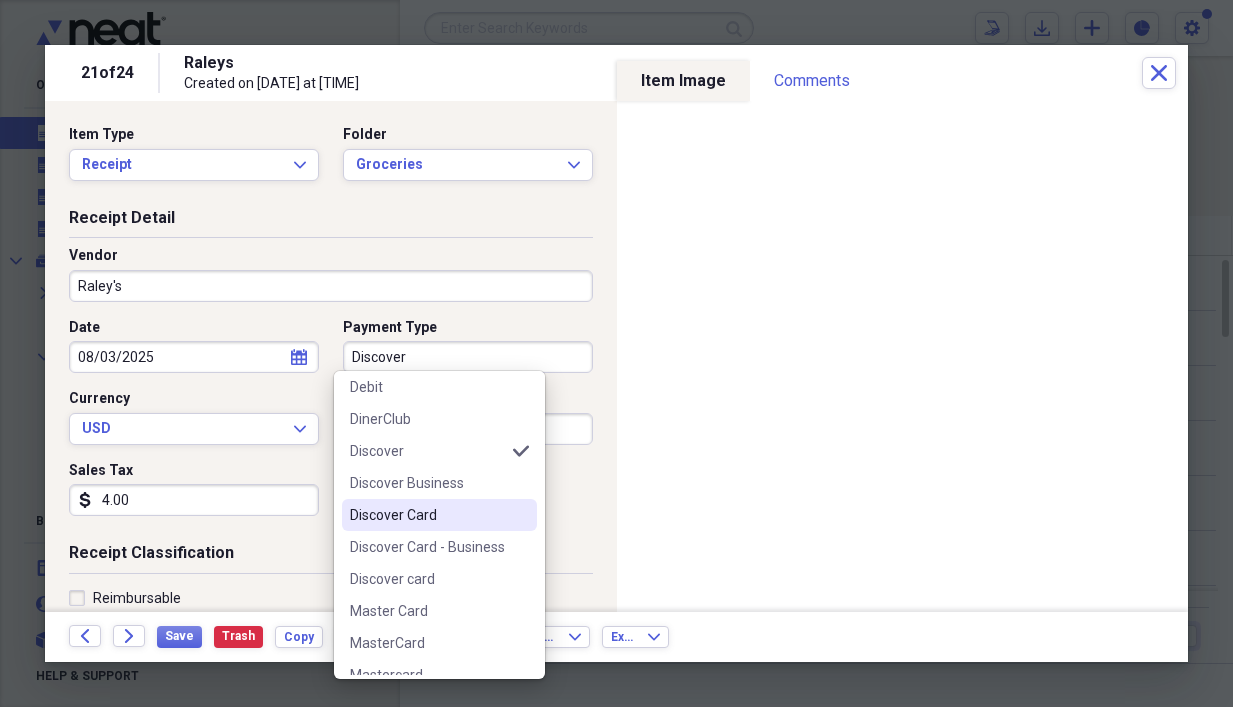 click on "Discover Card" at bounding box center [427, 515] 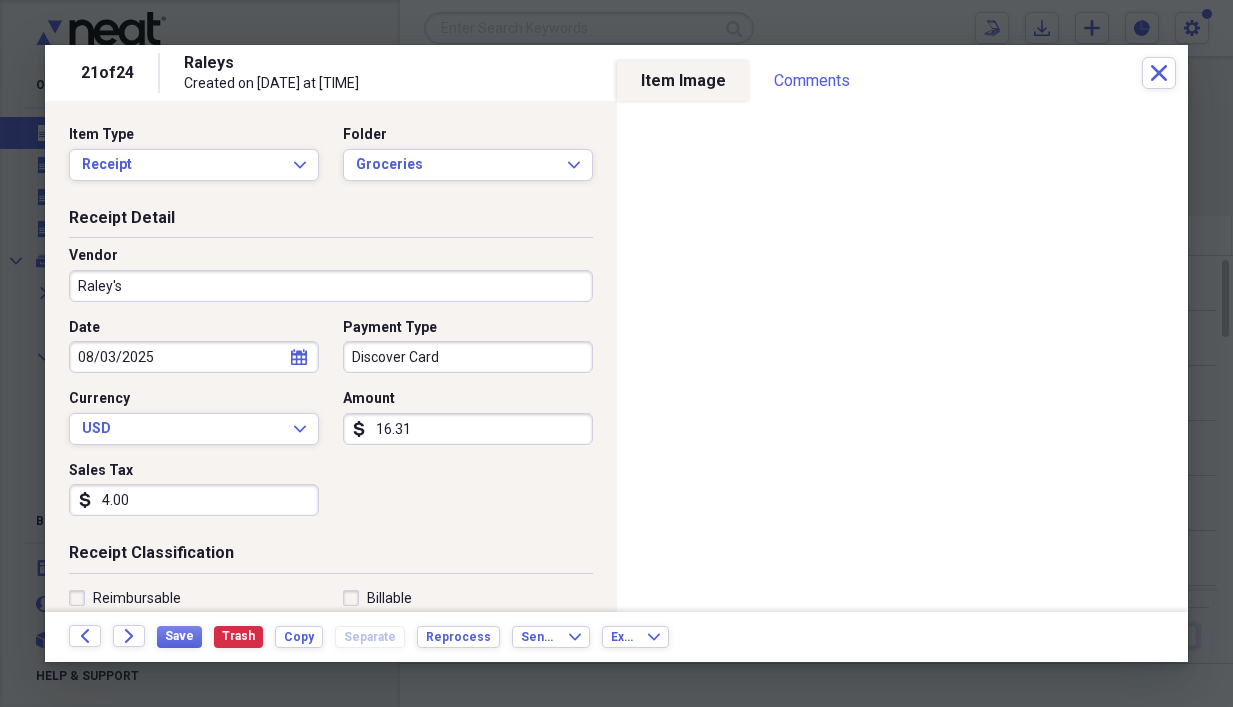 click on "16.31" at bounding box center (468, 429) 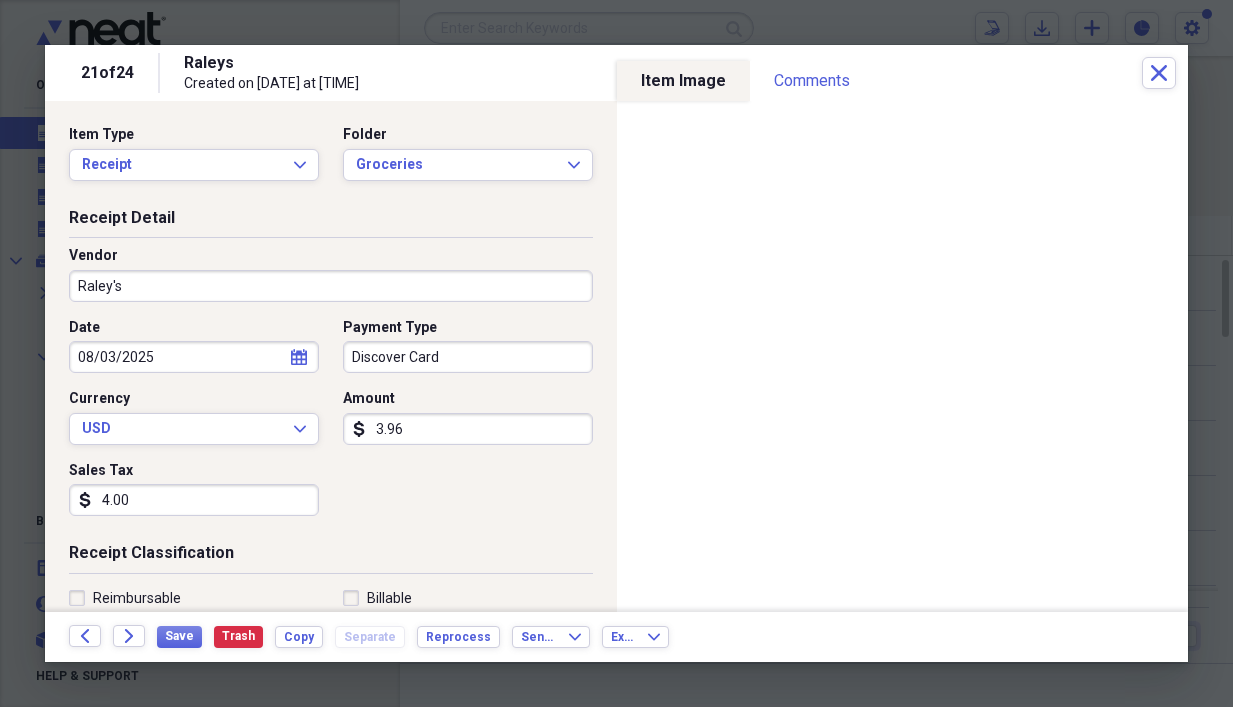 type on "3.96" 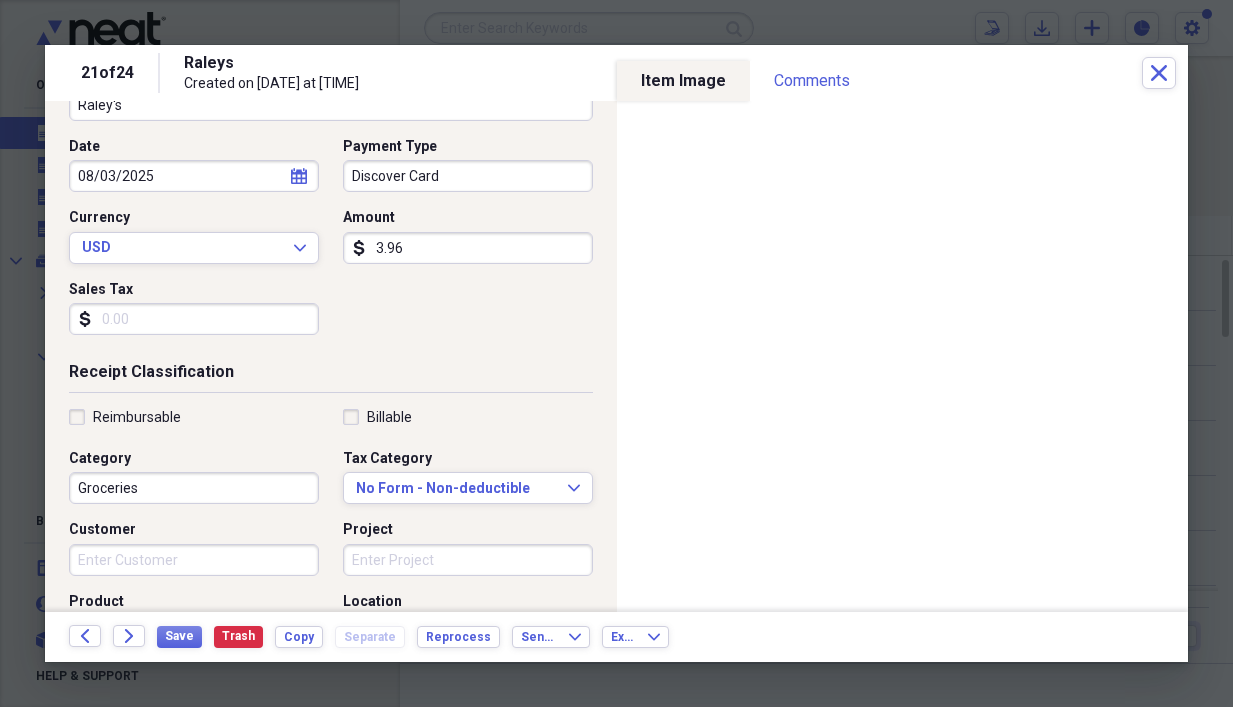 scroll, scrollTop: 200, scrollLeft: 0, axis: vertical 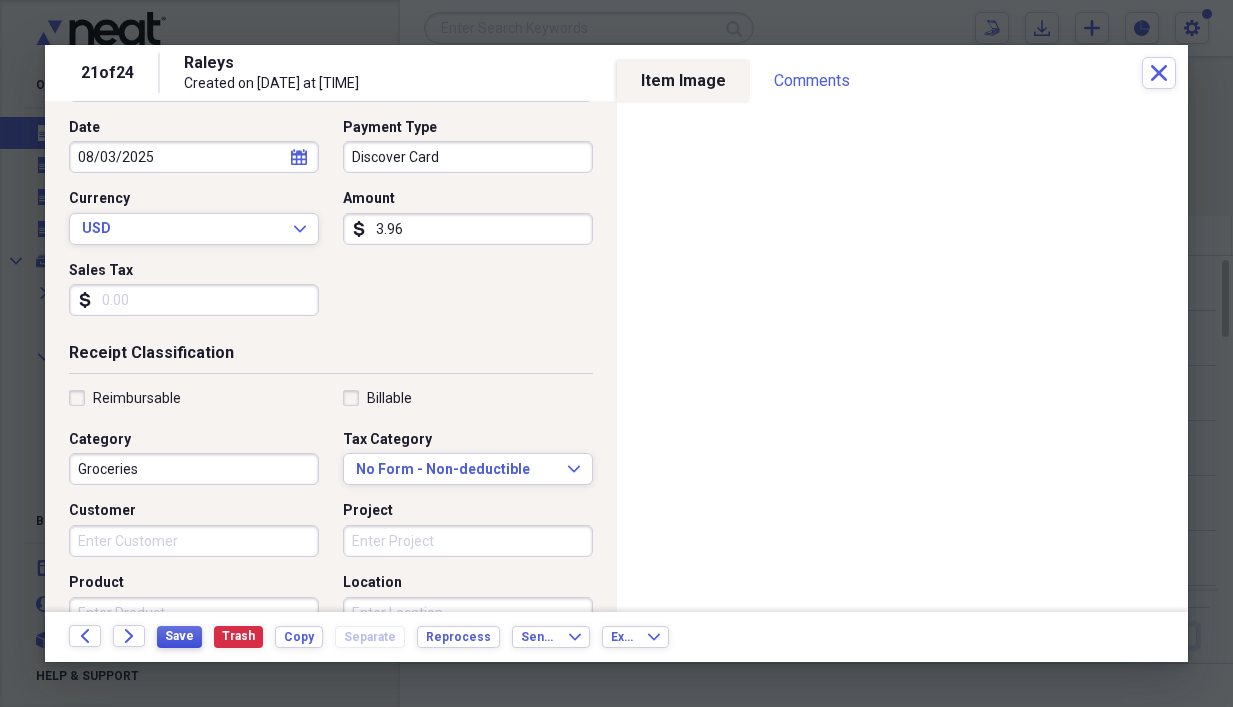 type 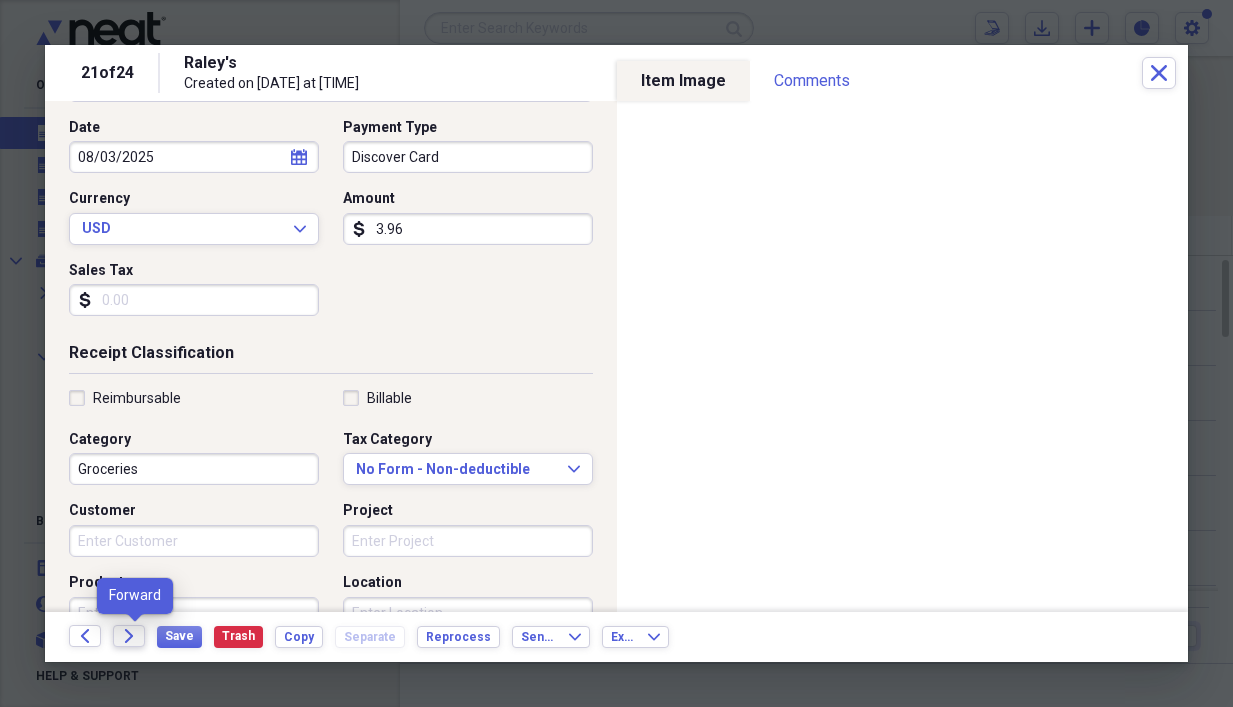 click 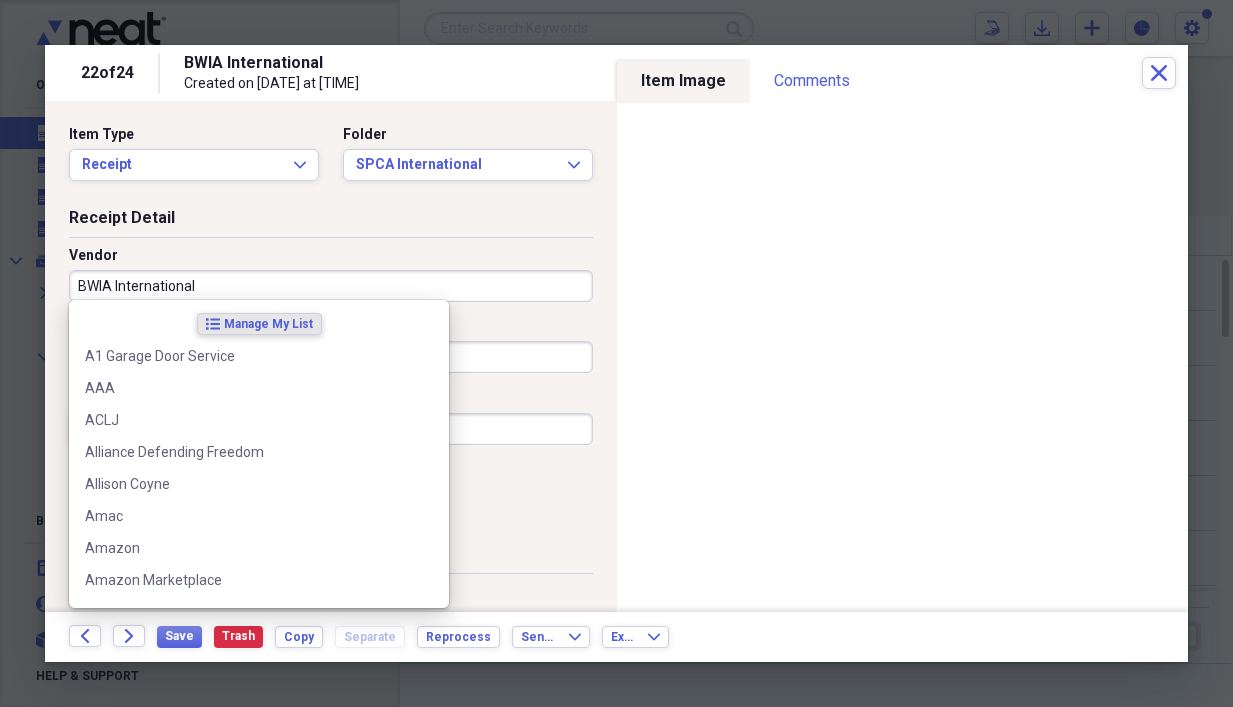 click on "BWIA International" at bounding box center [331, 286] 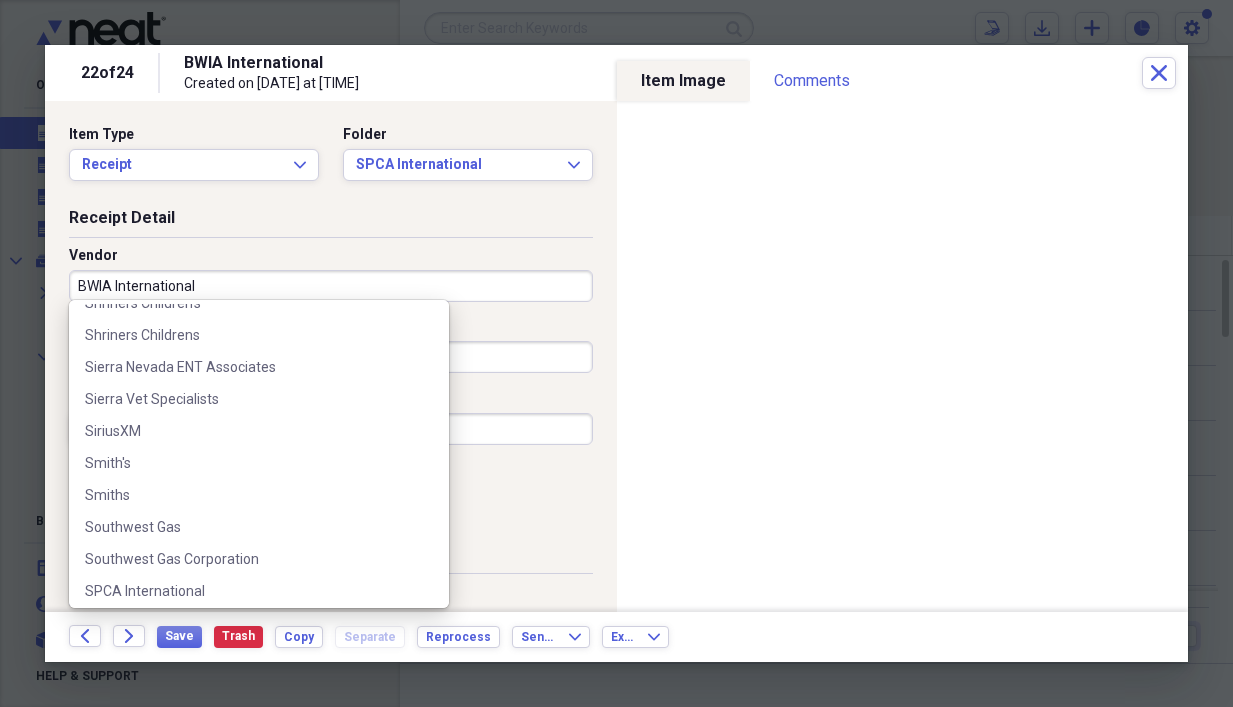 scroll, scrollTop: 5875, scrollLeft: 0, axis: vertical 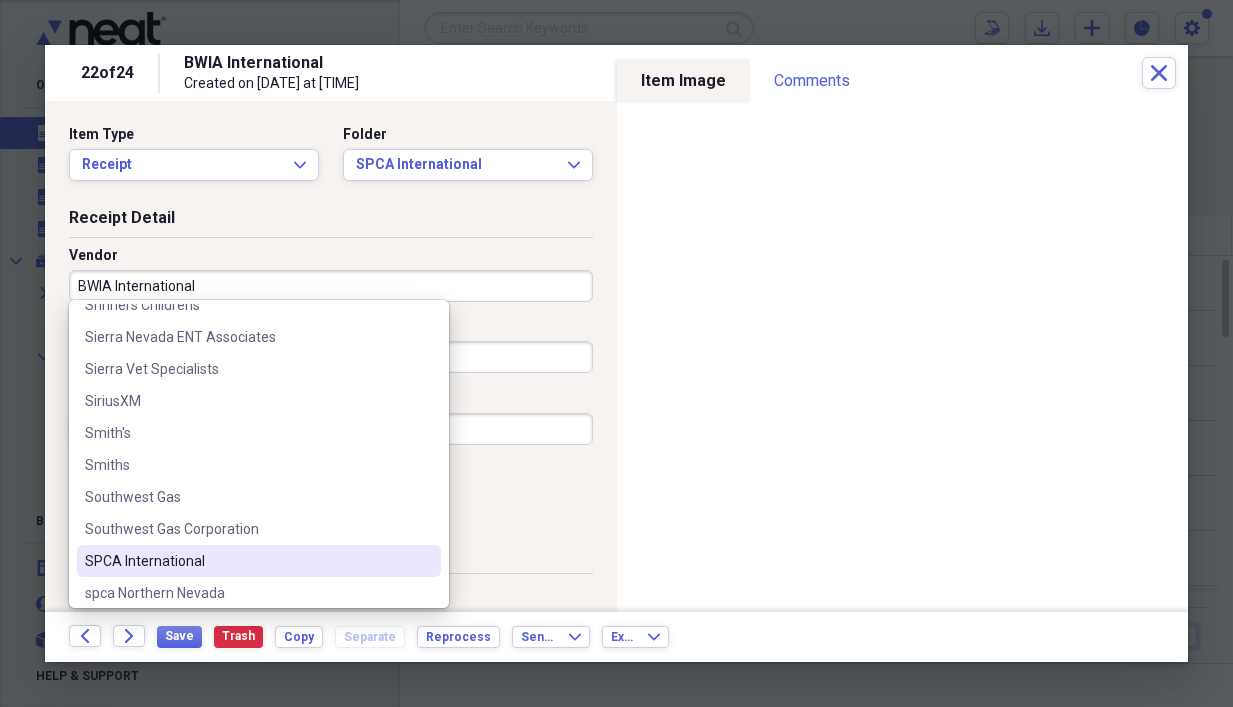 click on "SPCA International" at bounding box center (247, 561) 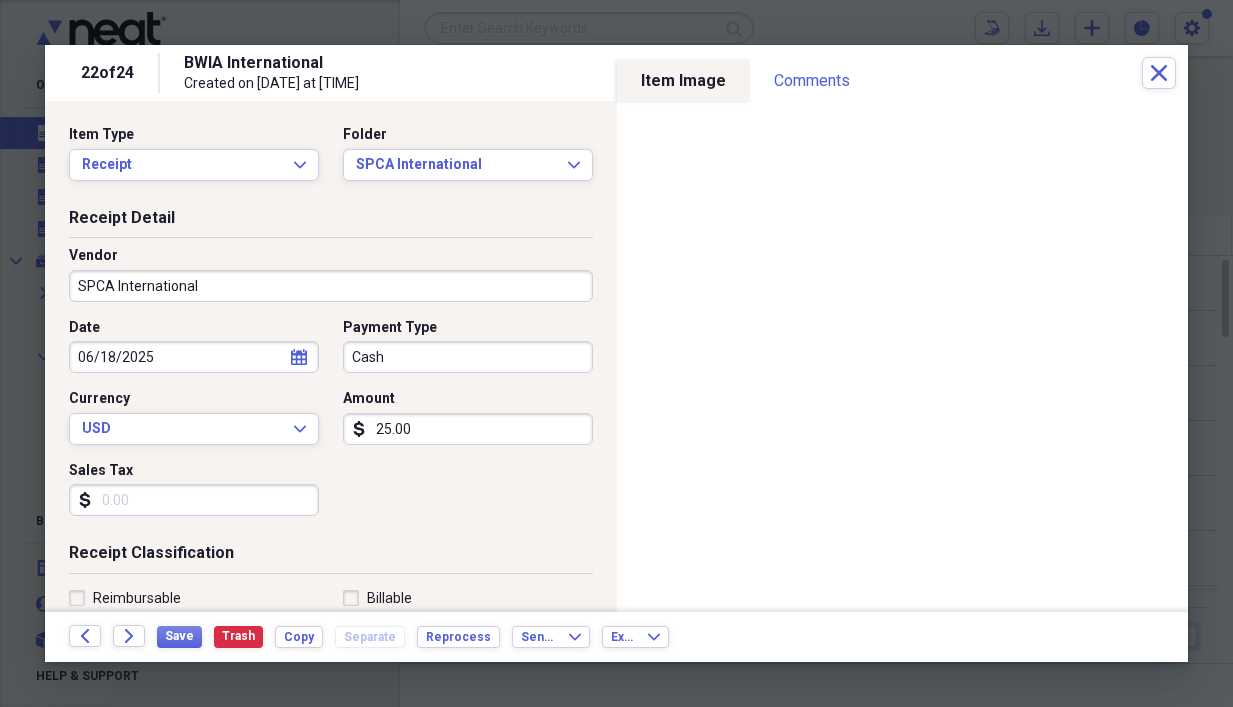 type on "SPCA International" 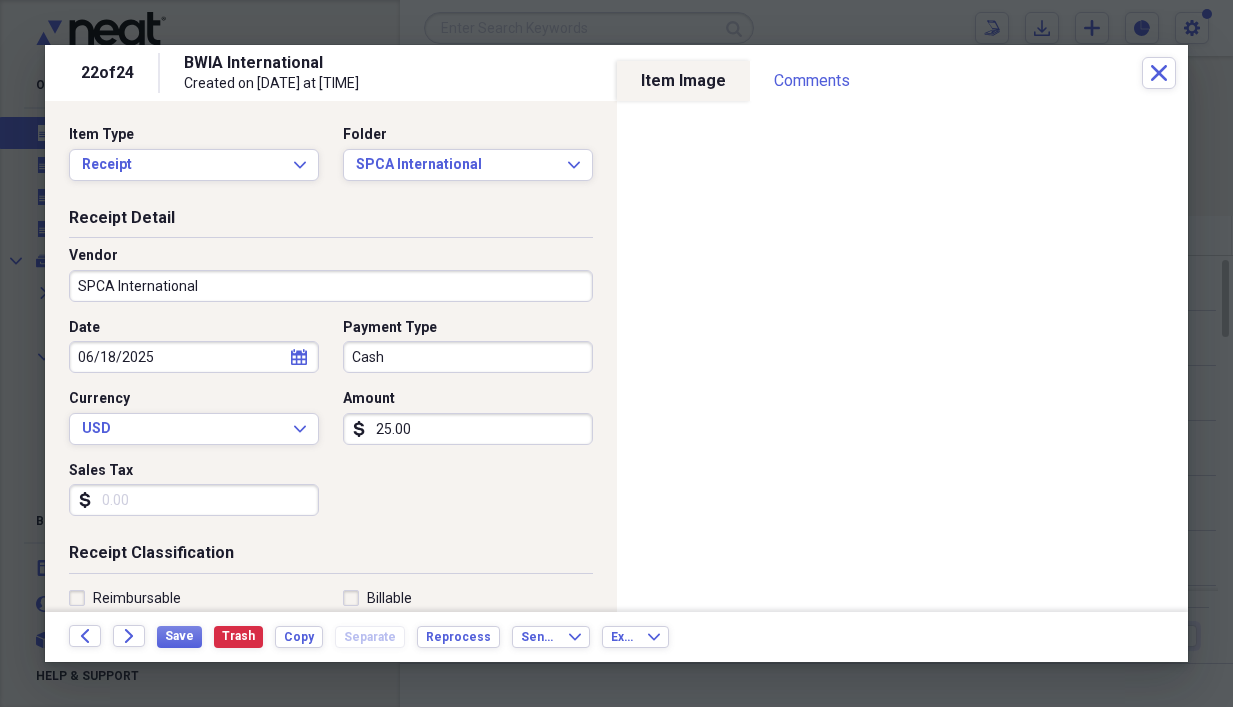click on "Cash" at bounding box center [468, 357] 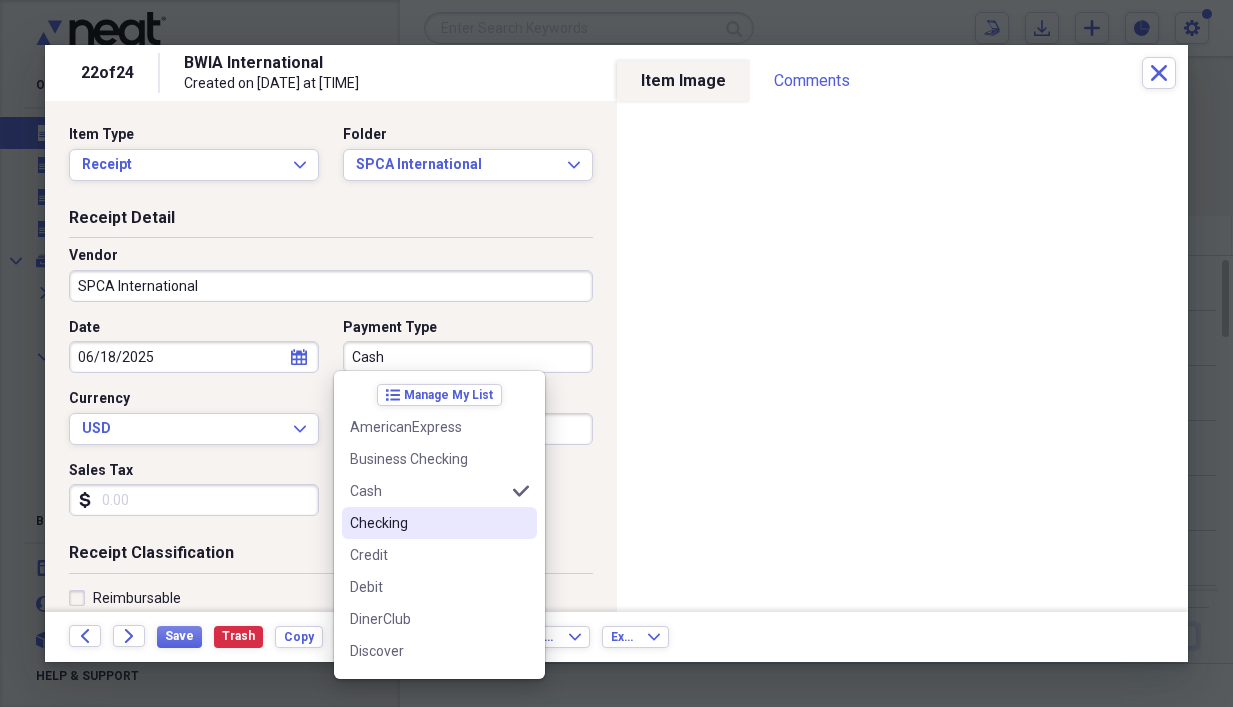 click on "Checking" at bounding box center (427, 523) 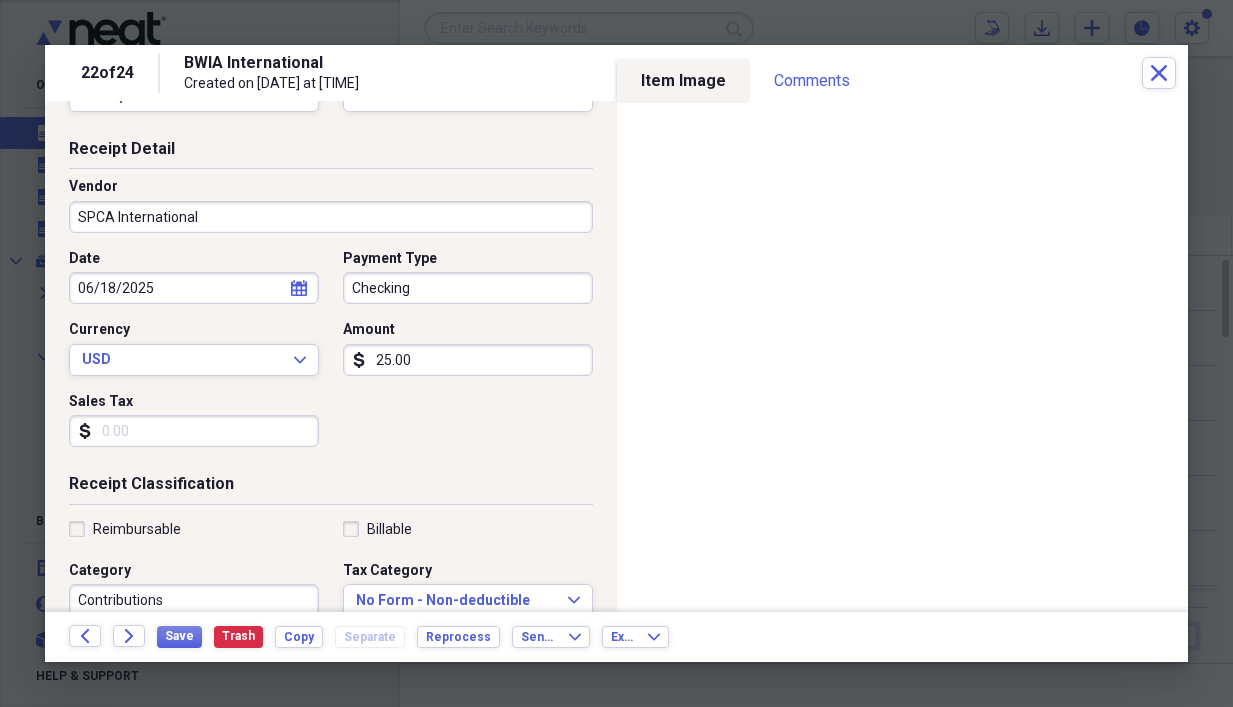 scroll, scrollTop: 100, scrollLeft: 0, axis: vertical 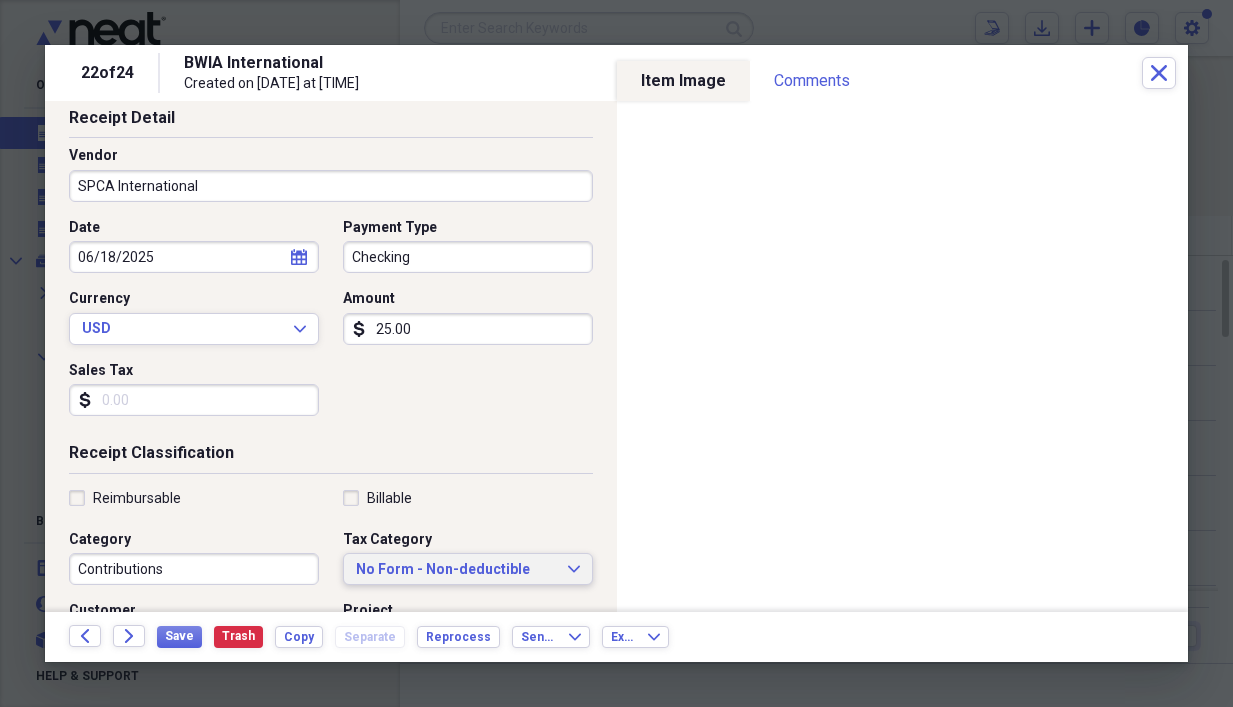click on "No Form - Non-deductible Expand" at bounding box center (468, 569) 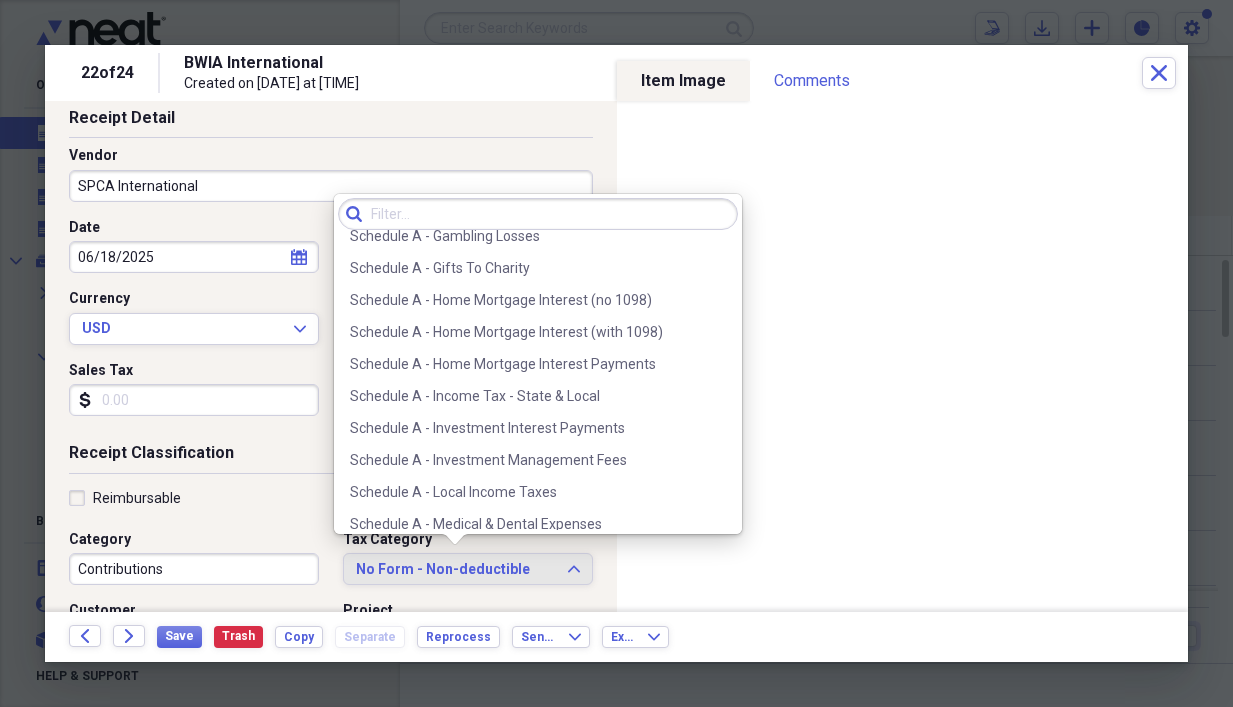 scroll, scrollTop: 2500, scrollLeft: 0, axis: vertical 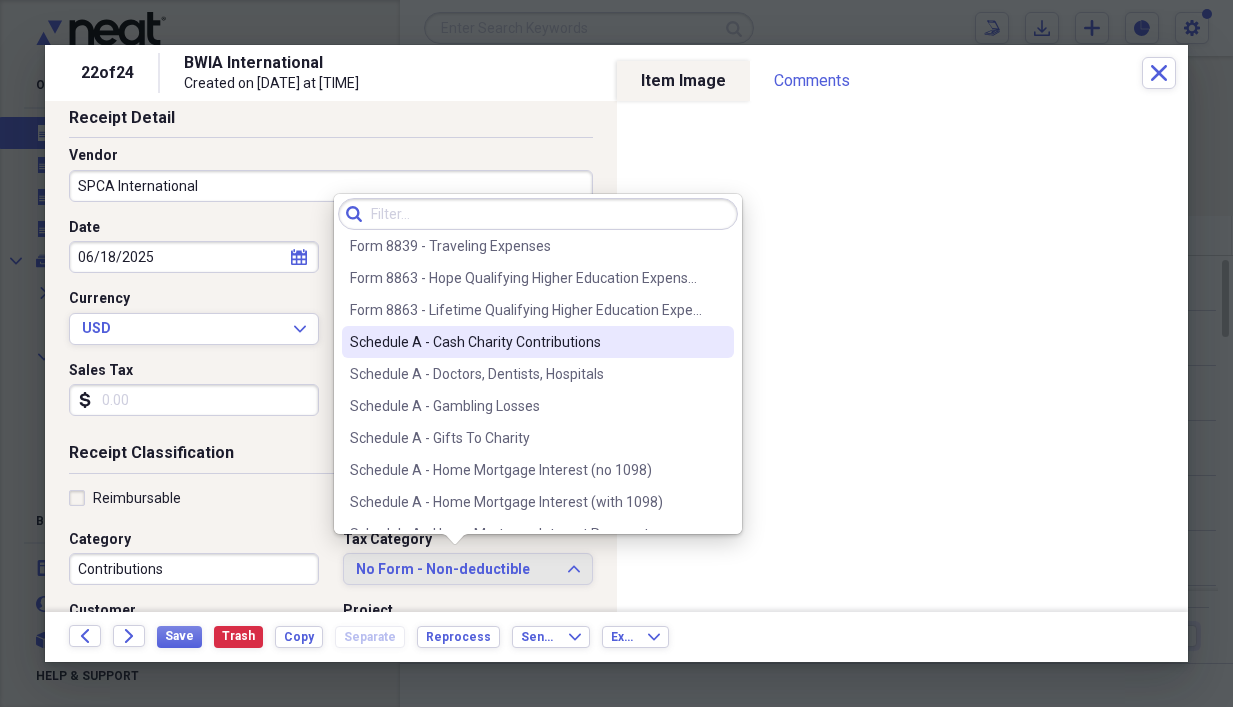 click on "Schedule A - Cash Charity Contributions" at bounding box center [526, 342] 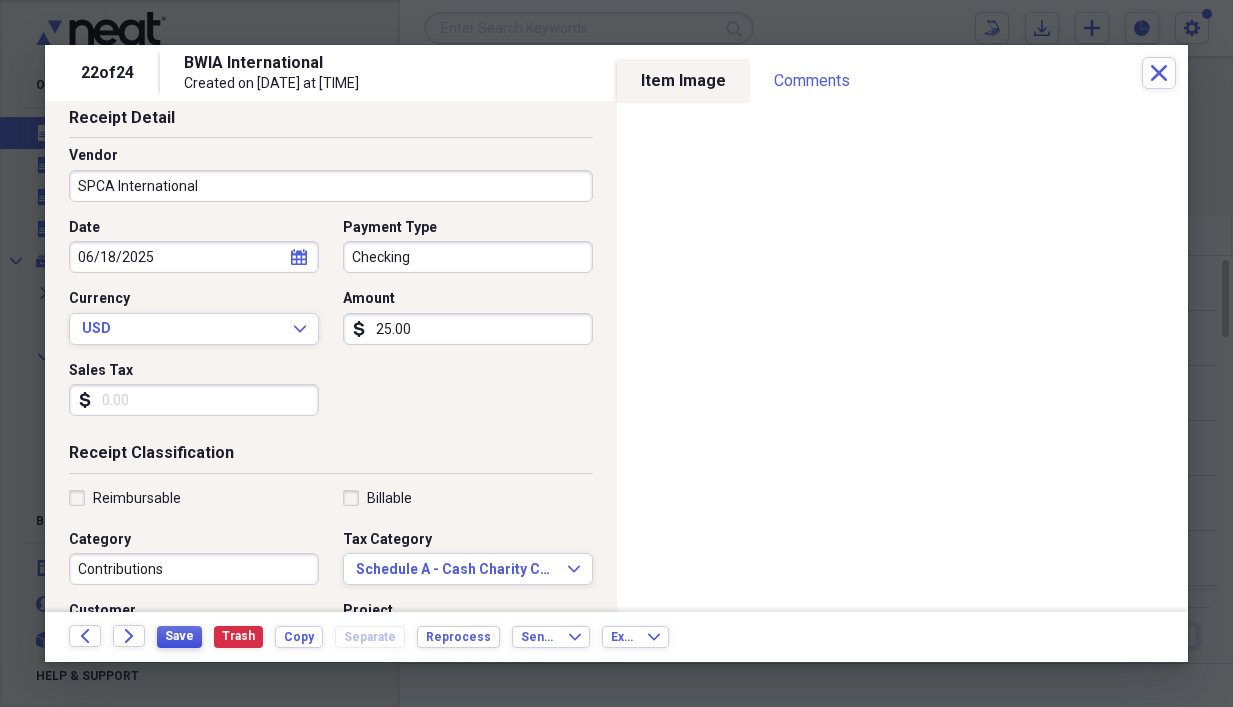 click on "Save" at bounding box center [179, 636] 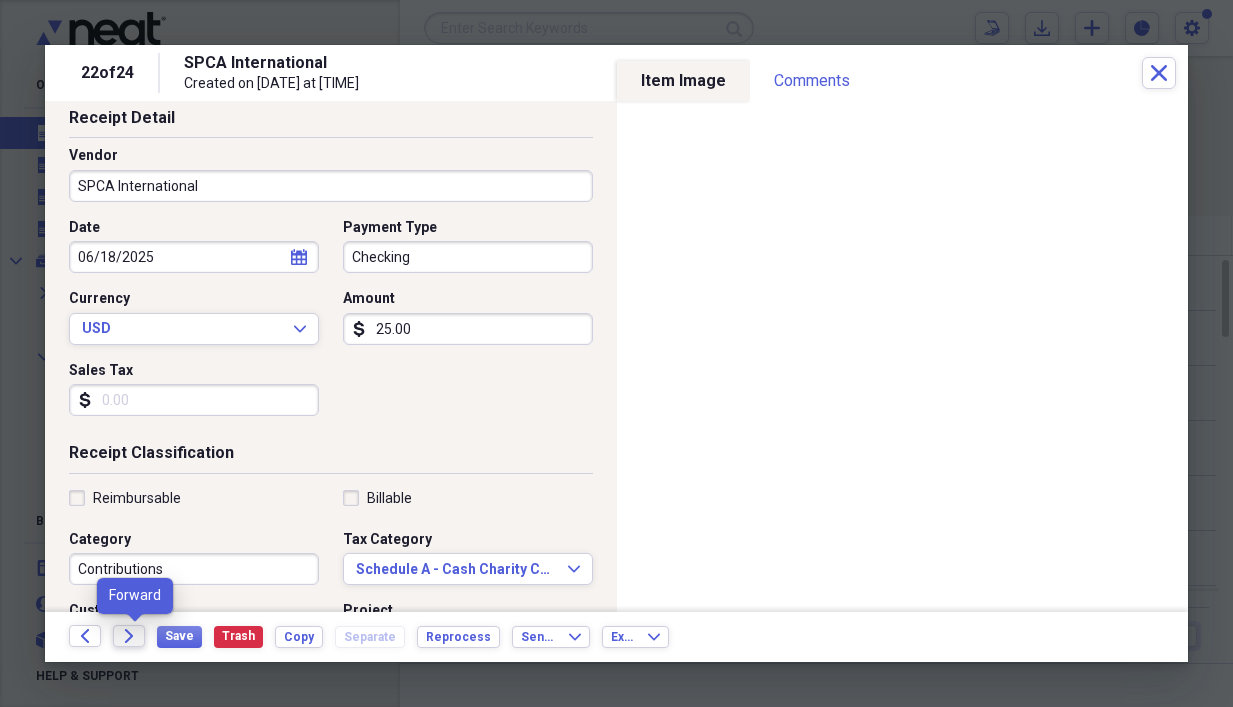 click on "Forward" 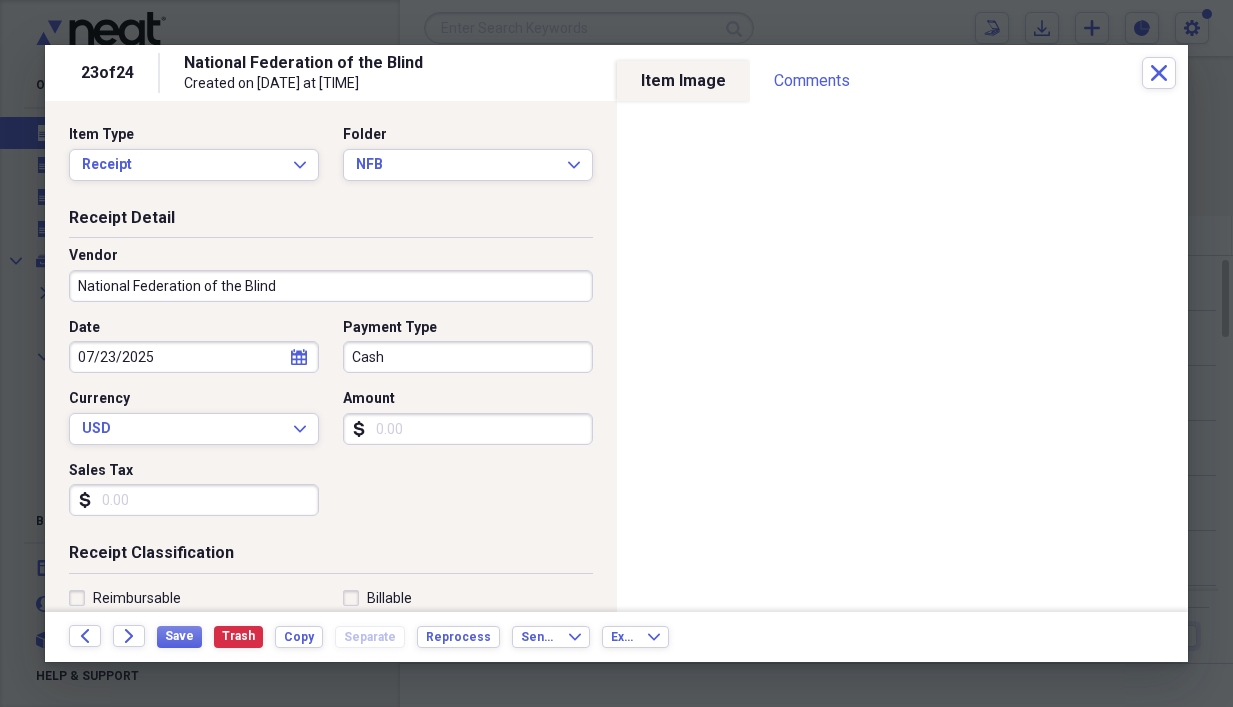 click on "calendar" 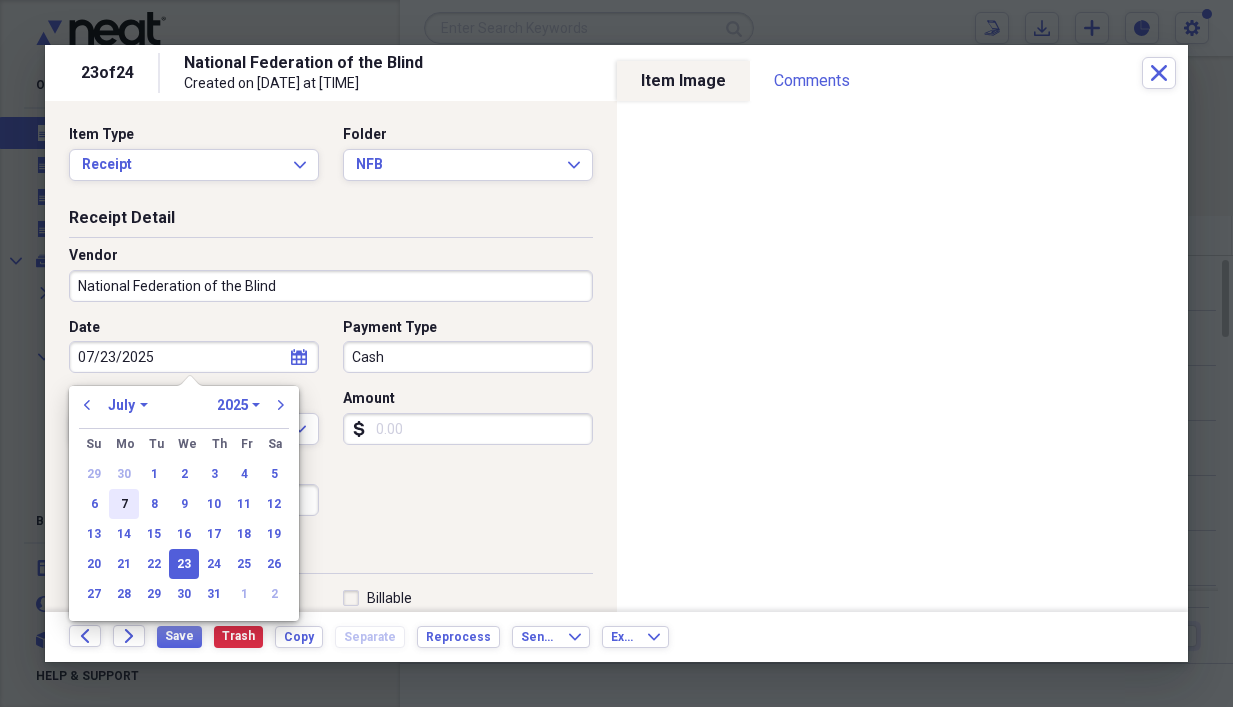 click on "7" at bounding box center [124, 504] 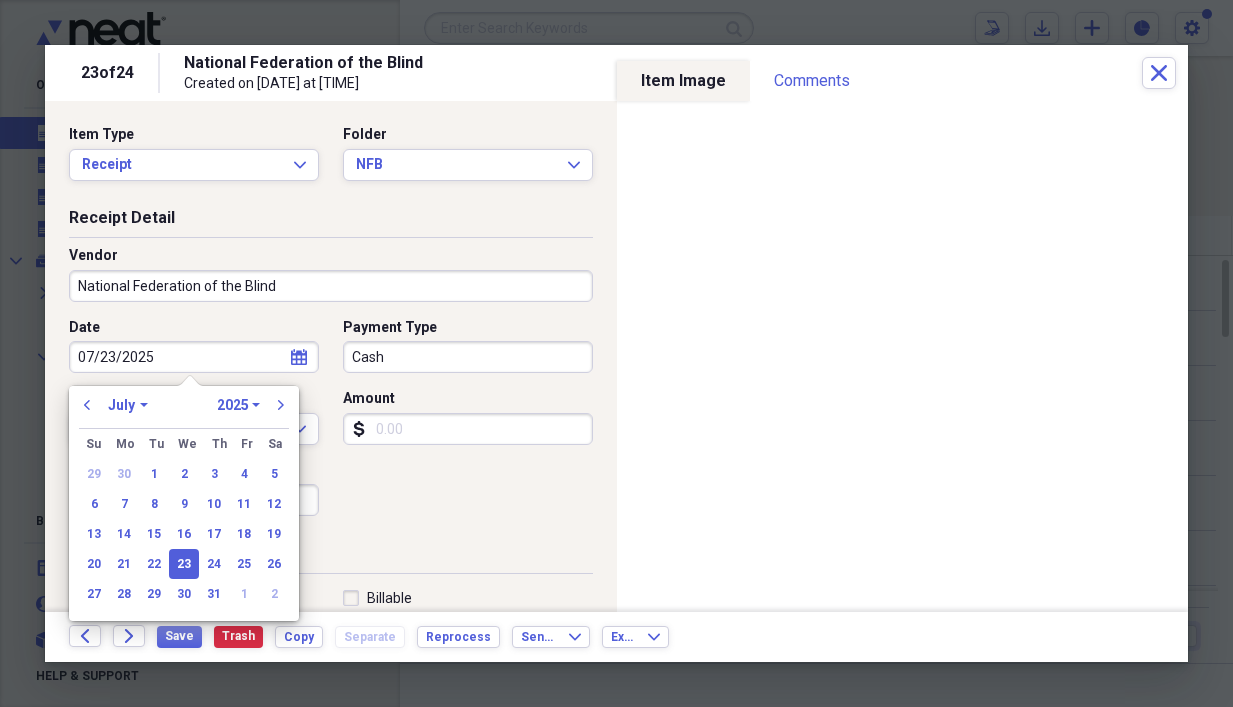 type on "07/07/2025" 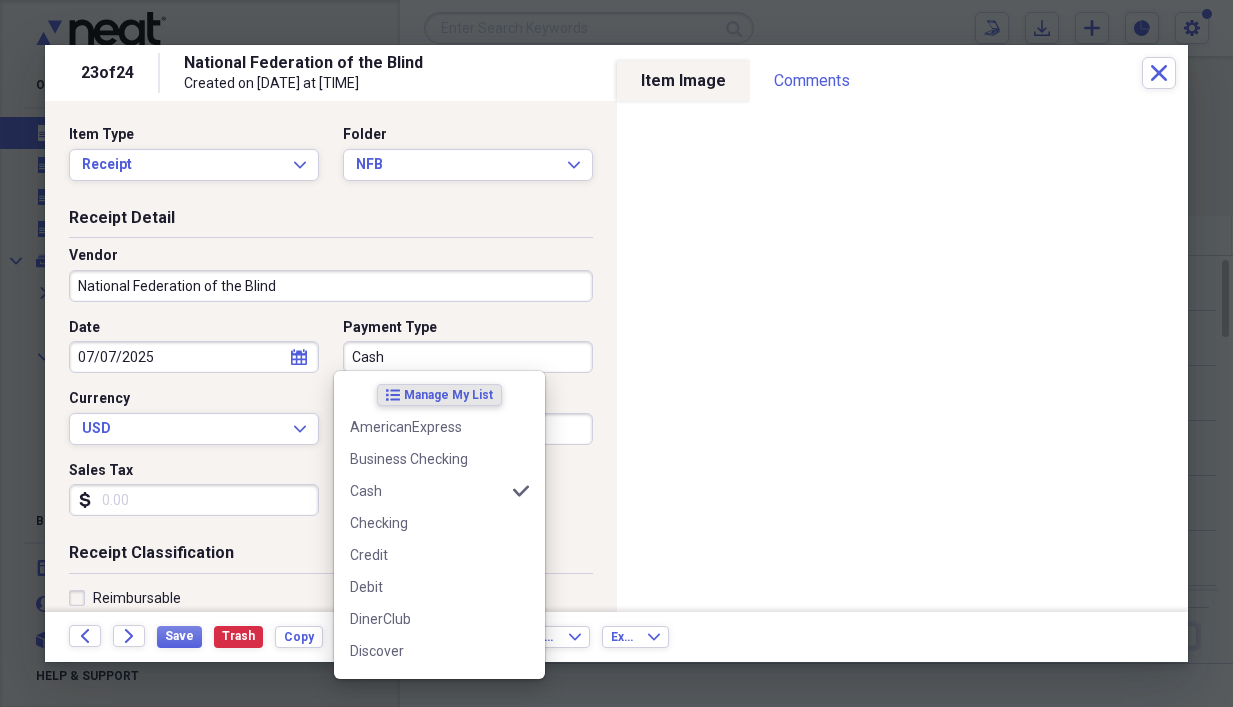 click on "Cash" at bounding box center (468, 357) 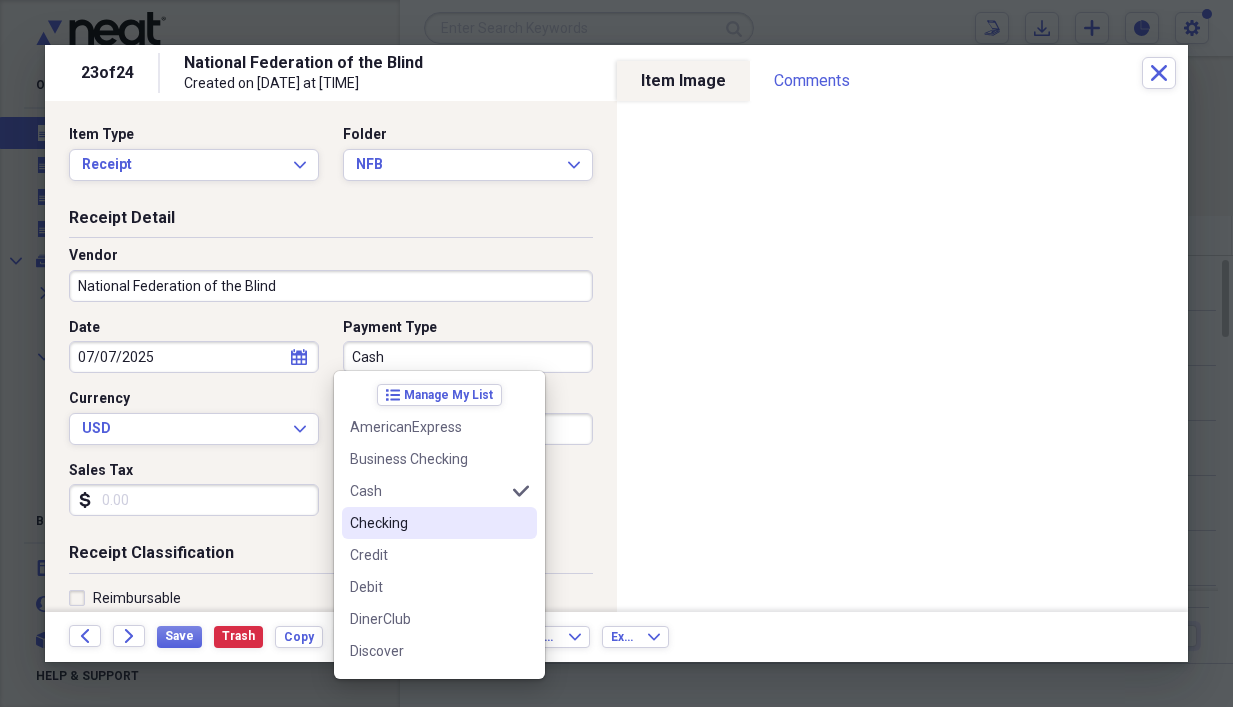 click on "Checking" at bounding box center [427, 523] 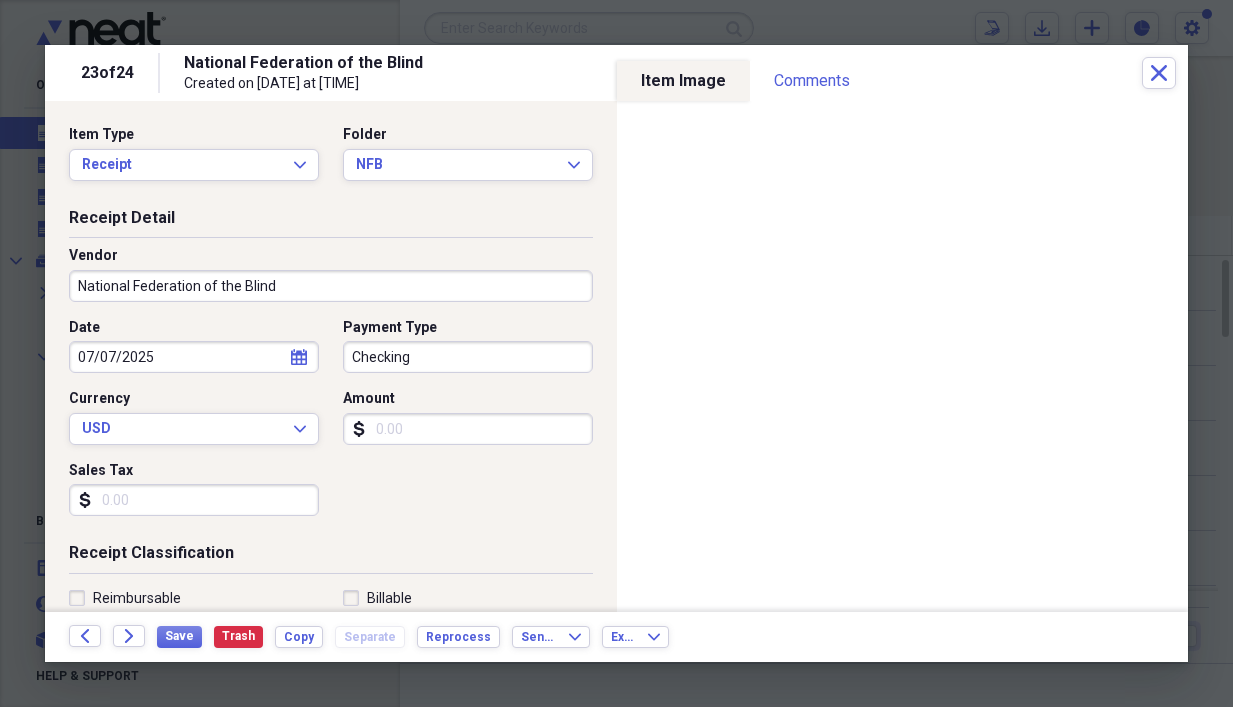 click on "Amount" at bounding box center (468, 429) 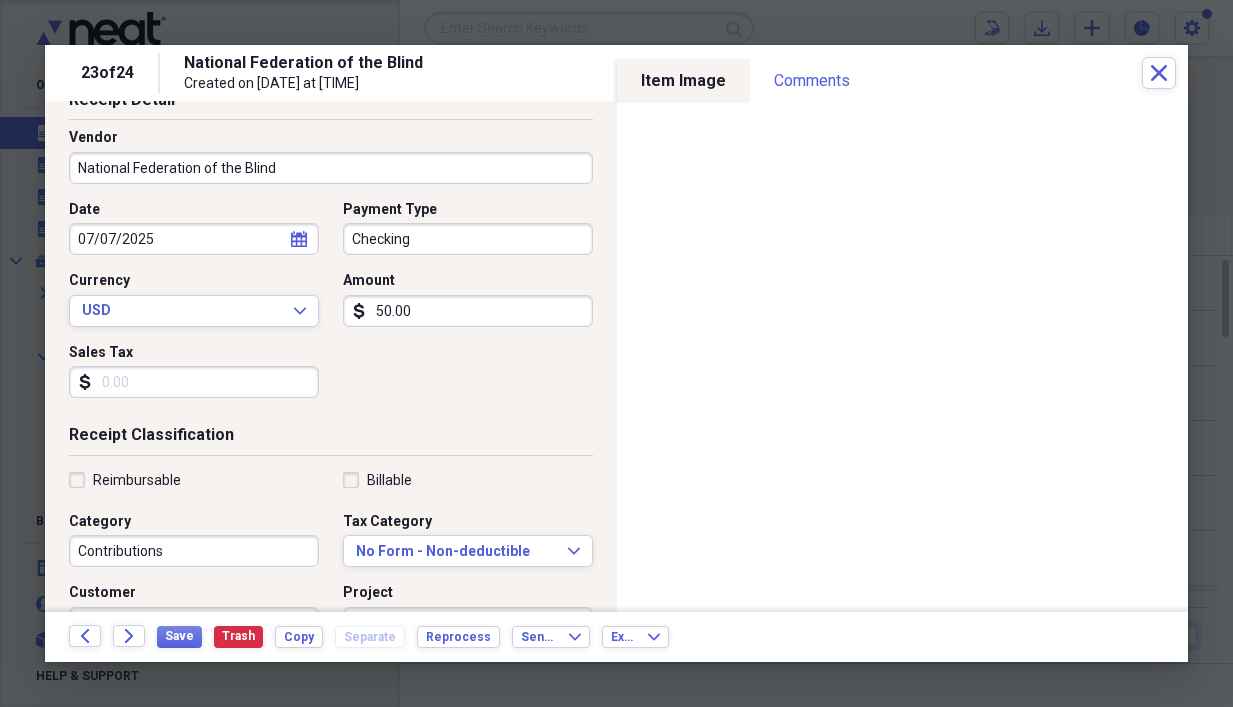 scroll, scrollTop: 200, scrollLeft: 0, axis: vertical 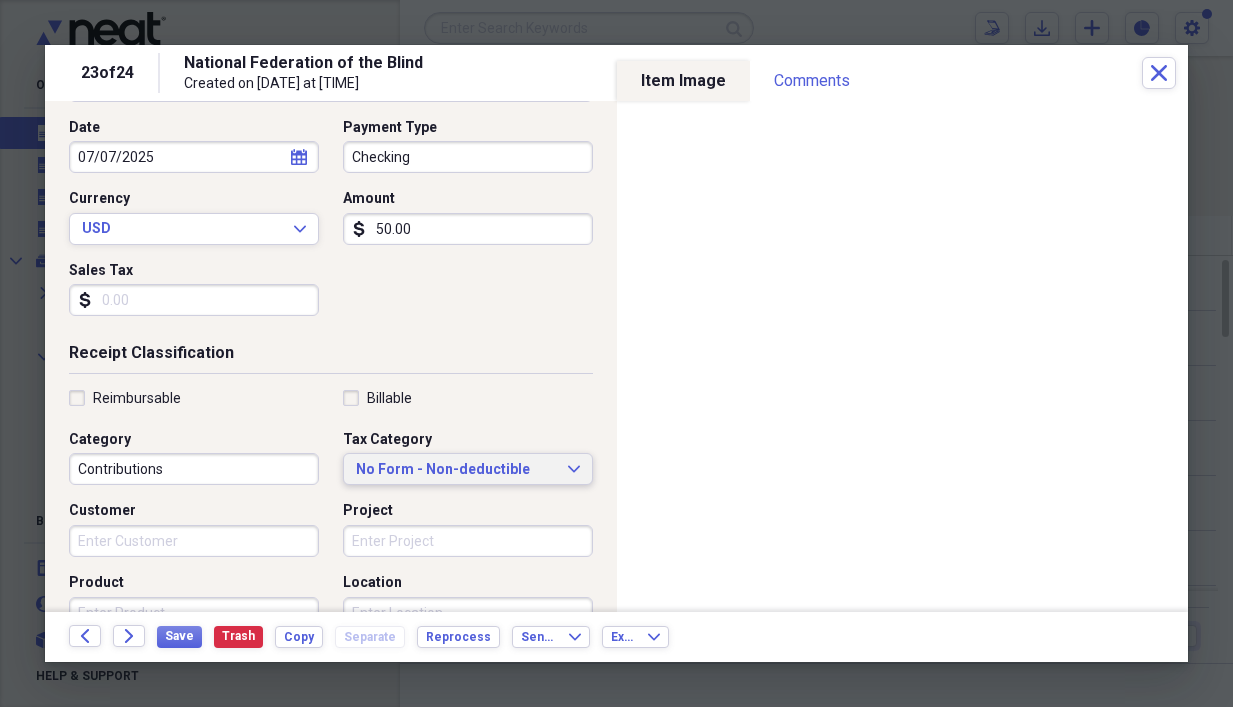 type on "50.00" 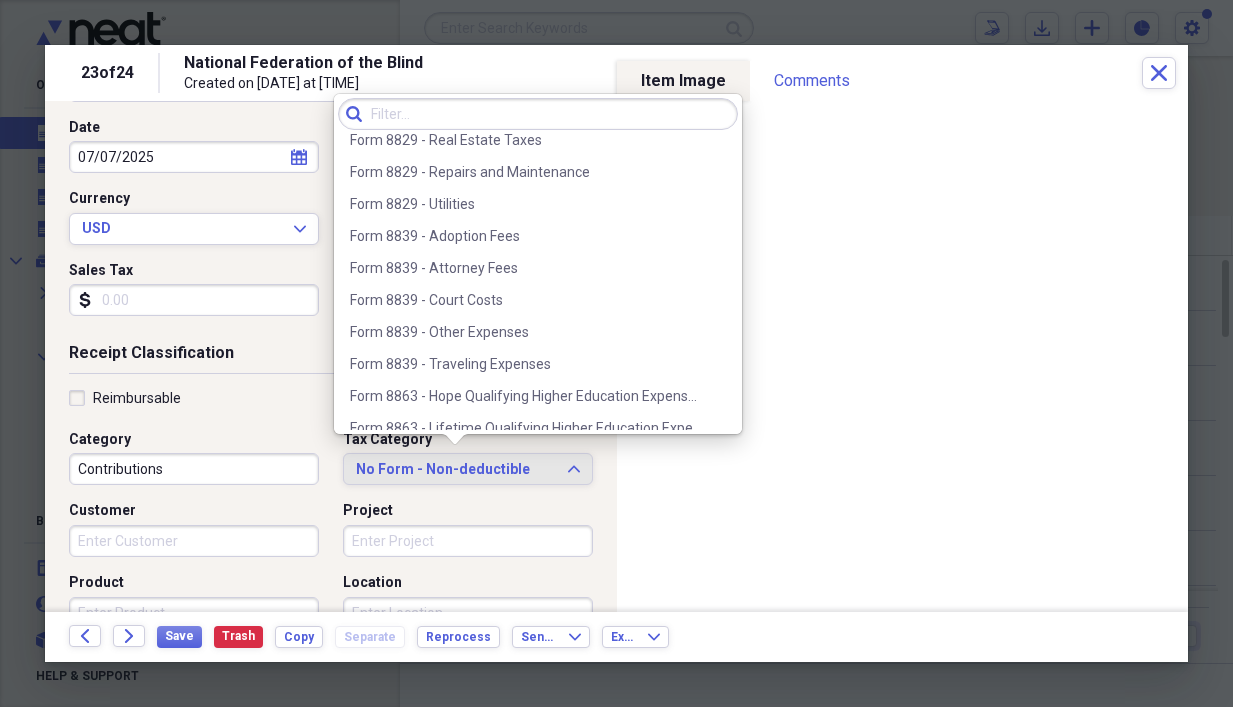 scroll, scrollTop: 2330, scrollLeft: 0, axis: vertical 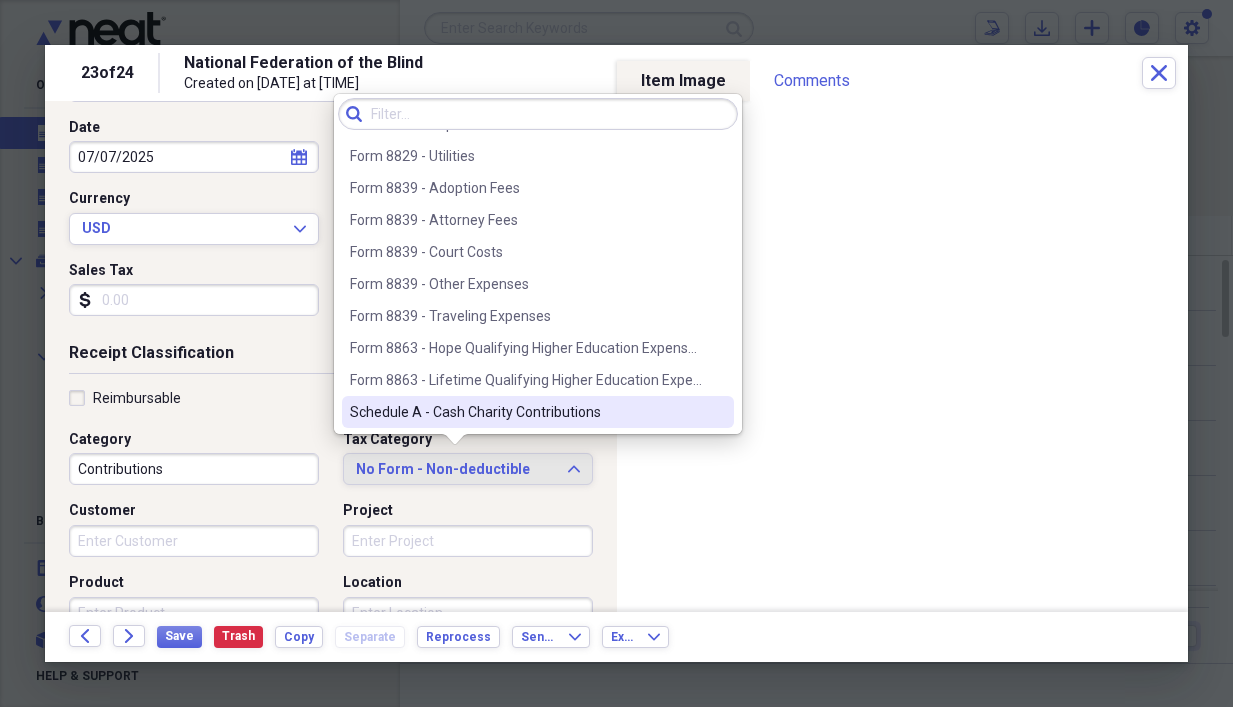 click on "Schedule A - Cash Charity Contributions" at bounding box center [526, 412] 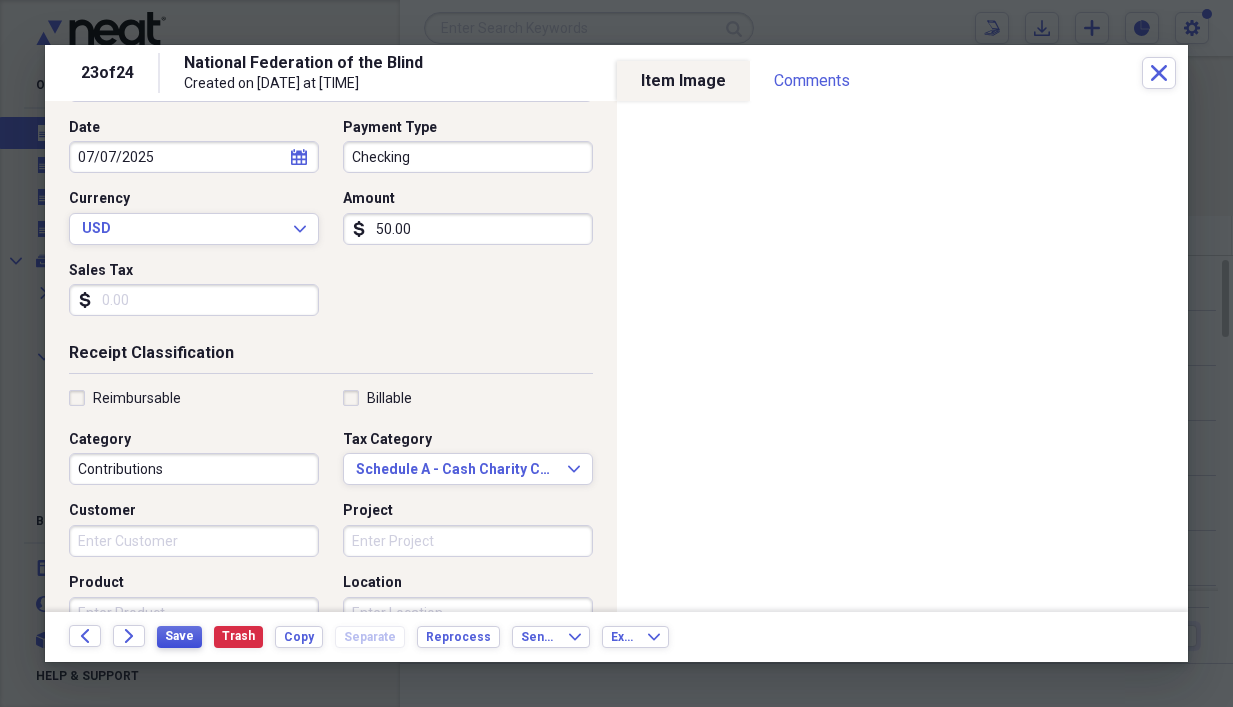 click on "Save" at bounding box center (179, 636) 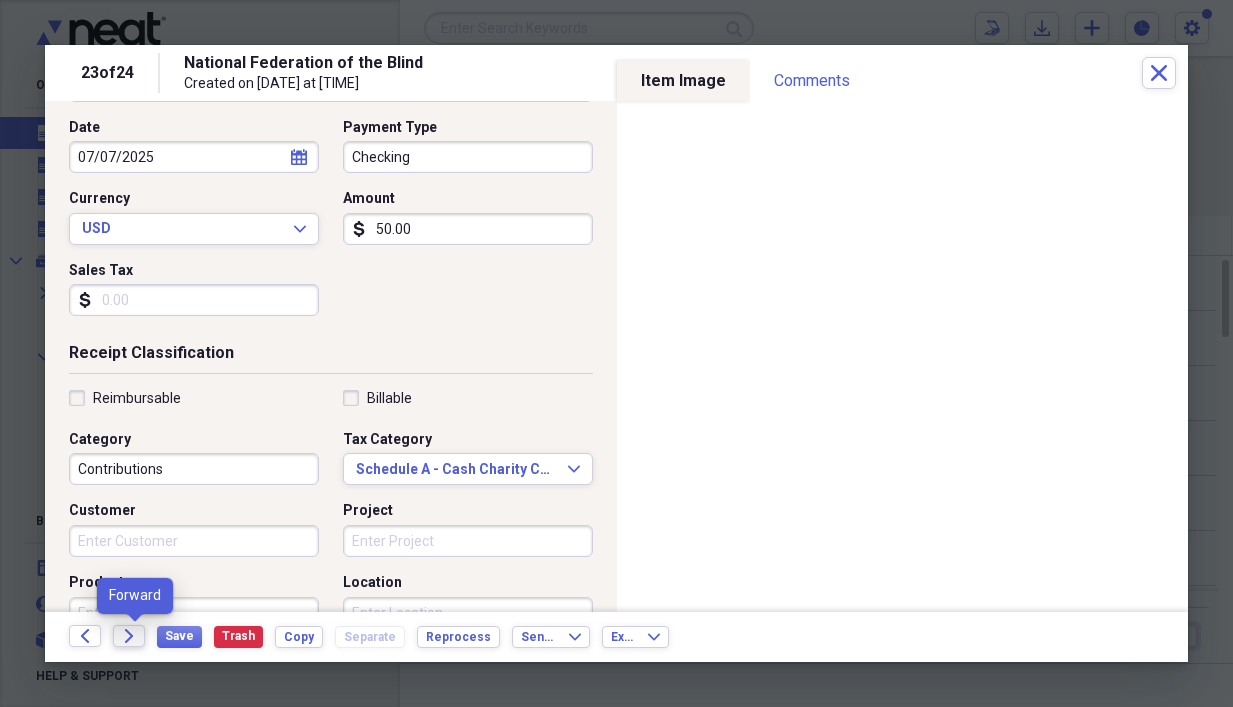 click on "Forward" at bounding box center [129, 636] 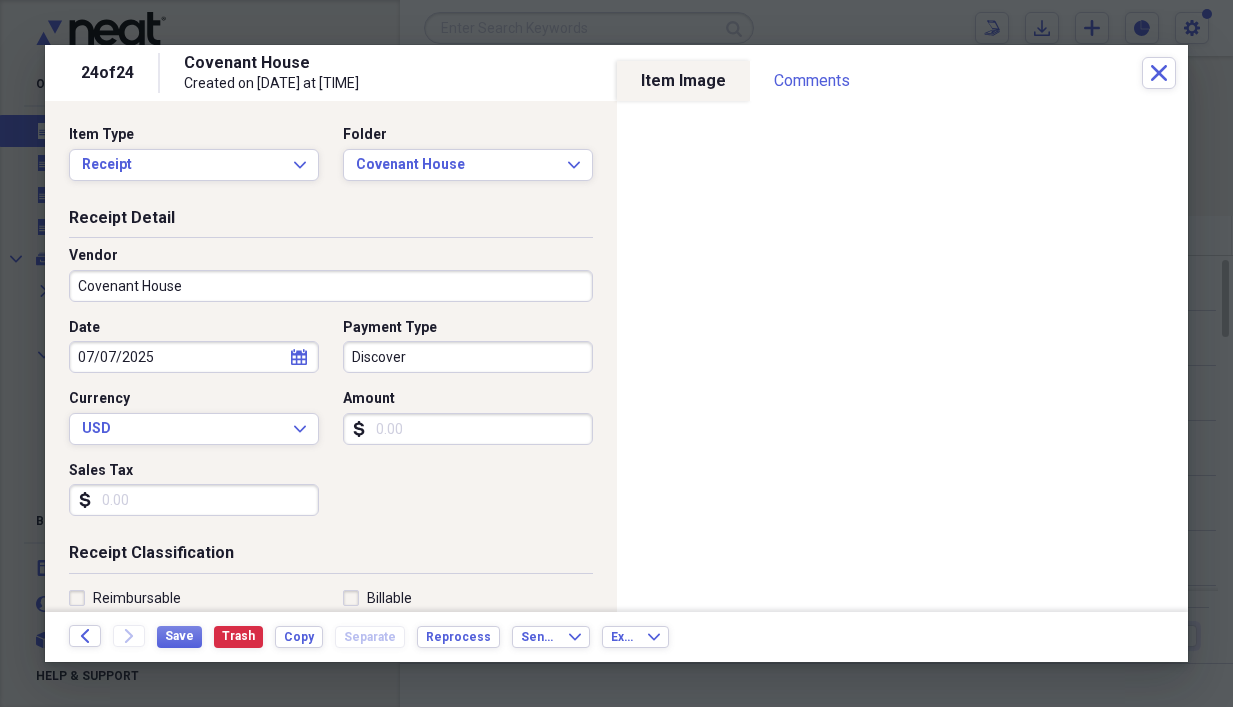 click on "Discover" at bounding box center [468, 357] 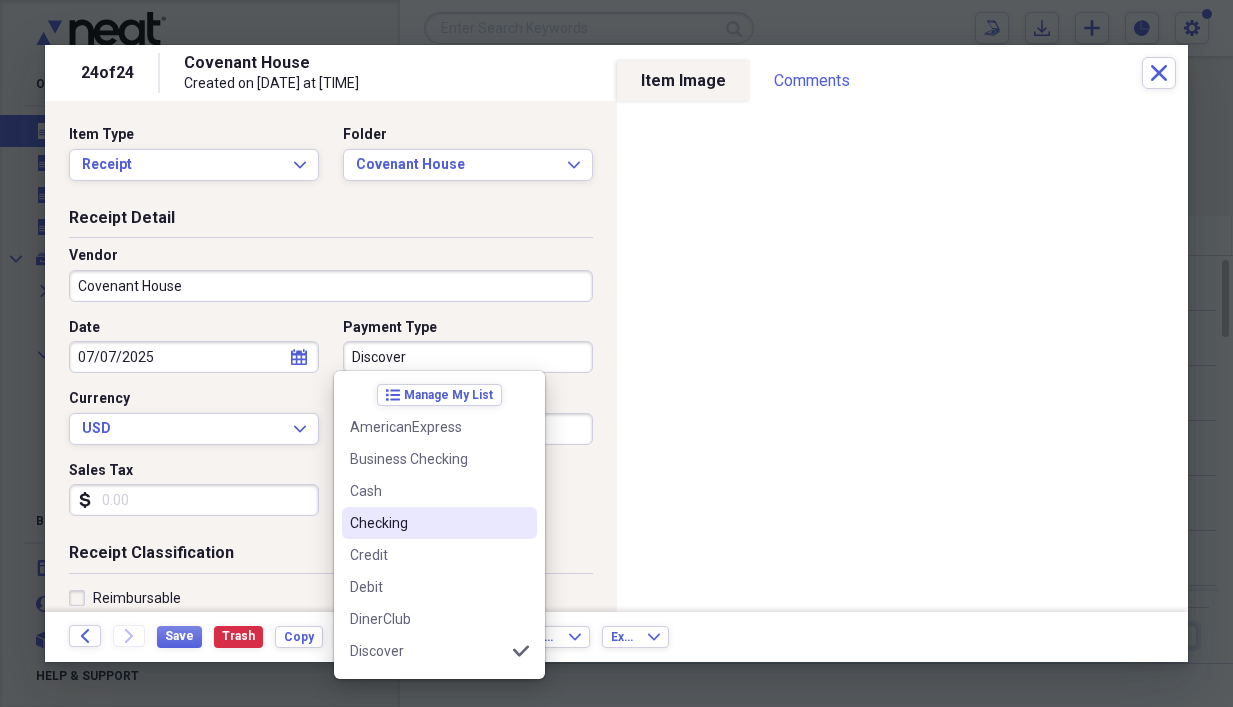click on "Checking" at bounding box center (439, 523) 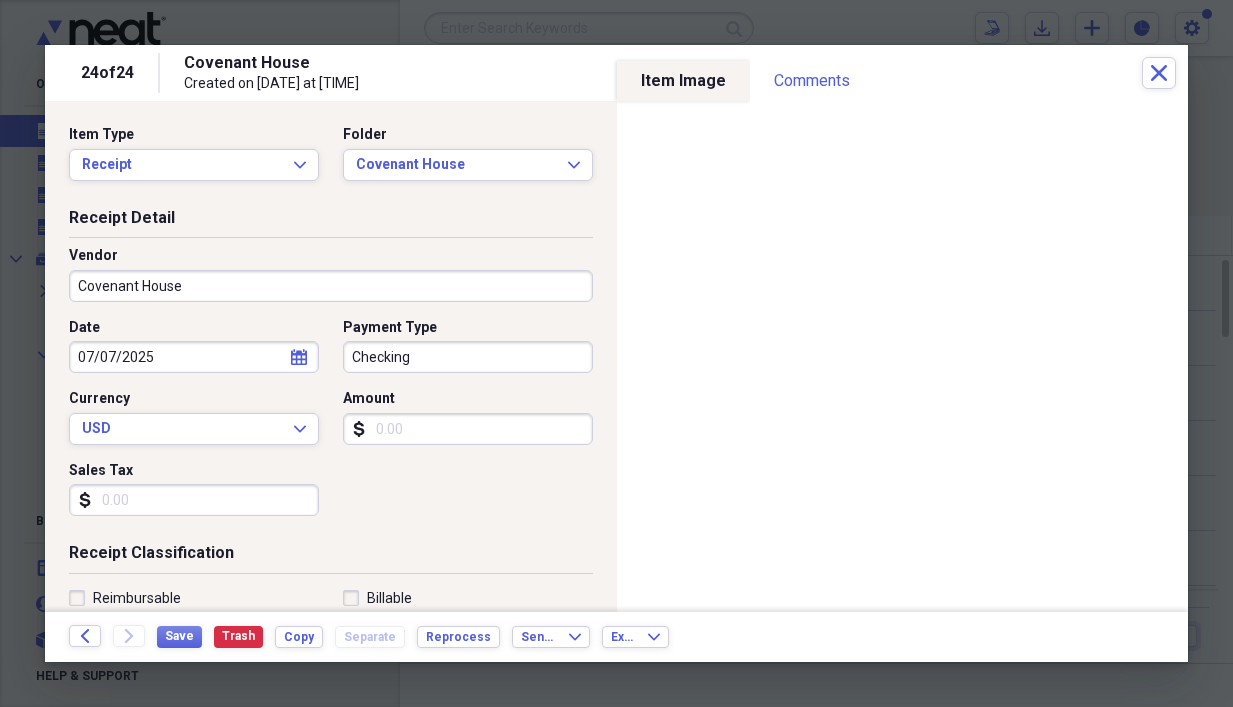 click on "Amount" at bounding box center [468, 429] 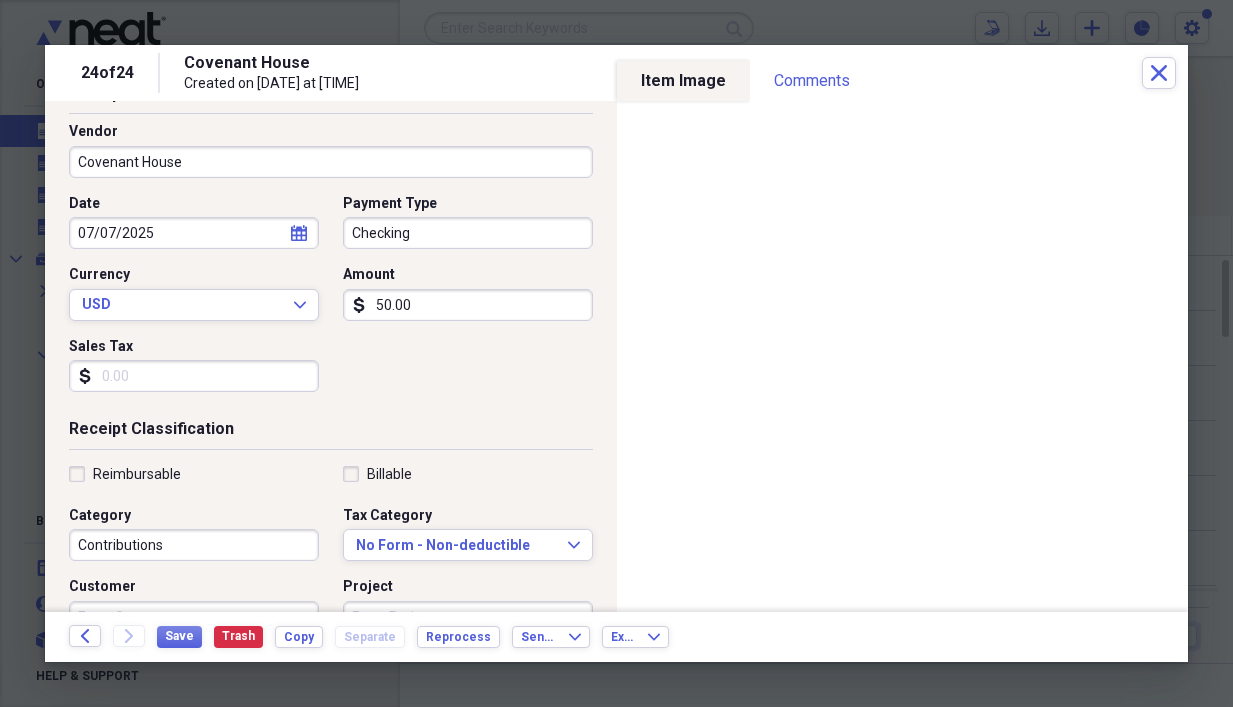 scroll, scrollTop: 200, scrollLeft: 0, axis: vertical 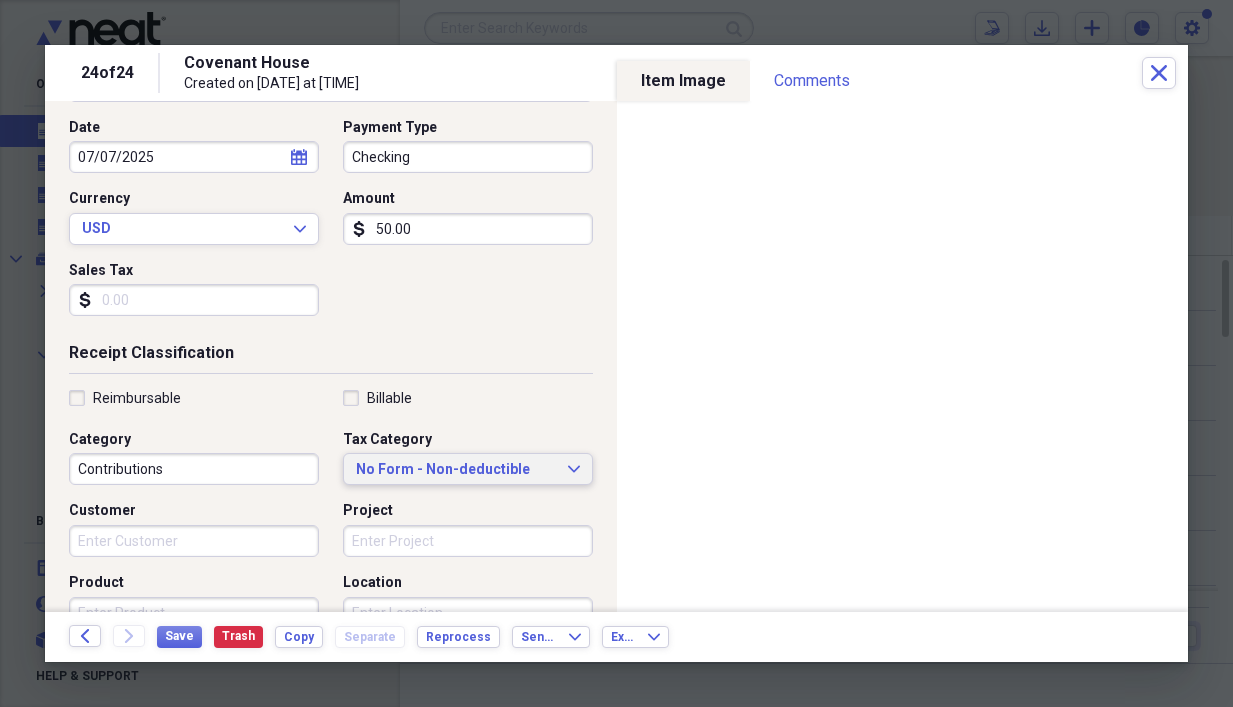 type on "50.00" 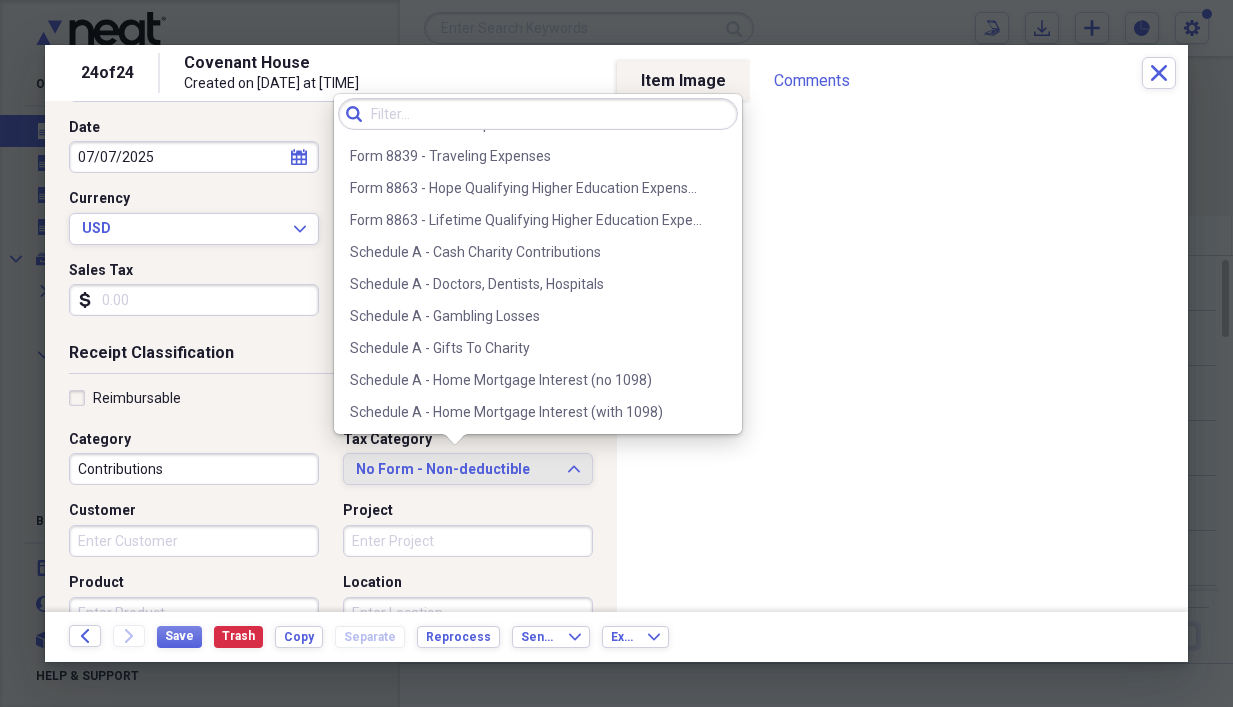 scroll, scrollTop: 2500, scrollLeft: 0, axis: vertical 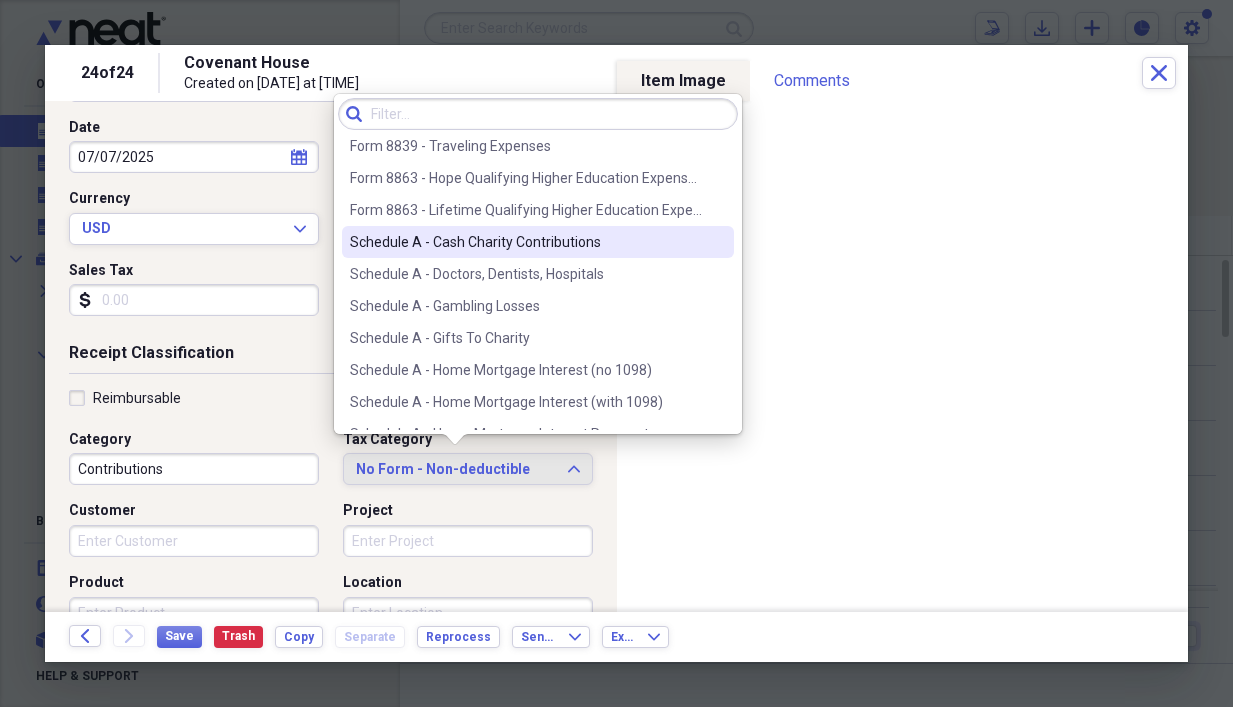 click on "Schedule A - Cash Charity Contributions" at bounding box center (526, 242) 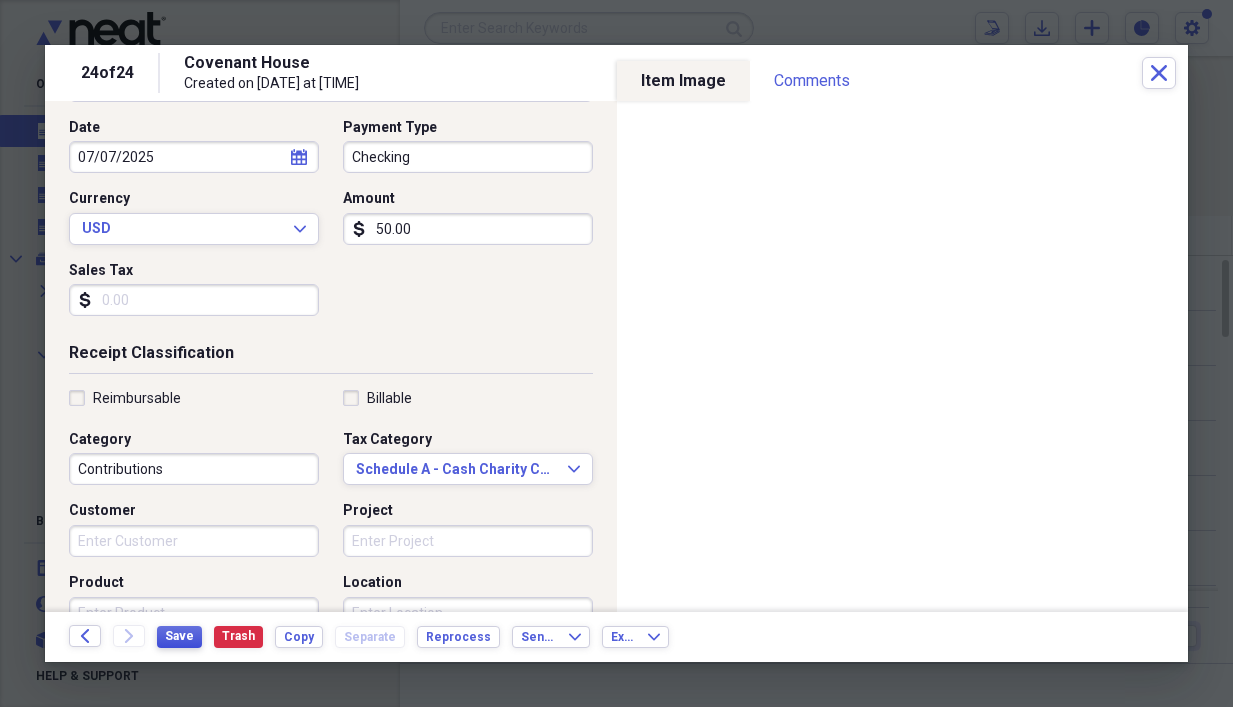 click on "Save" at bounding box center (179, 636) 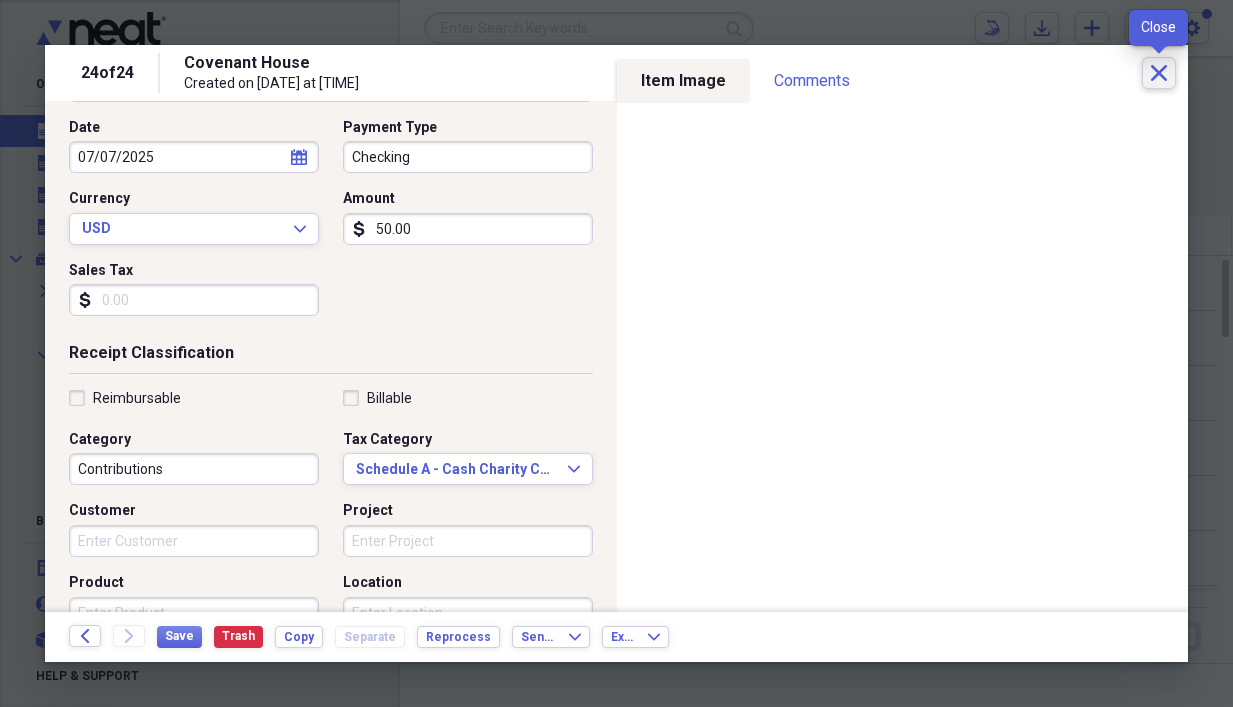 click on "Close" 